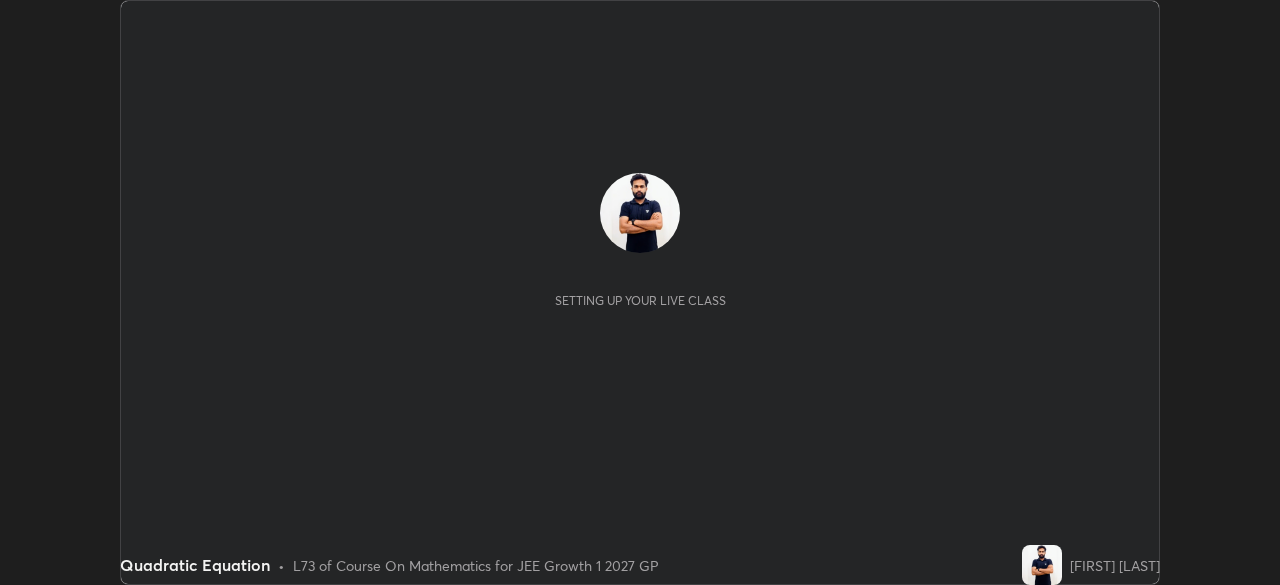 scroll, scrollTop: 0, scrollLeft: 0, axis: both 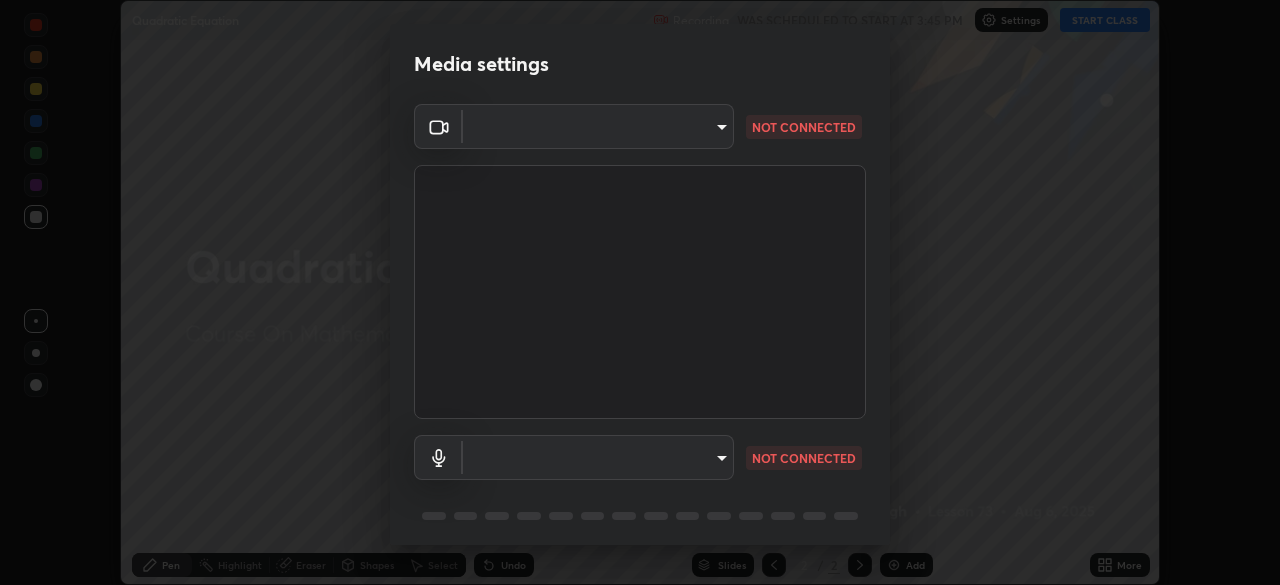 type on "8ba57ba392a6d77700fca5ad0914a887343323b49ef99d11197e5626948f7ea5" 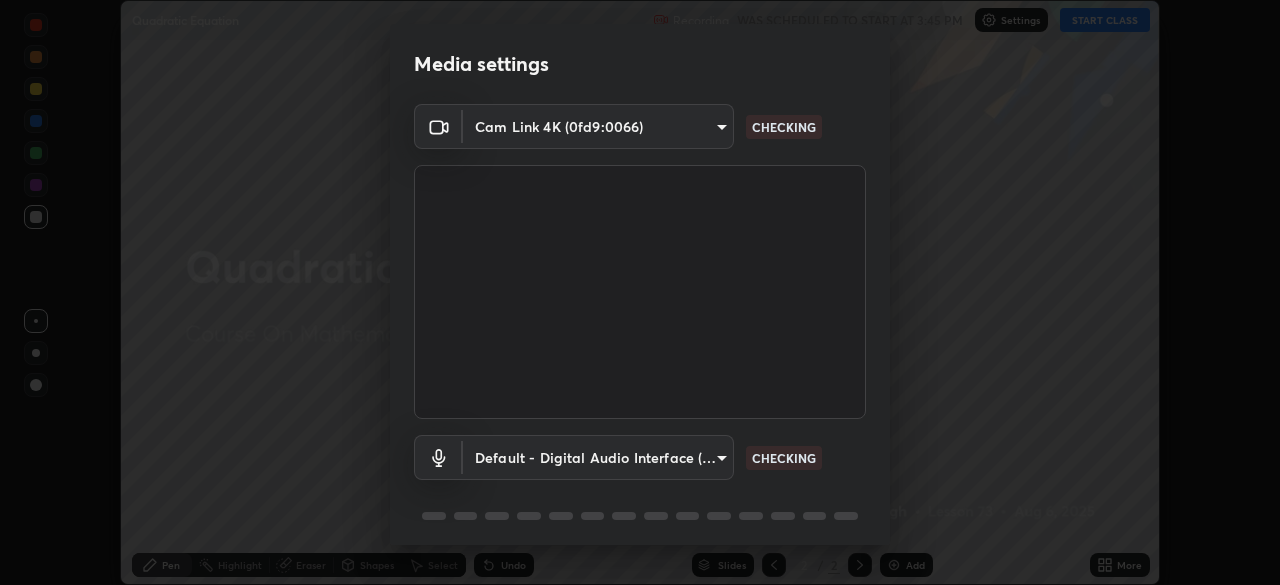 click on "Erase all Quadratic Equation Recording WAS SCHEDULED TO START AT  3:45 PM Settings START CLASS Setting up your live class Quadratic Equation • L73 of Course On Mathematics for JEE Growth 1 2027 GP [FIRST] [LAST] Pen Highlight Eraser Shapes Select Undo Slides 2 / 2 Add More No doubts shared Encourage your learners to ask a doubt for better clarity Report an issue Reason for reporting Buffering Chat not working Audio - Video sync issue Educator video quality low ​ Attach an image Report Media settings Cam Link 4K (0fd9:0066) 8ba57ba392a6d77700fca5ad0914a887343323b49ef99d11197e5626948f7ea5 CHECKING Default - Digital Audio Interface (3- Cam Link 4K) default CHECKING 1 / 5 Next" at bounding box center [640, 292] 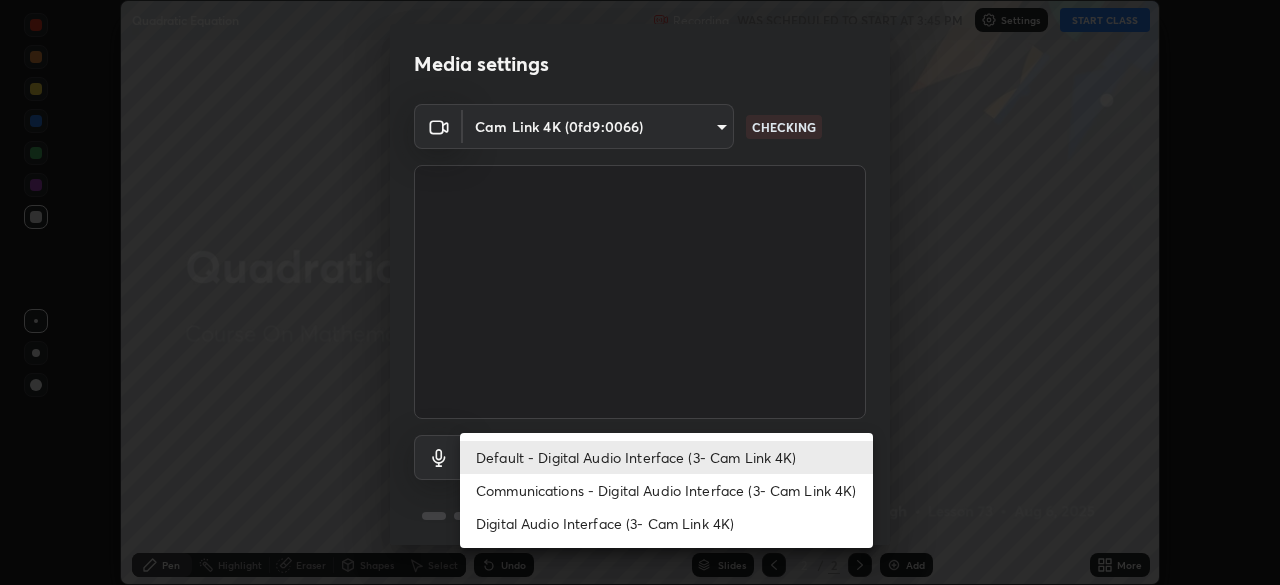 click on "Communications - Digital Audio Interface (3- Cam Link 4K)" at bounding box center (666, 490) 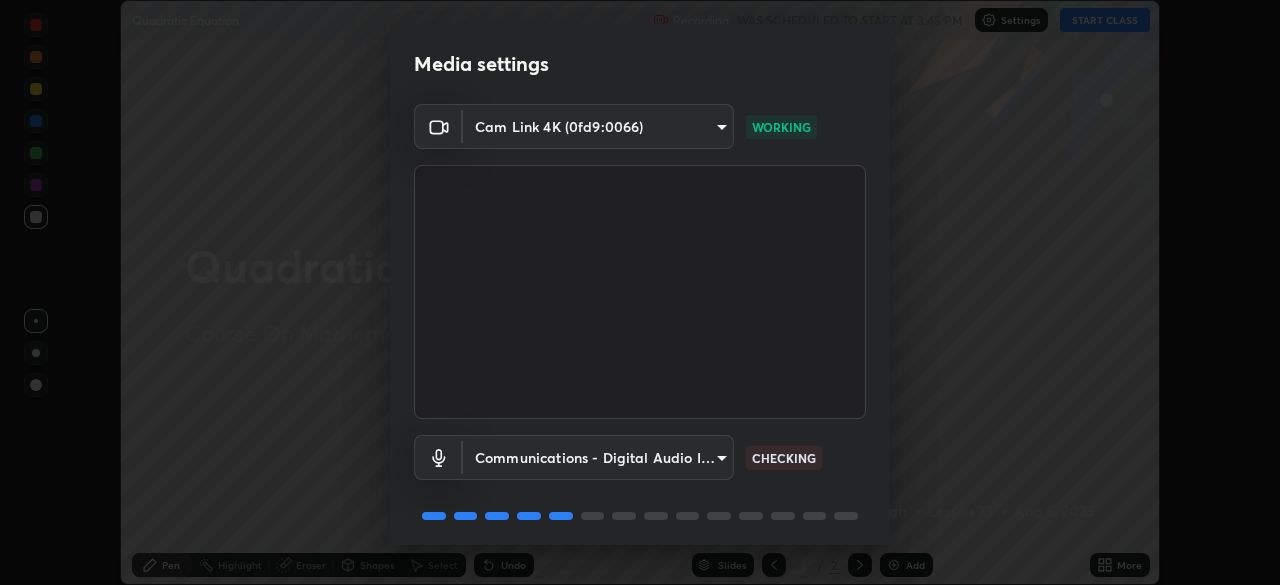 scroll, scrollTop: 71, scrollLeft: 0, axis: vertical 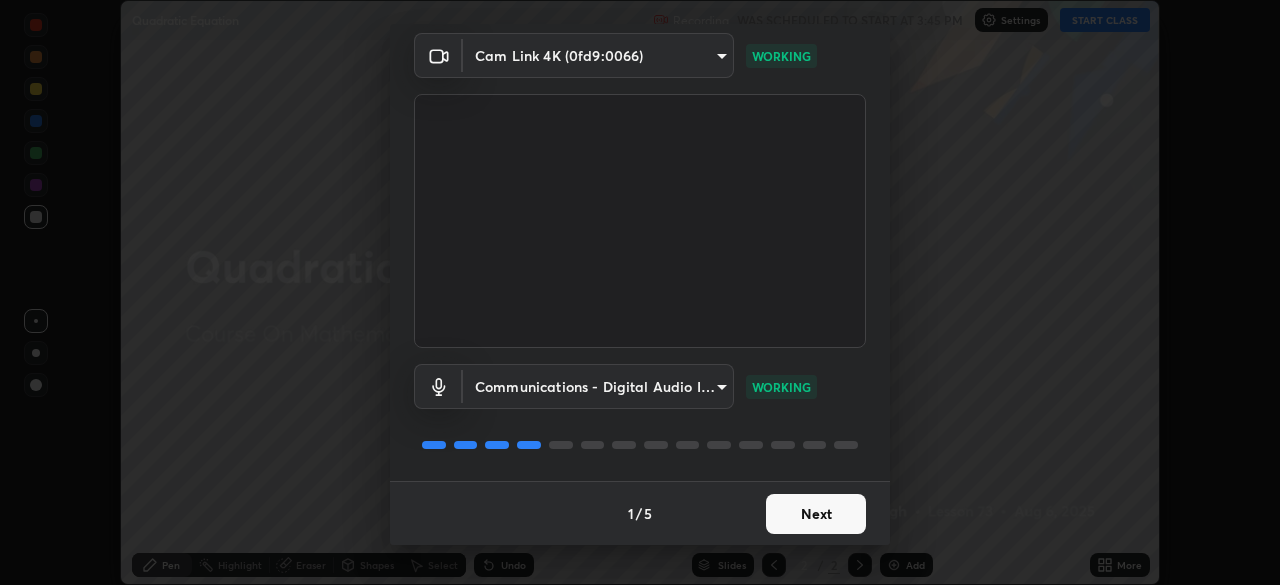 click on "Next" at bounding box center [816, 514] 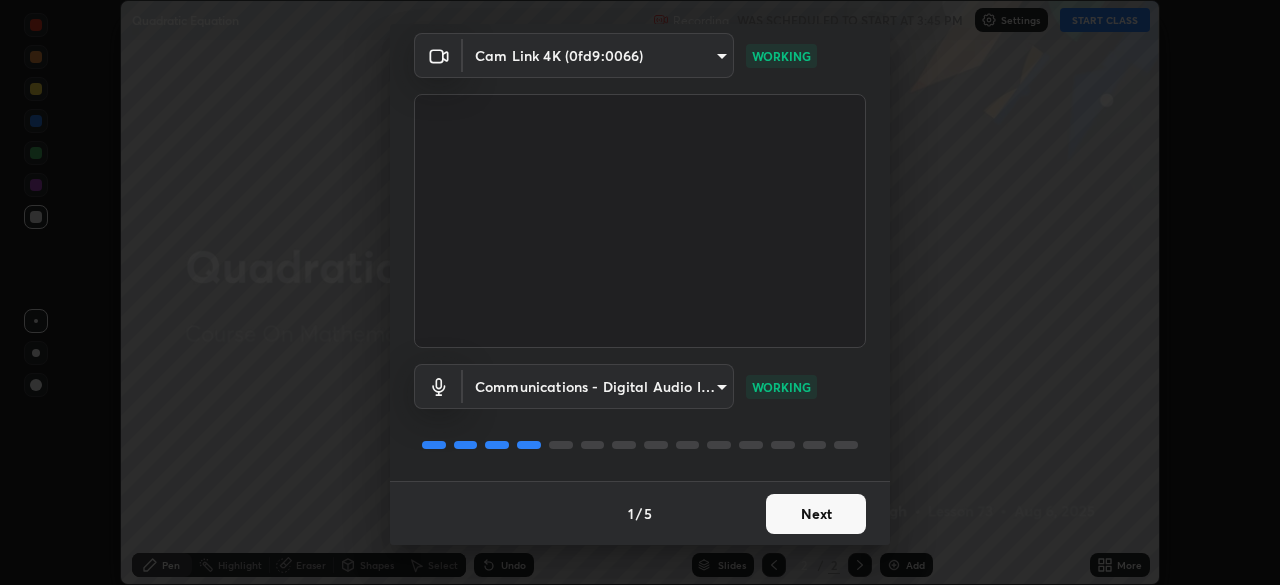 scroll, scrollTop: 0, scrollLeft: 0, axis: both 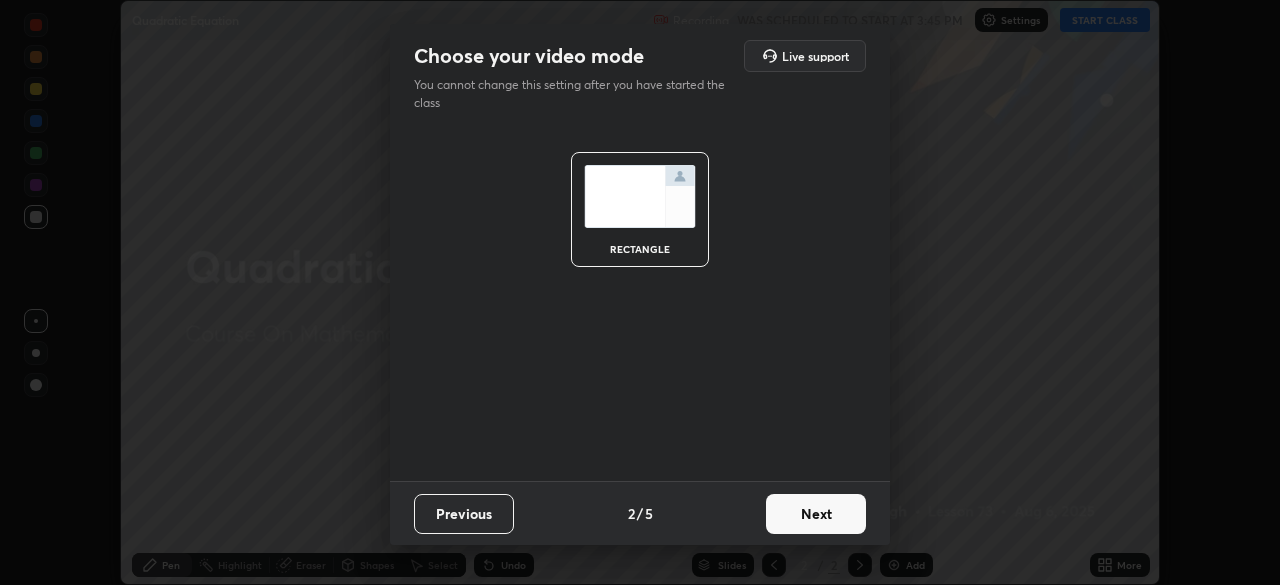 click on "Next" at bounding box center (816, 514) 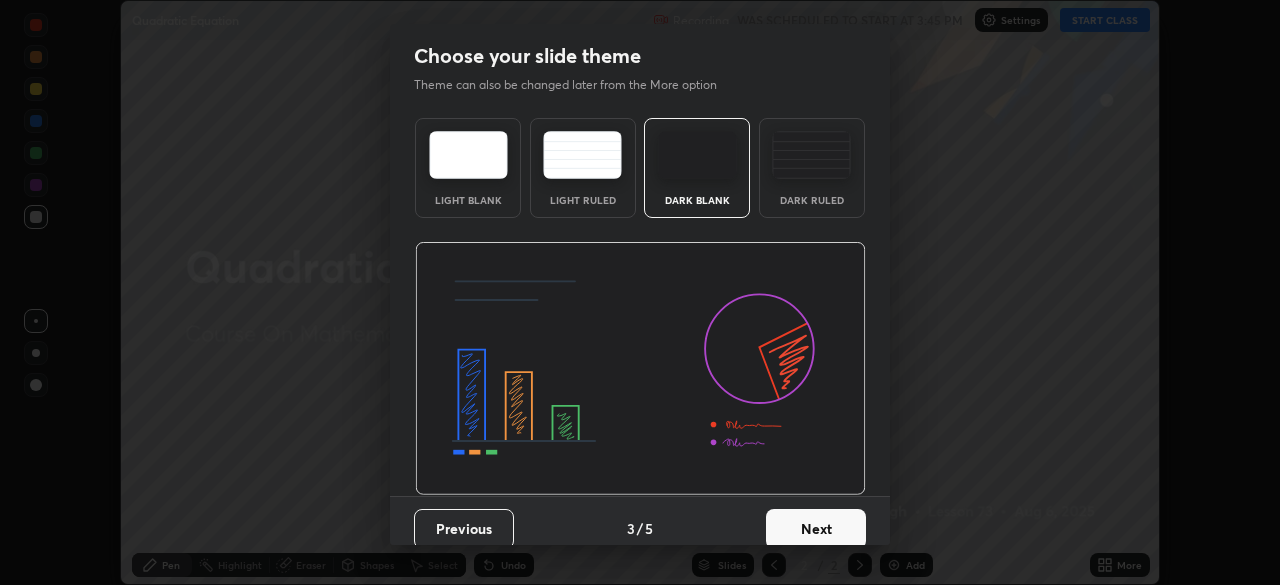 click on "Next" at bounding box center [816, 529] 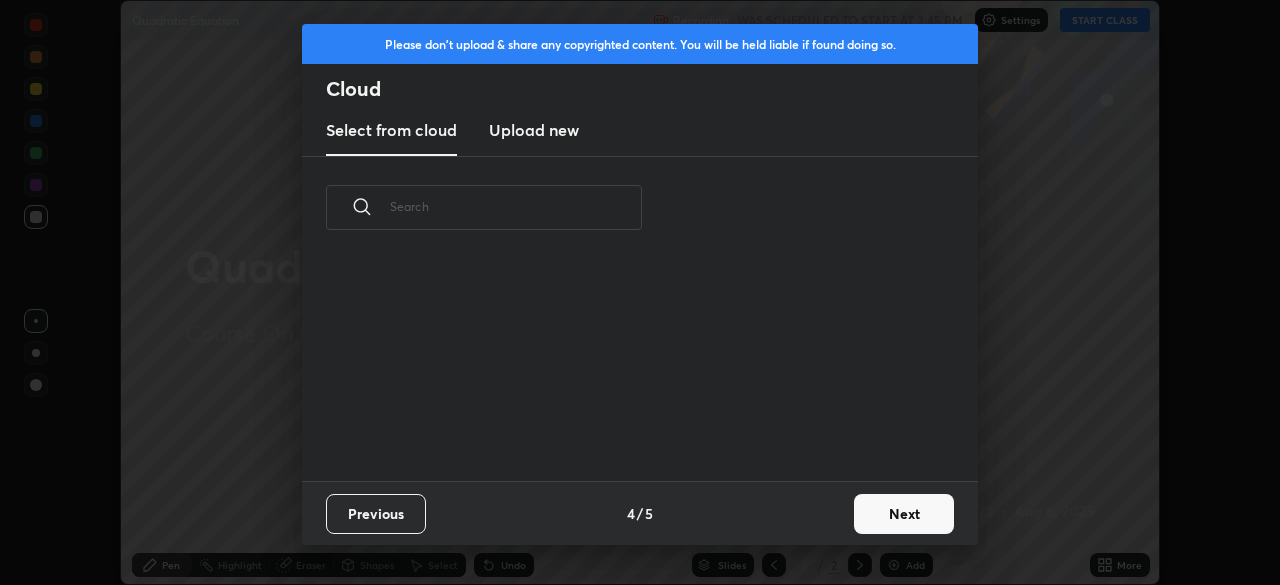 scroll, scrollTop: 7, scrollLeft: 11, axis: both 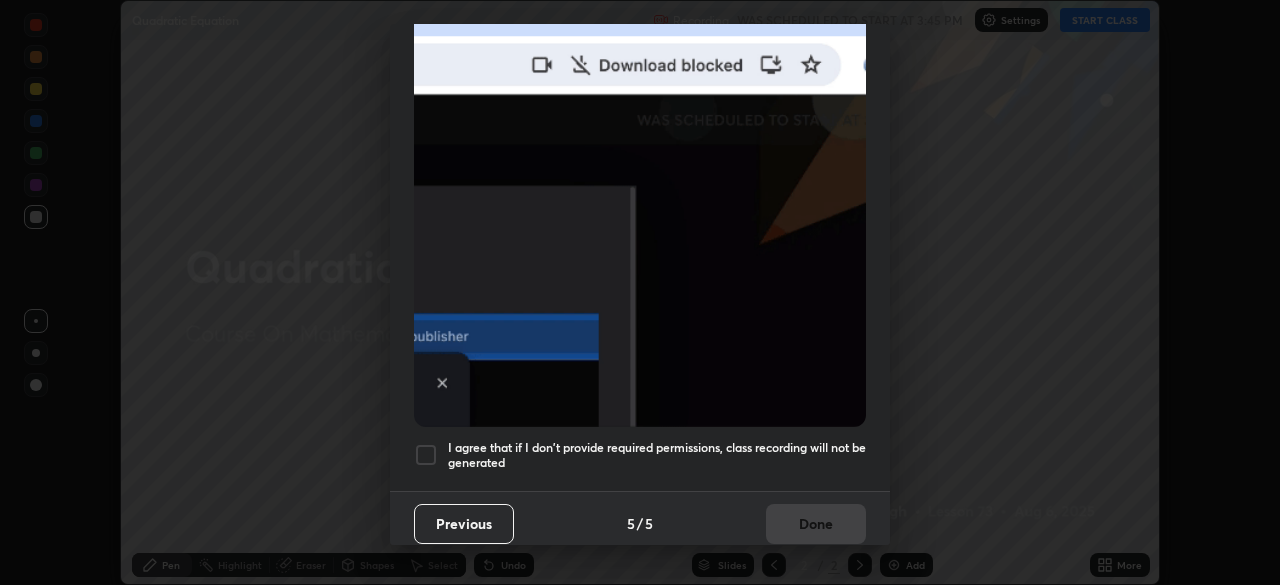 click at bounding box center (426, 455) 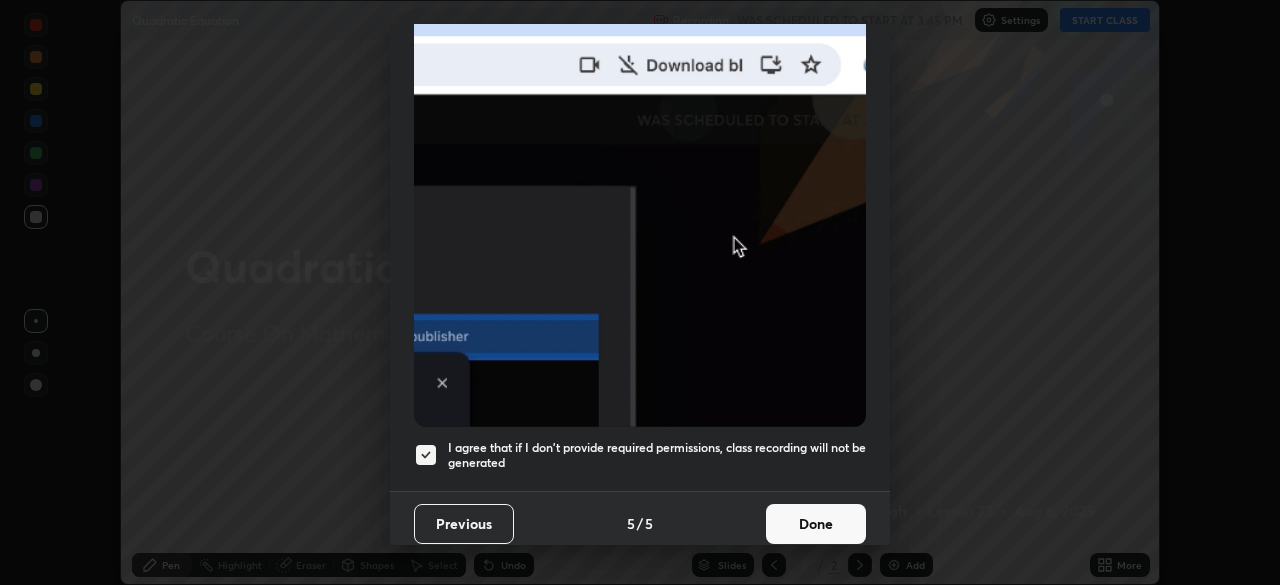 click on "Done" at bounding box center (816, 524) 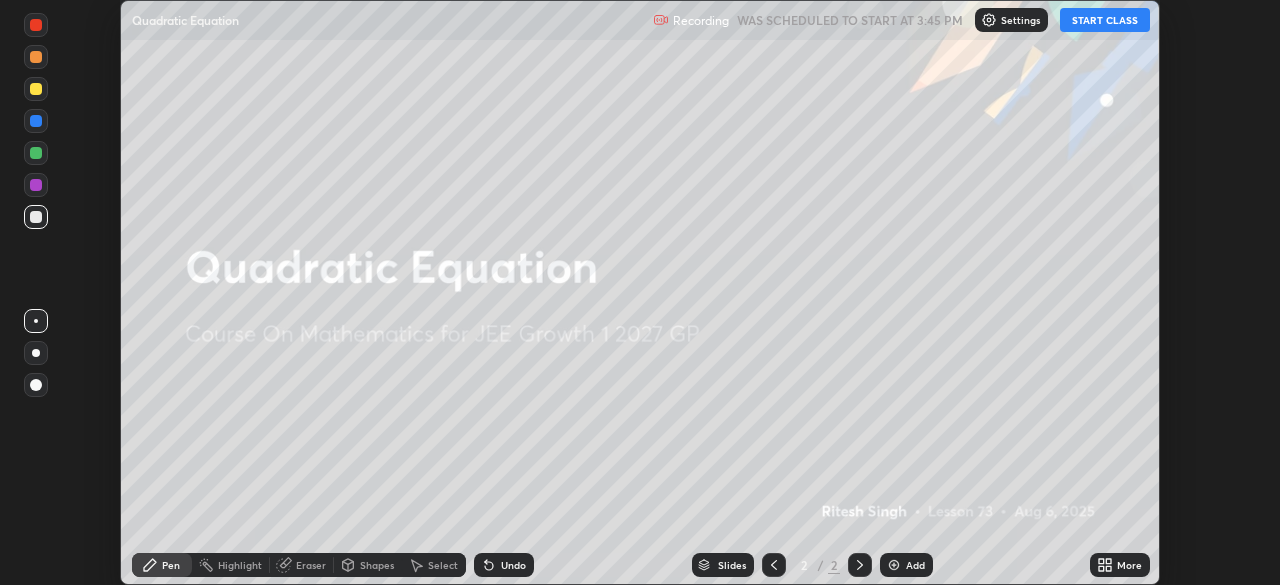 click 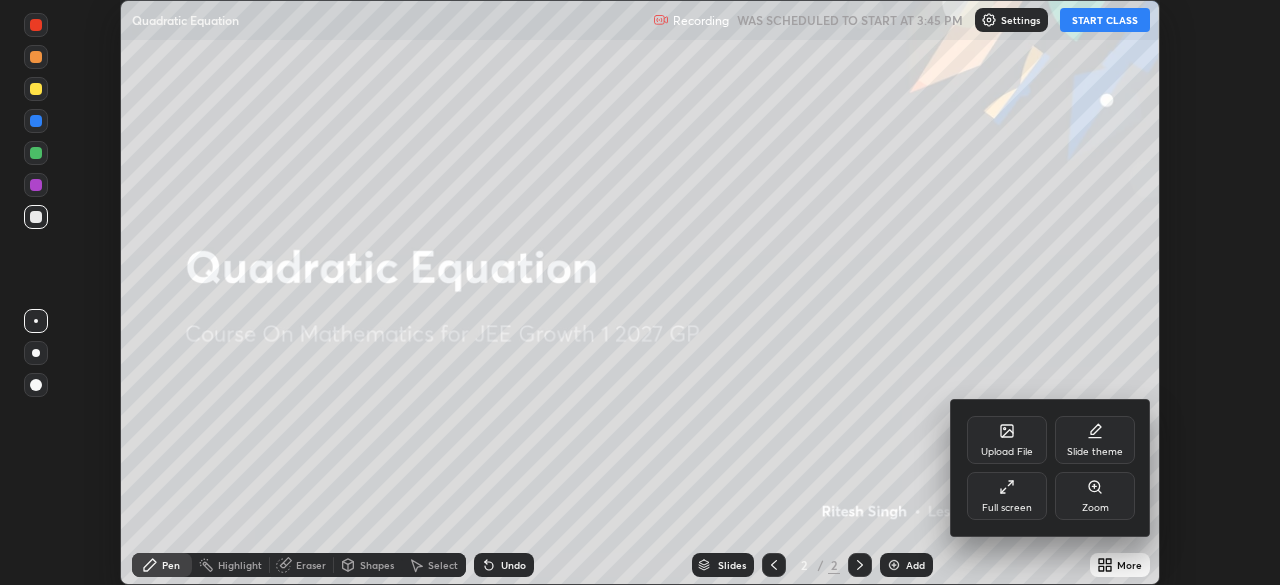 click 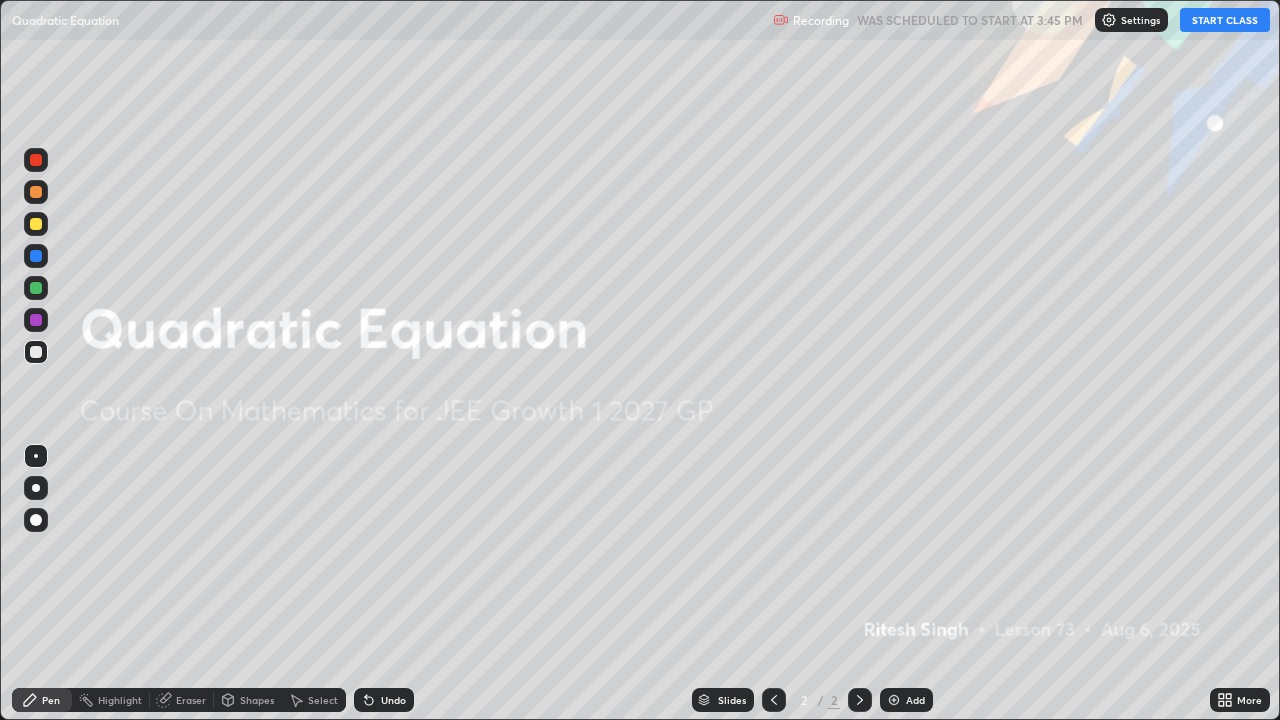 scroll, scrollTop: 99280, scrollLeft: 98720, axis: both 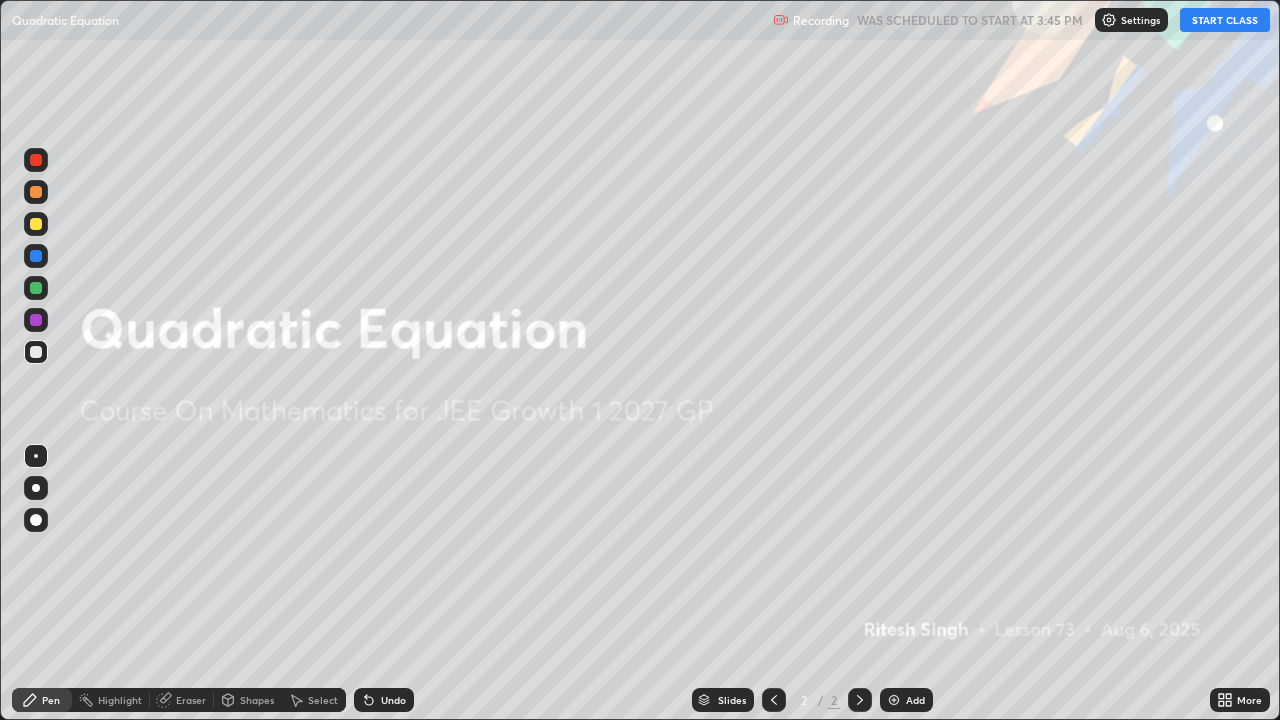click on "START CLASS" at bounding box center (1225, 20) 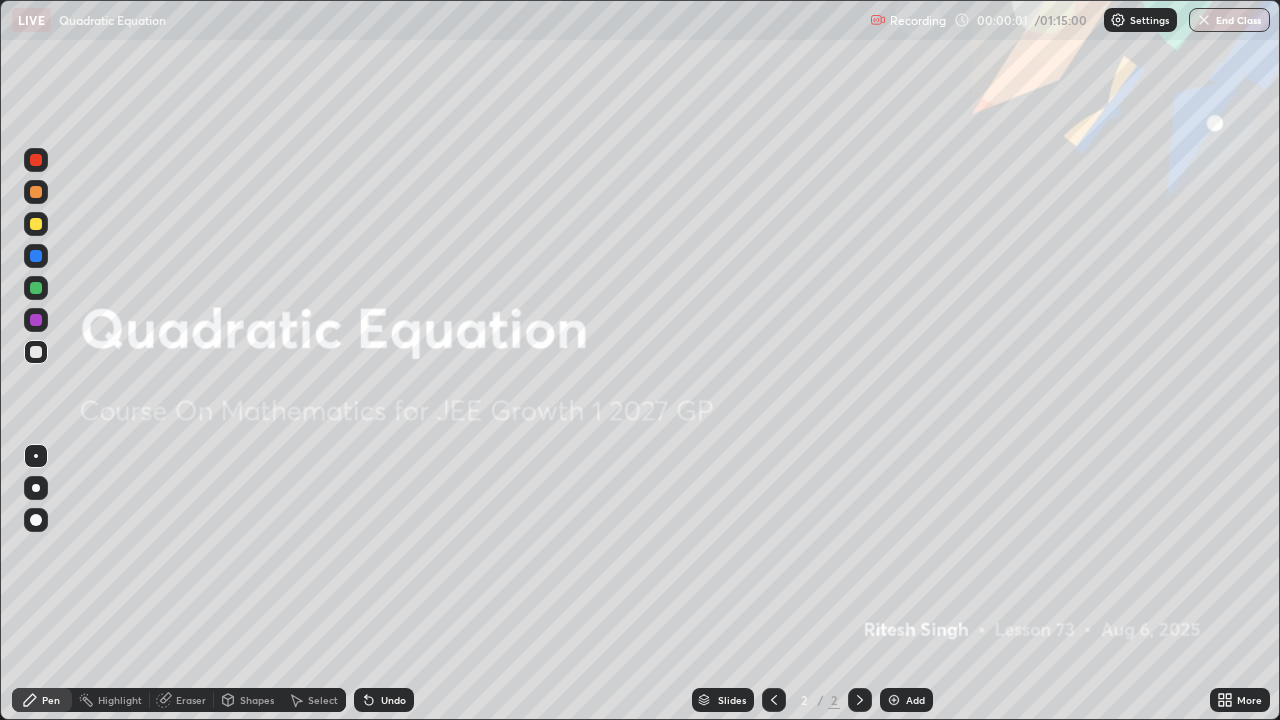 click on "Add" at bounding box center [906, 700] 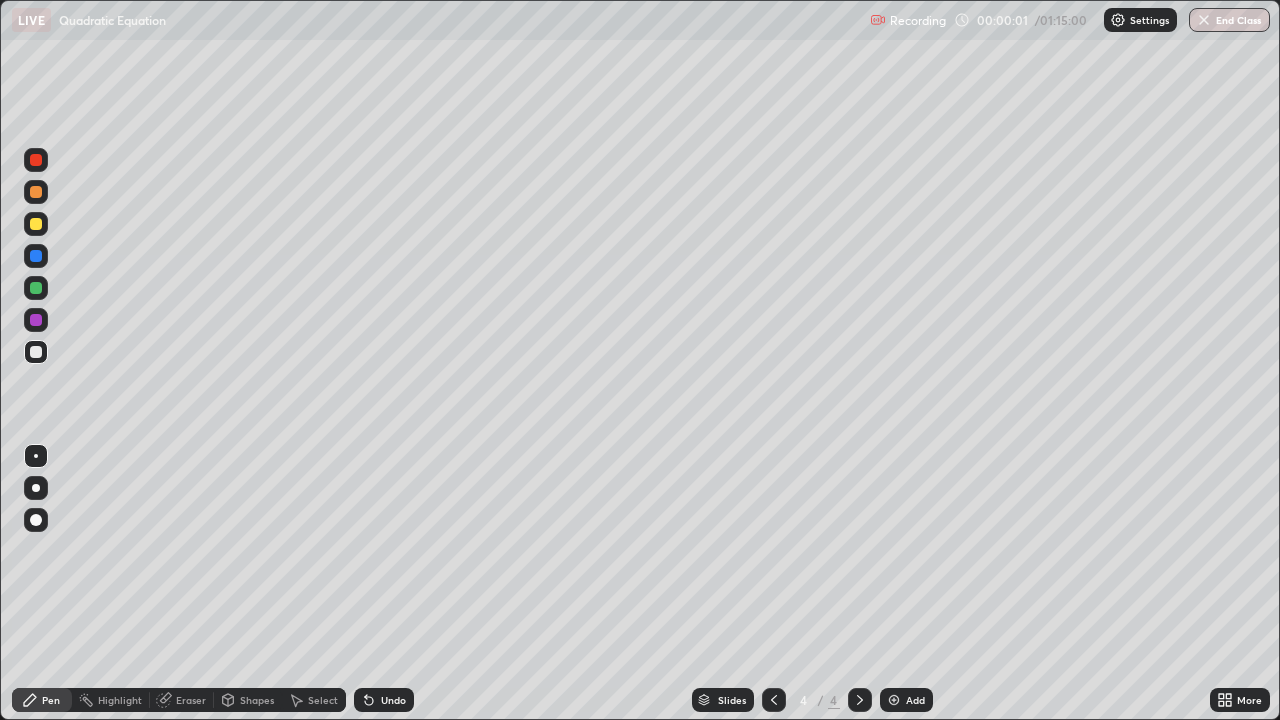 click on "Add" at bounding box center [915, 700] 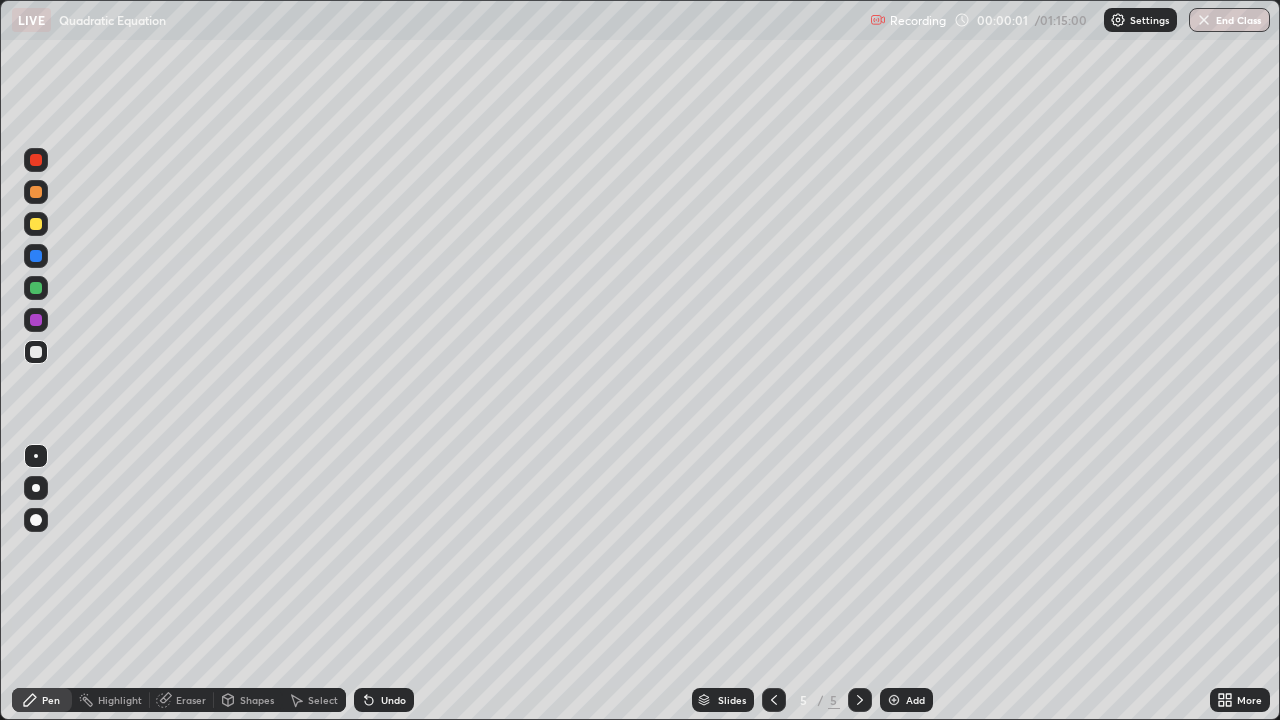 click on "Add" at bounding box center (915, 700) 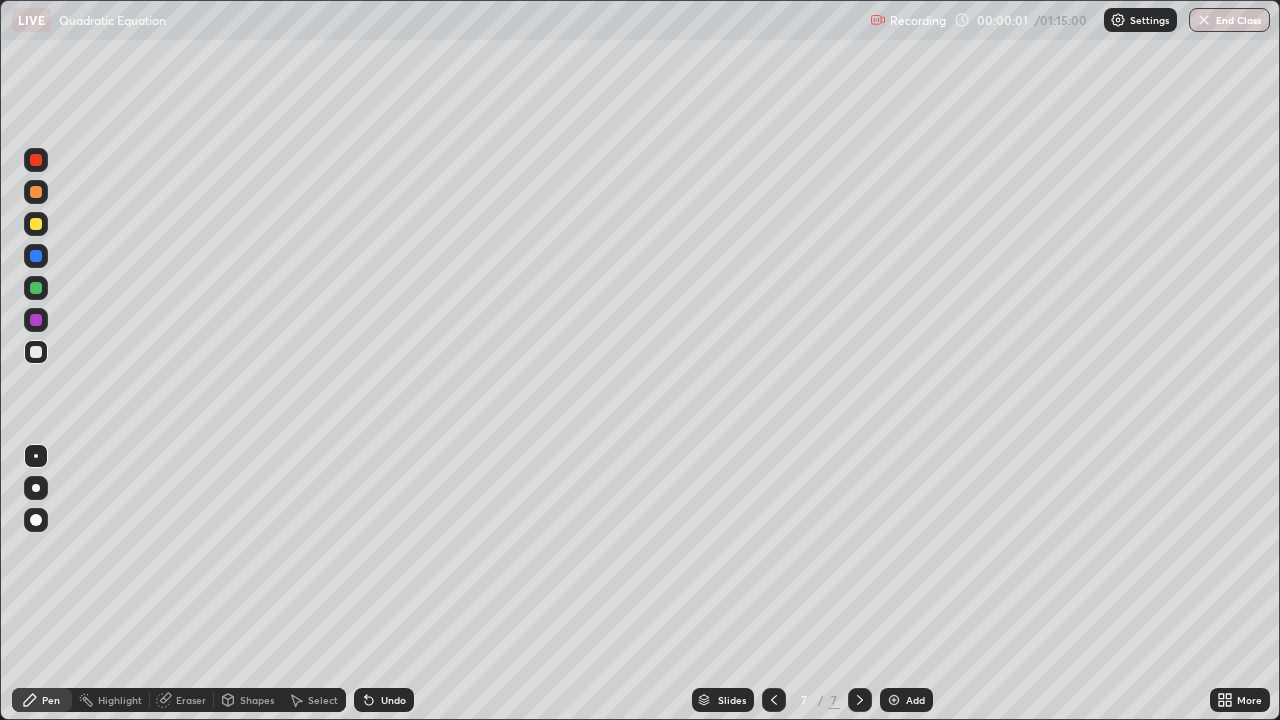 click on "Add" at bounding box center [906, 700] 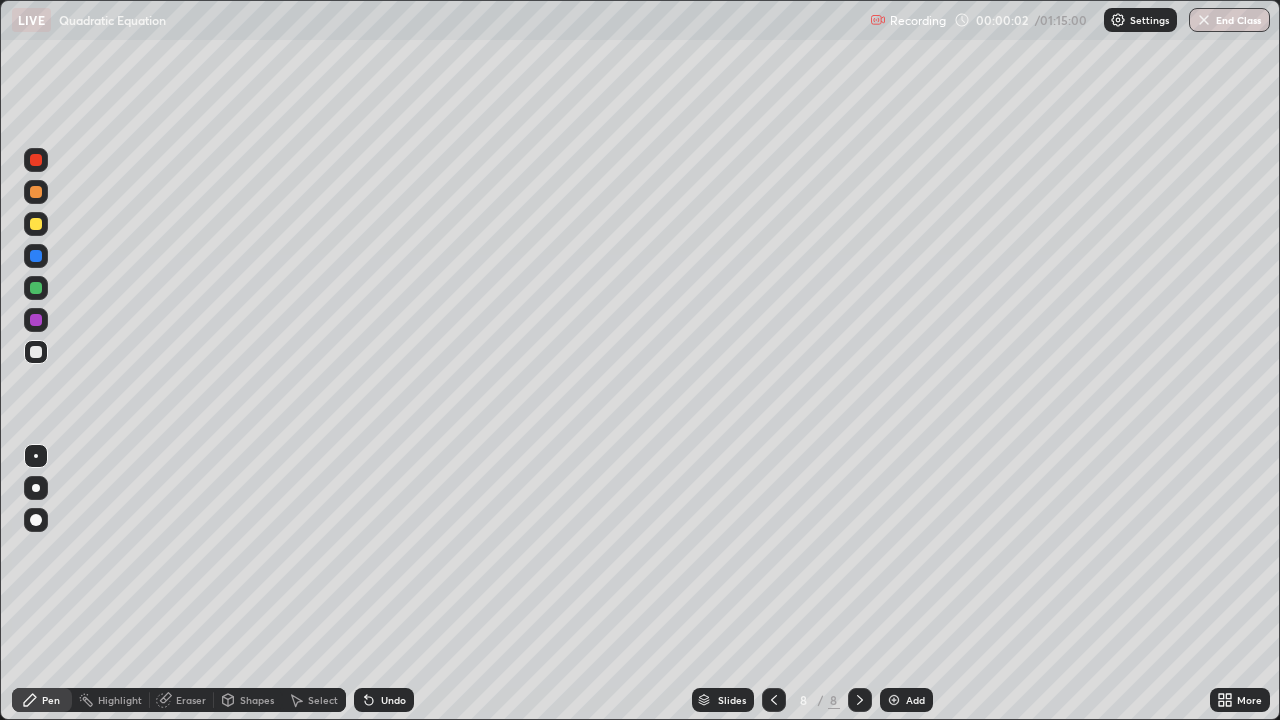 click on "Add" at bounding box center [906, 700] 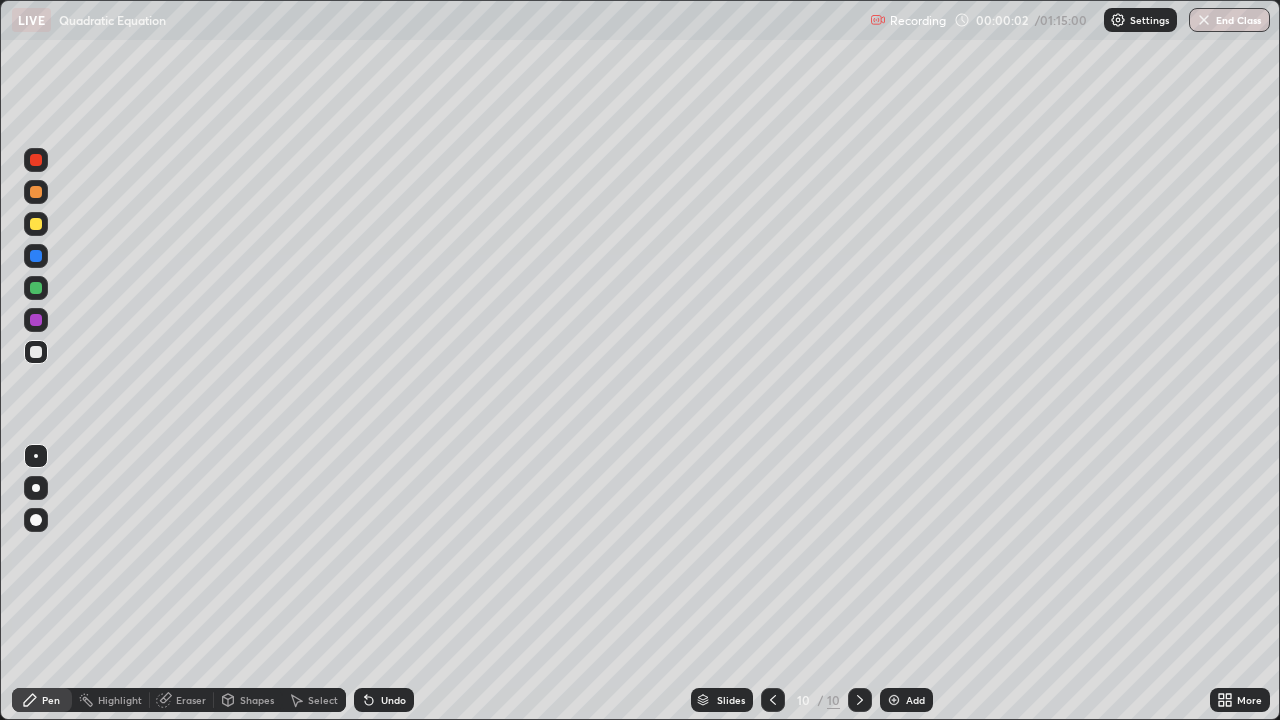 click at bounding box center [894, 700] 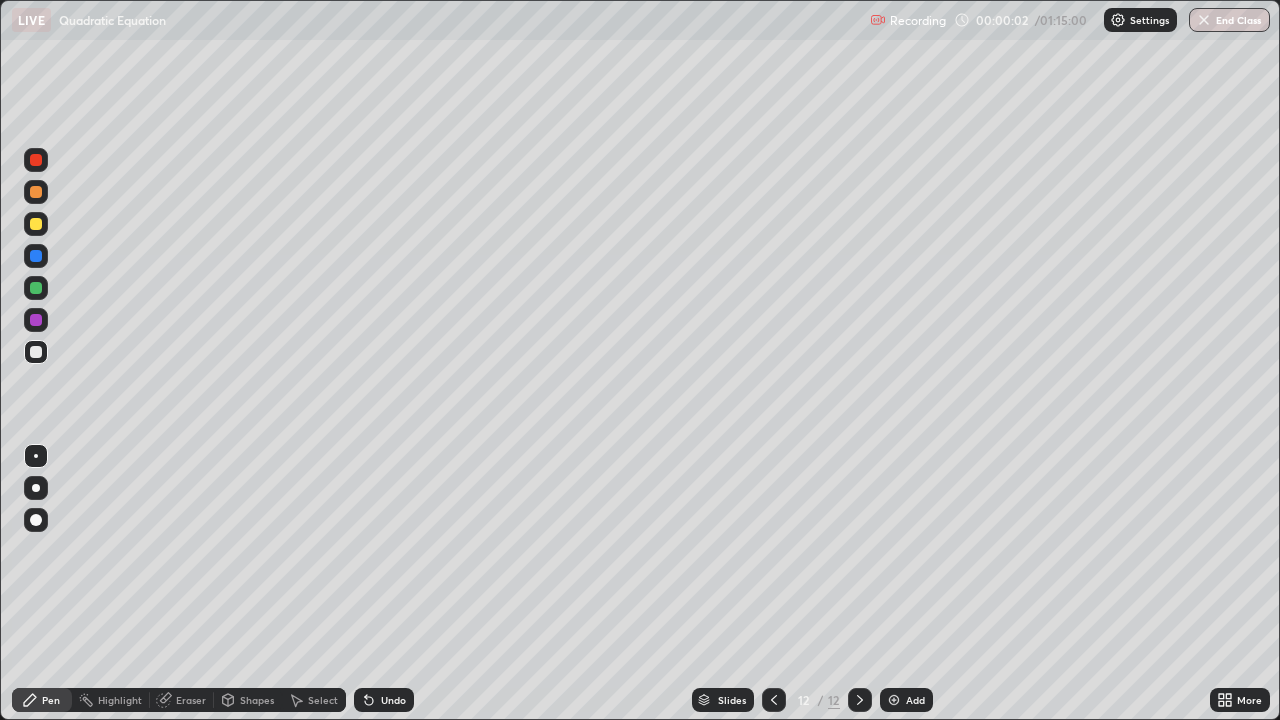 click on "Add" at bounding box center [906, 700] 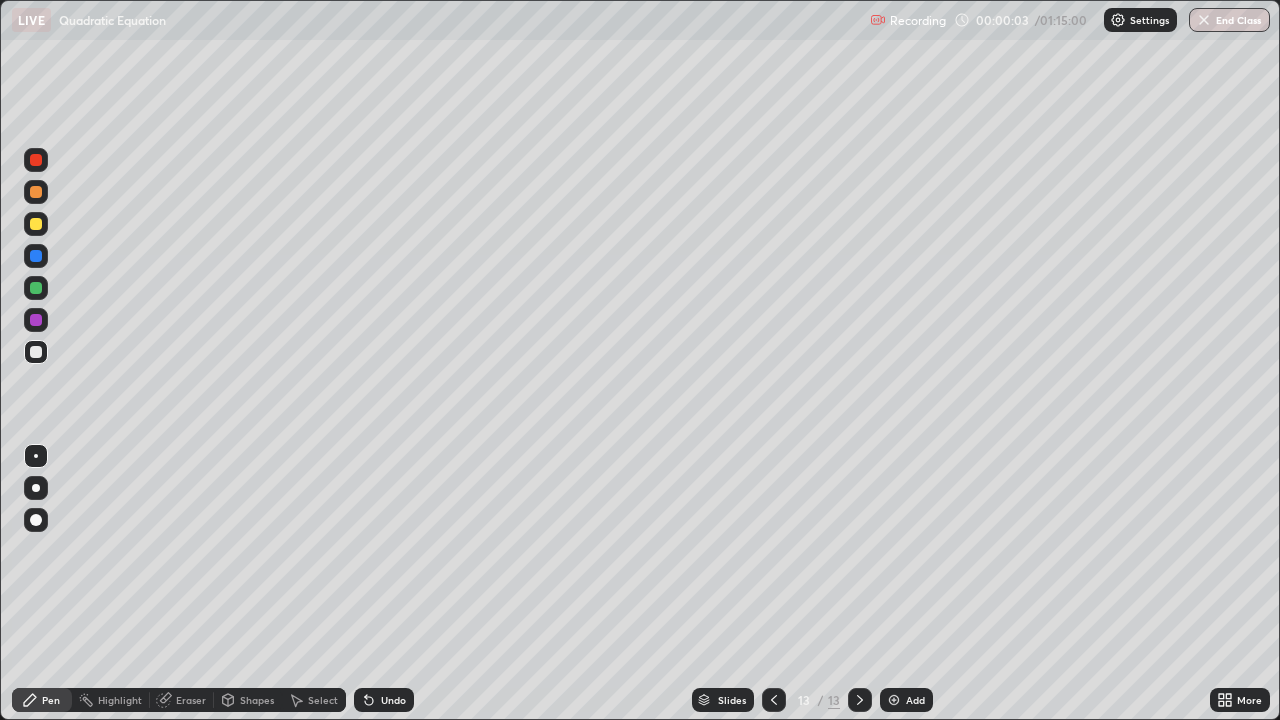click 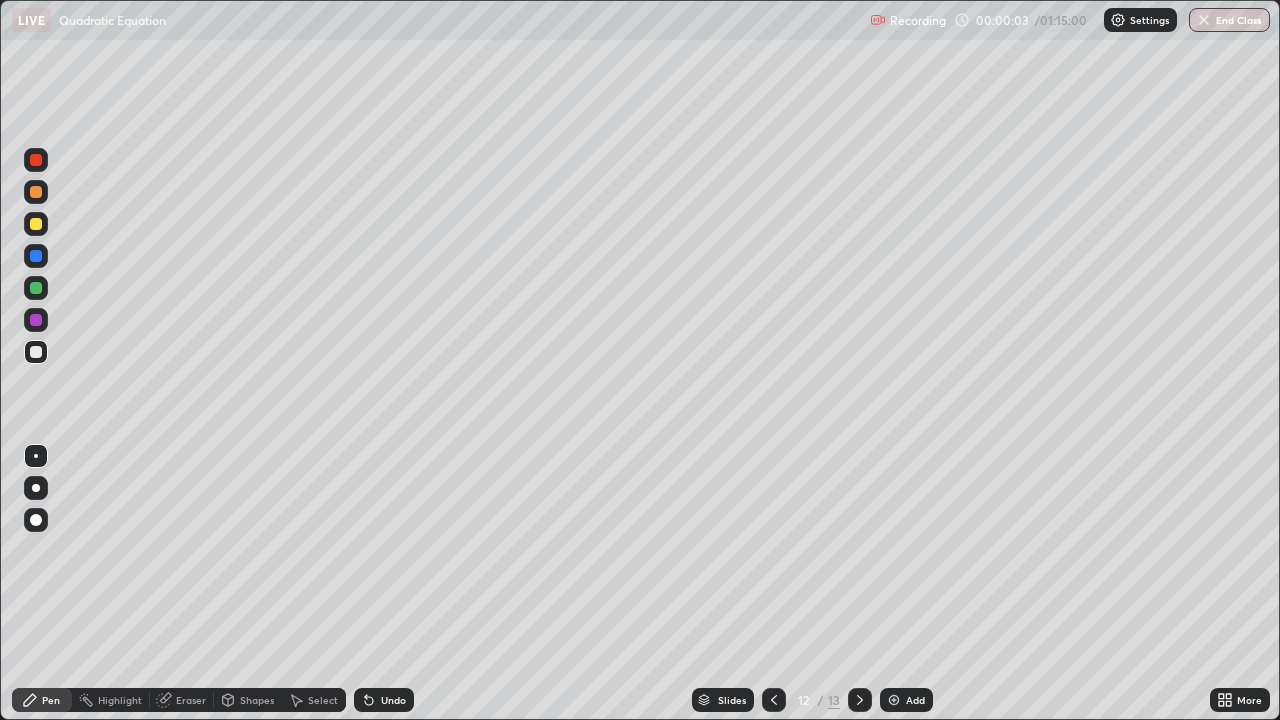 click 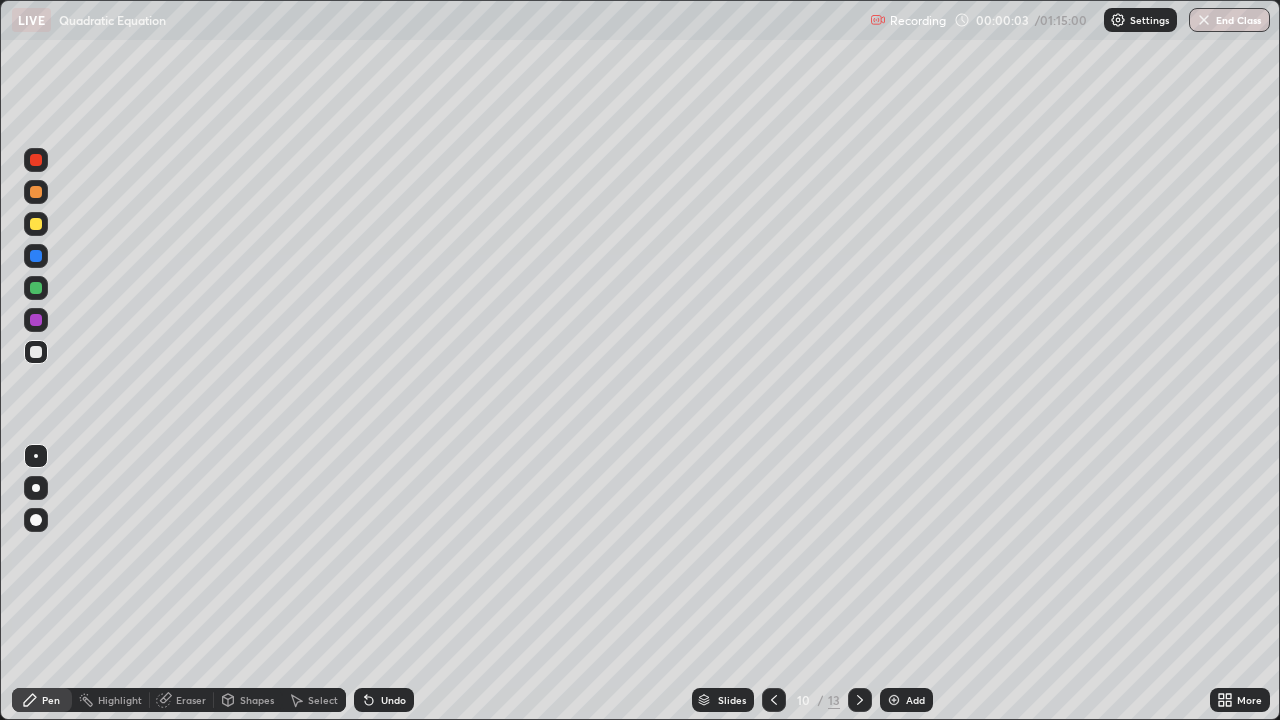 click 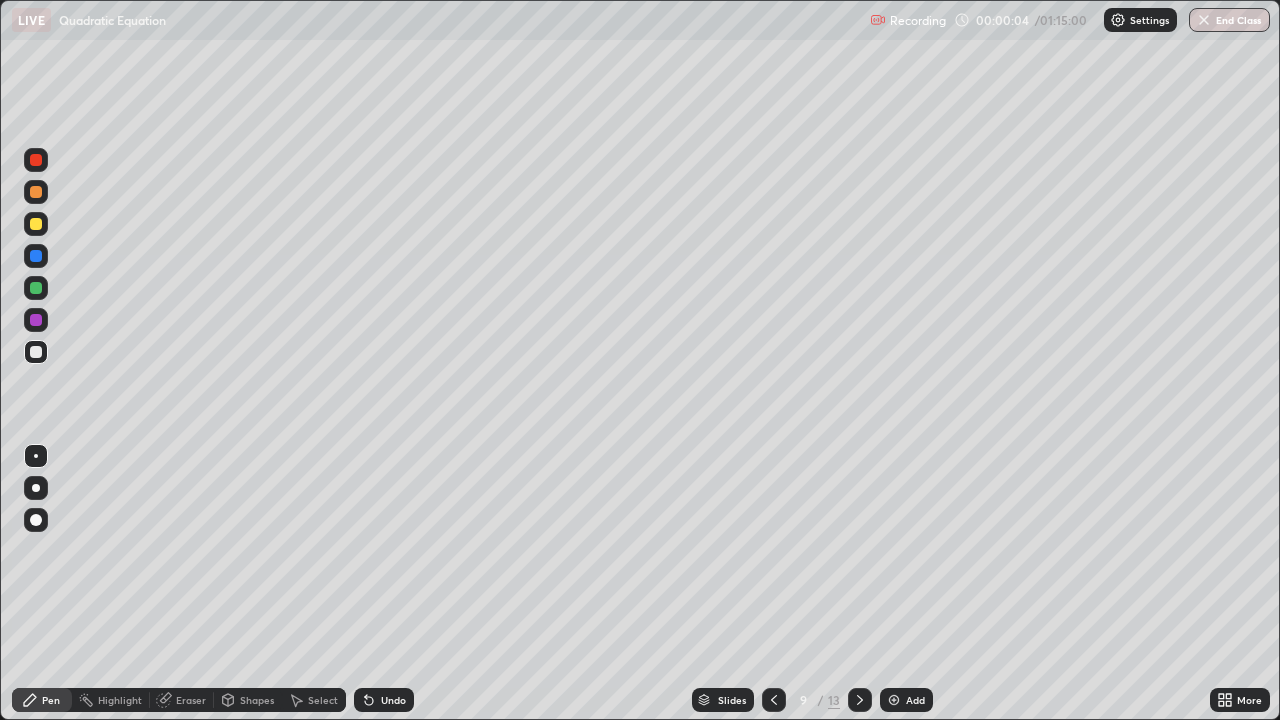 click 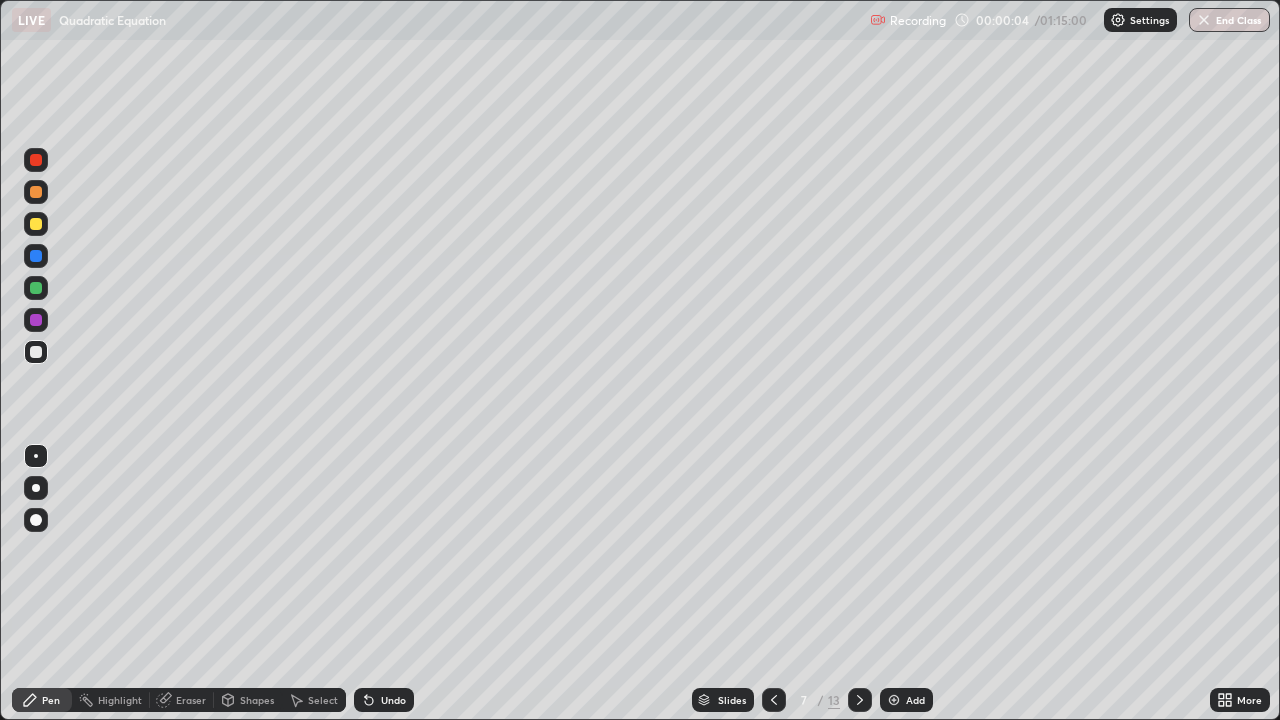 click 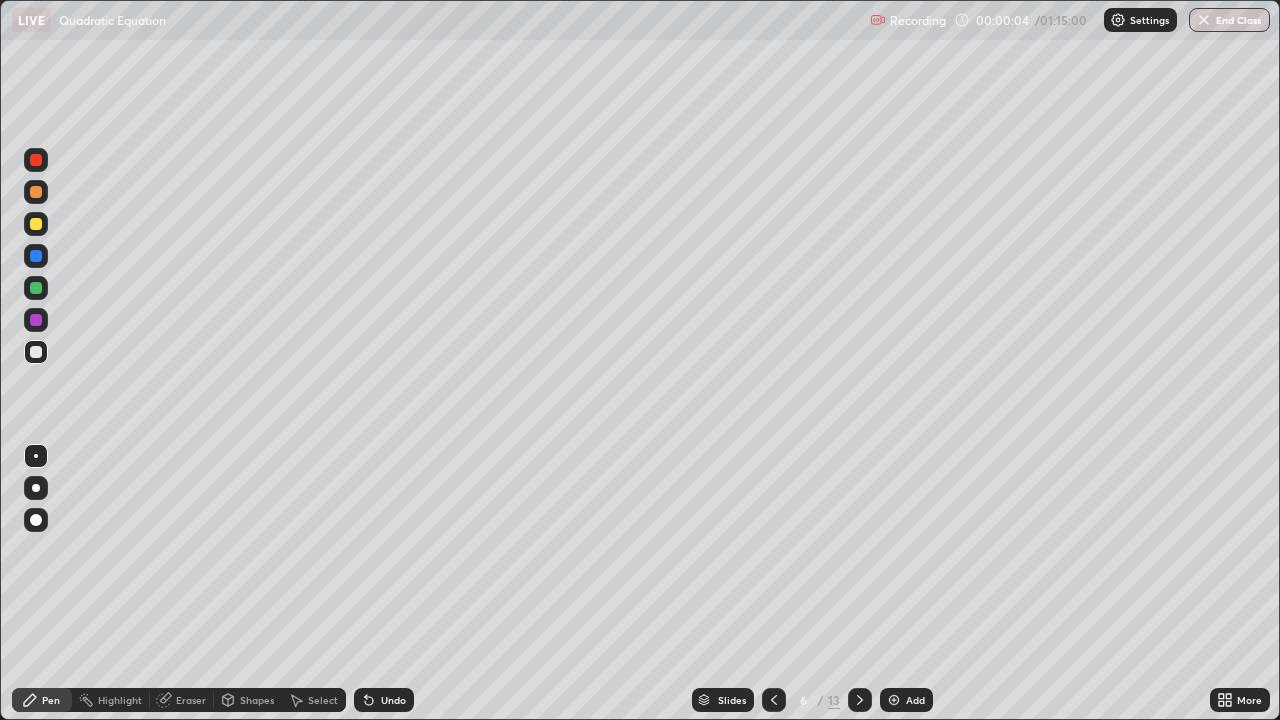 click 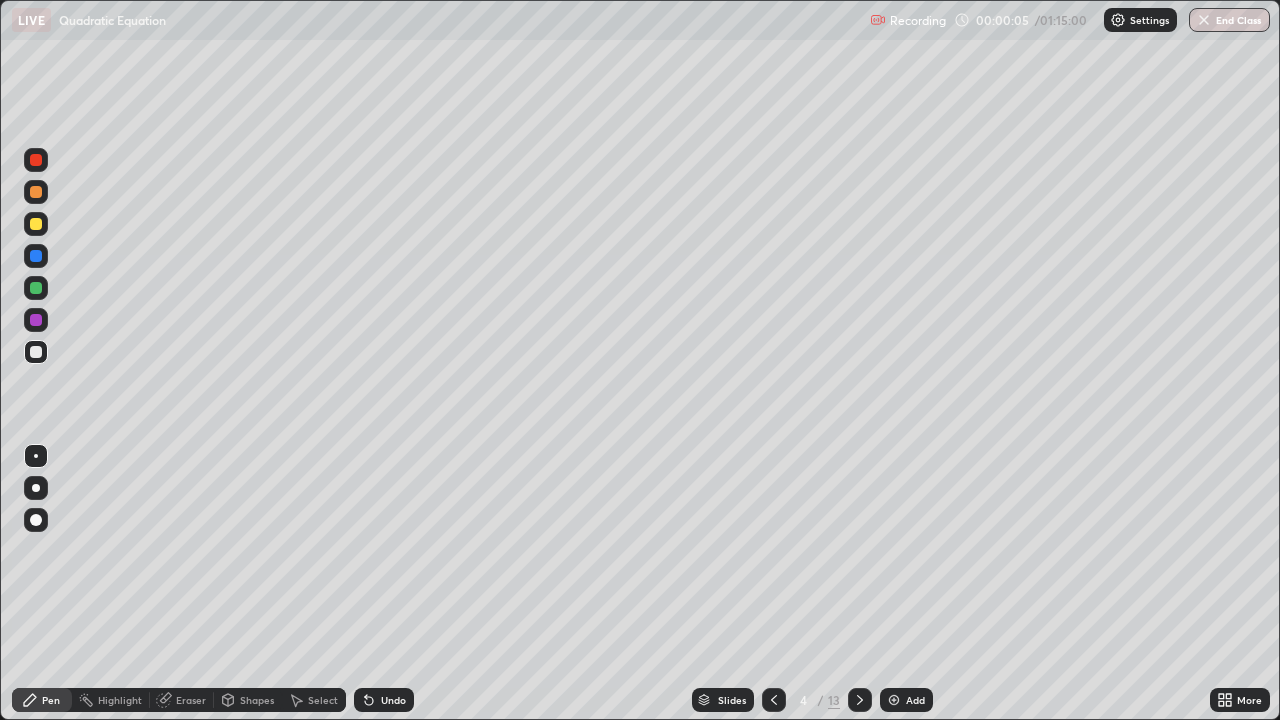 click 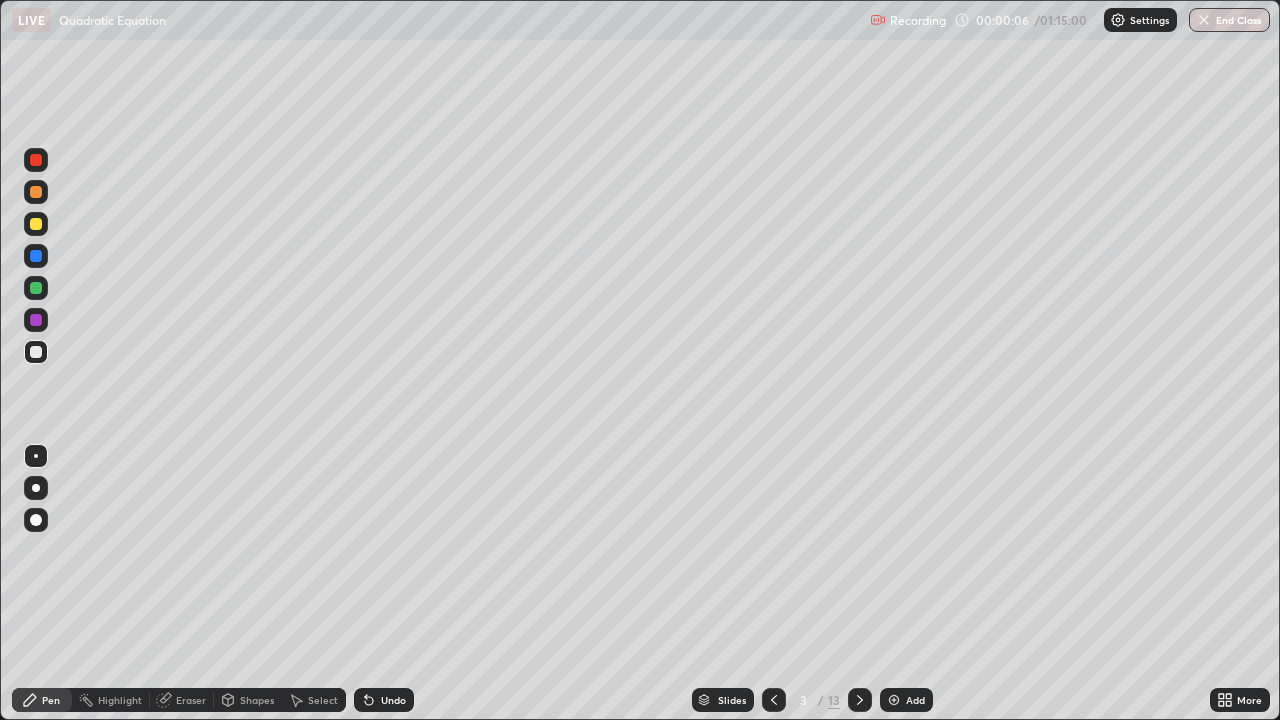 click 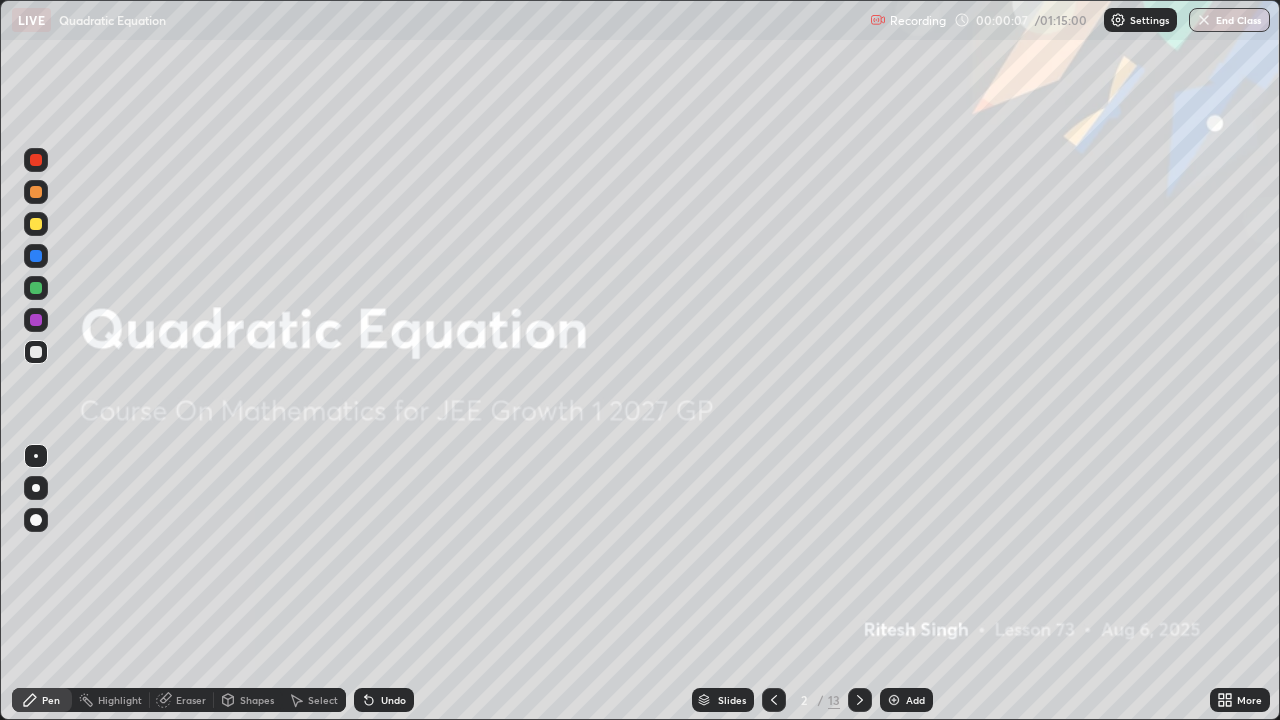 click 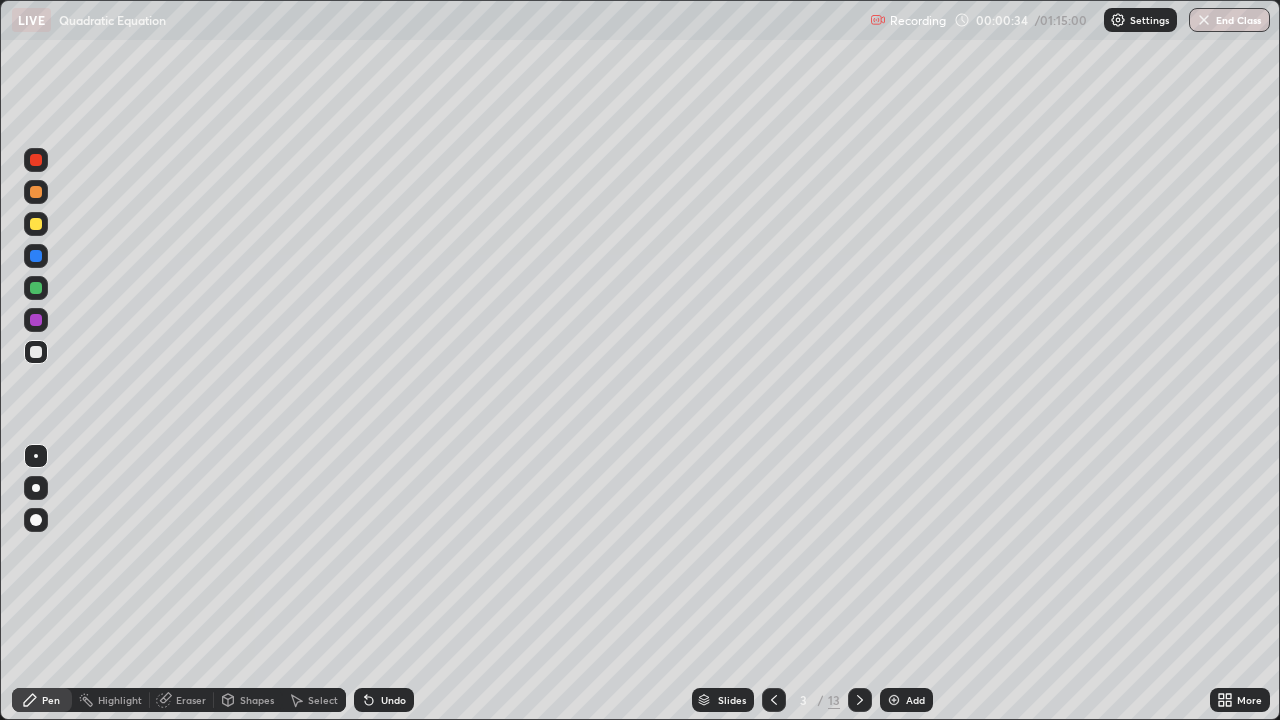click at bounding box center [36, 224] 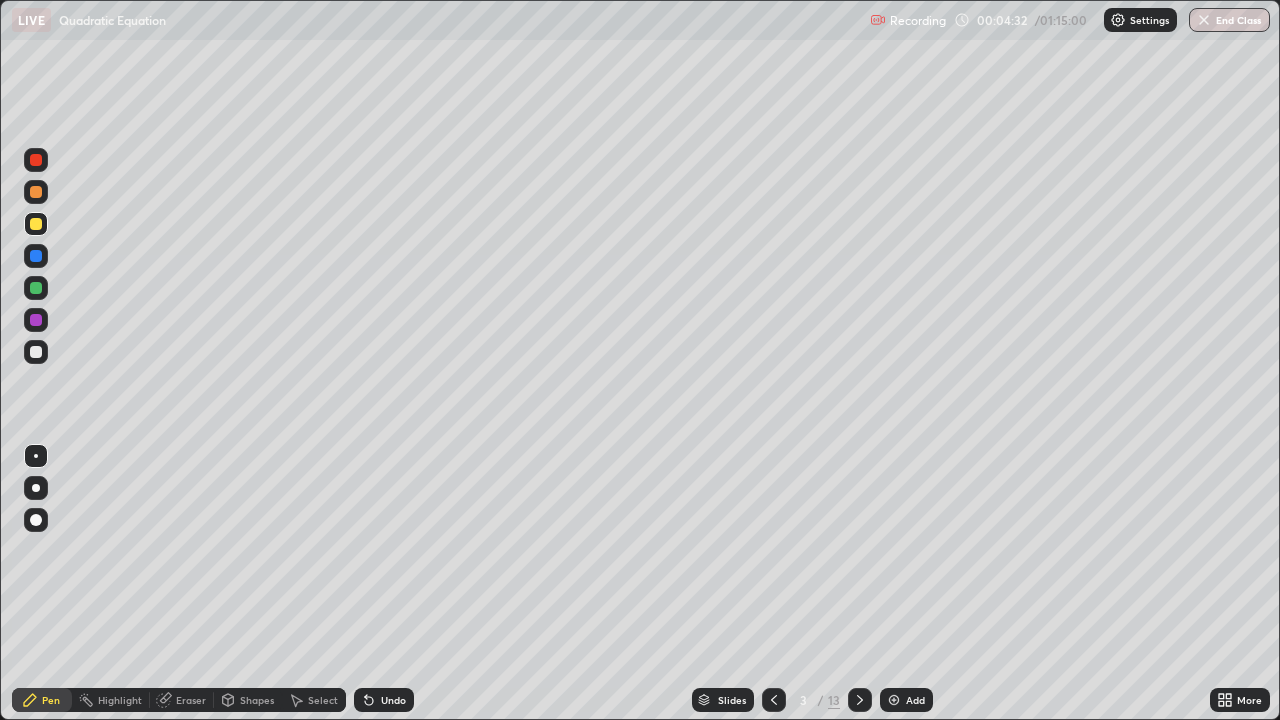 click at bounding box center (36, 352) 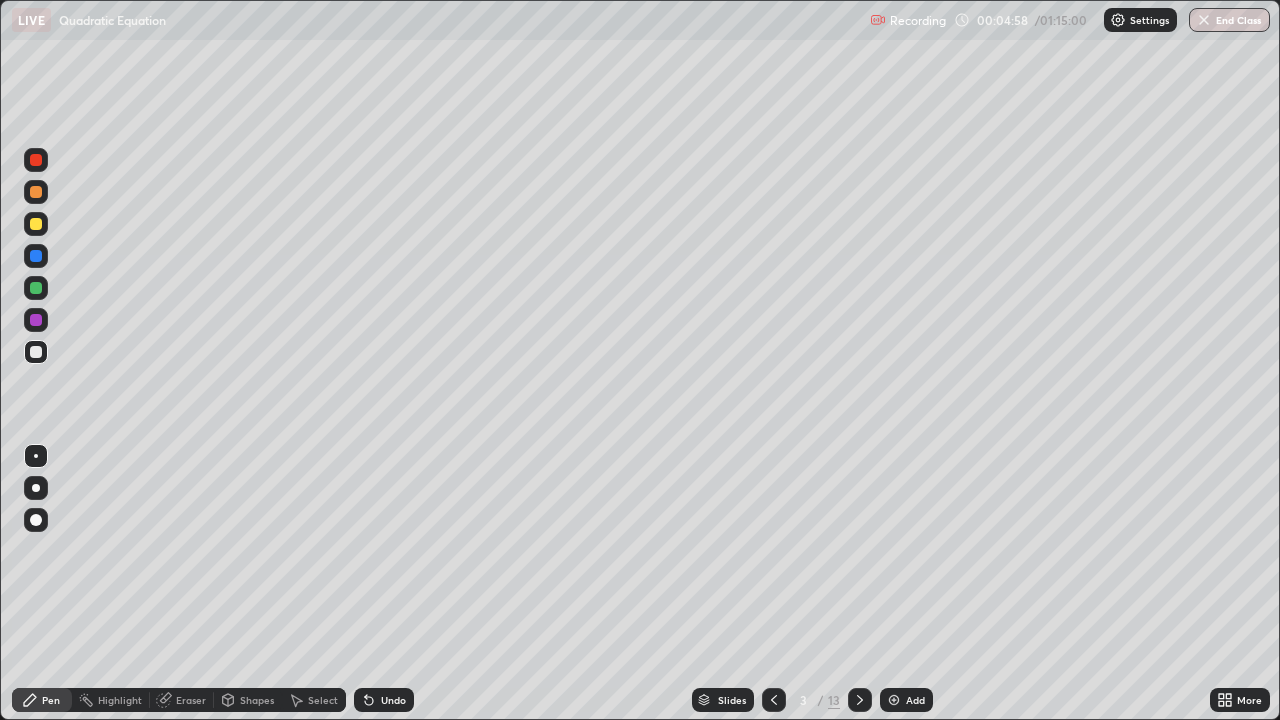 click 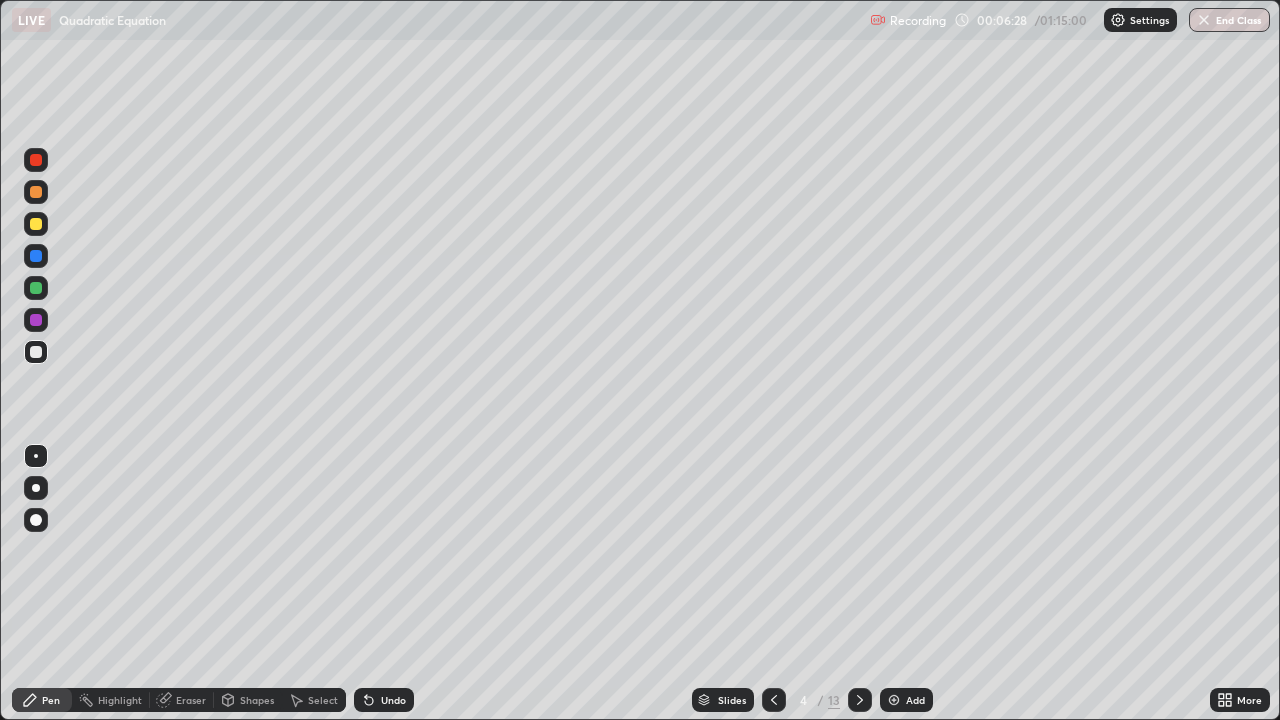 click on "Undo" at bounding box center [384, 700] 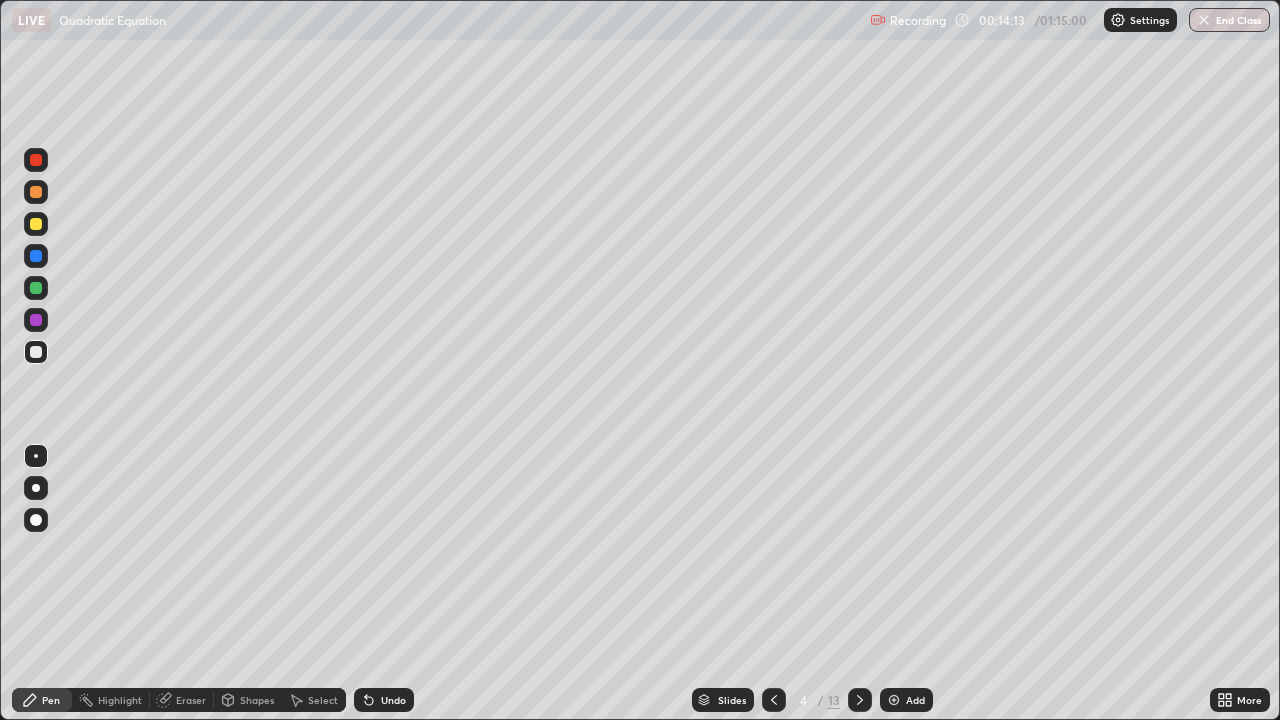 click at bounding box center (860, 700) 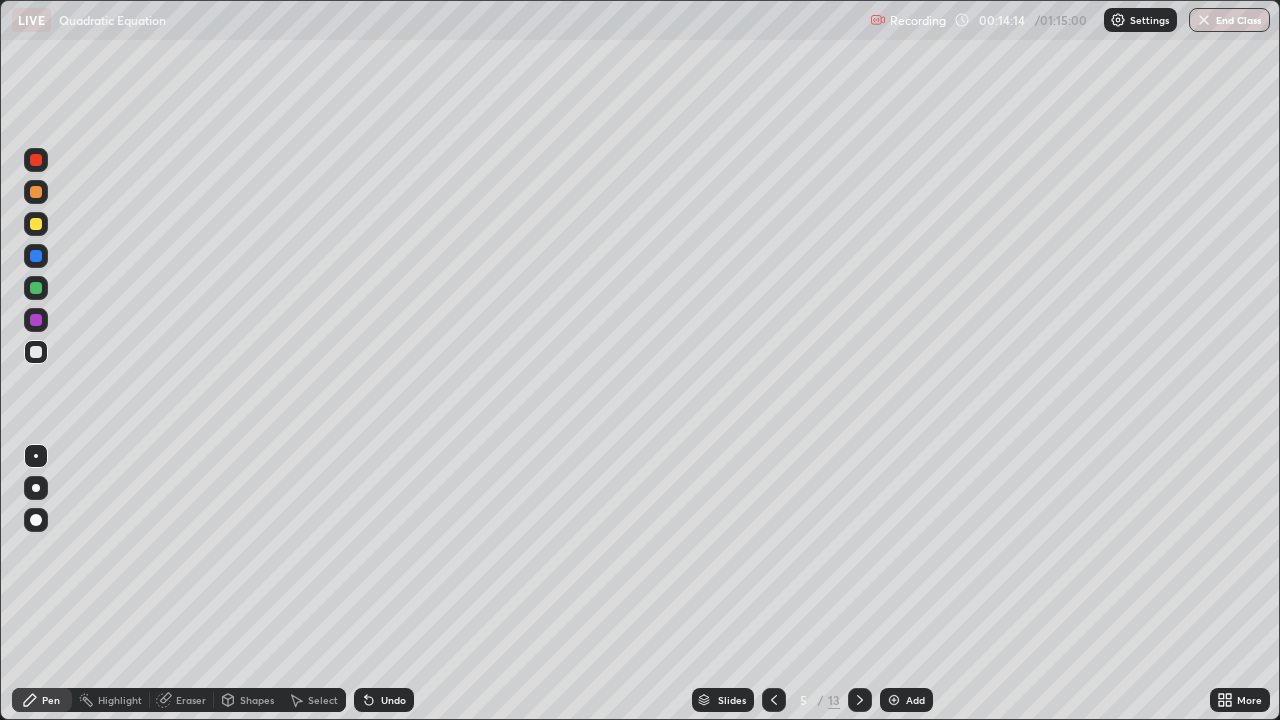 click at bounding box center [36, 224] 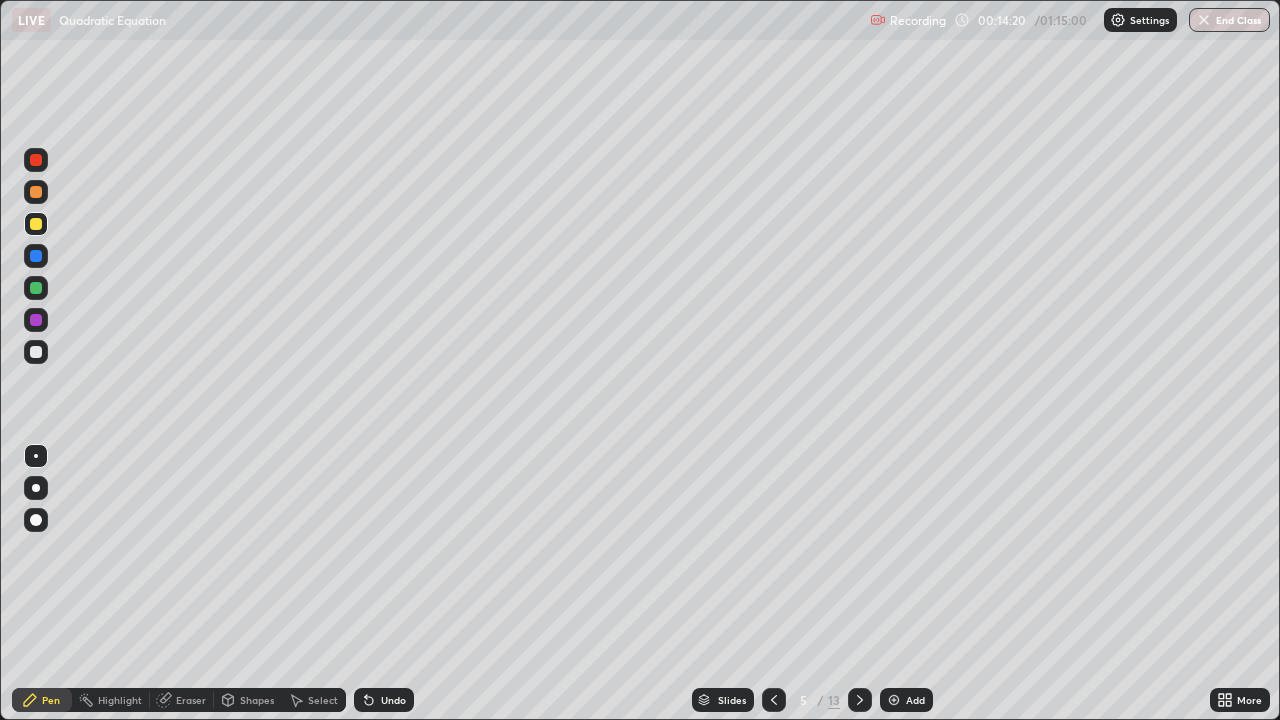click on "Undo" at bounding box center [384, 700] 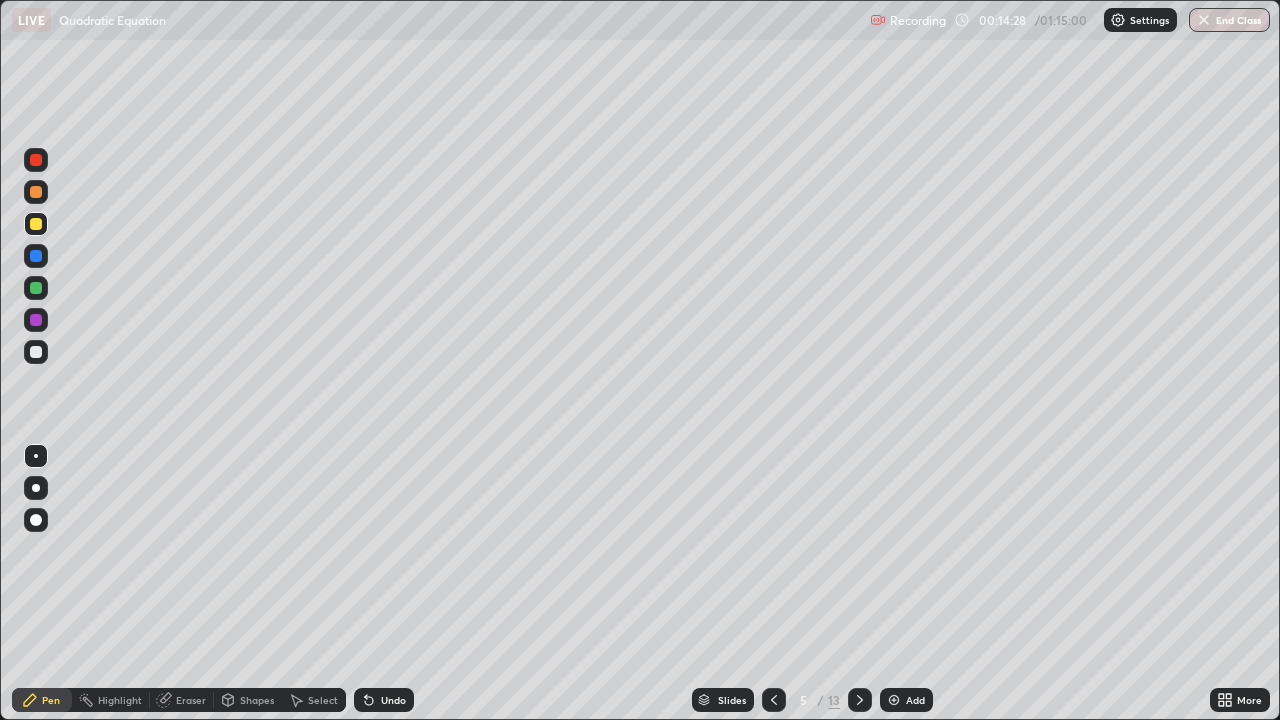 click on "Undo" at bounding box center [384, 700] 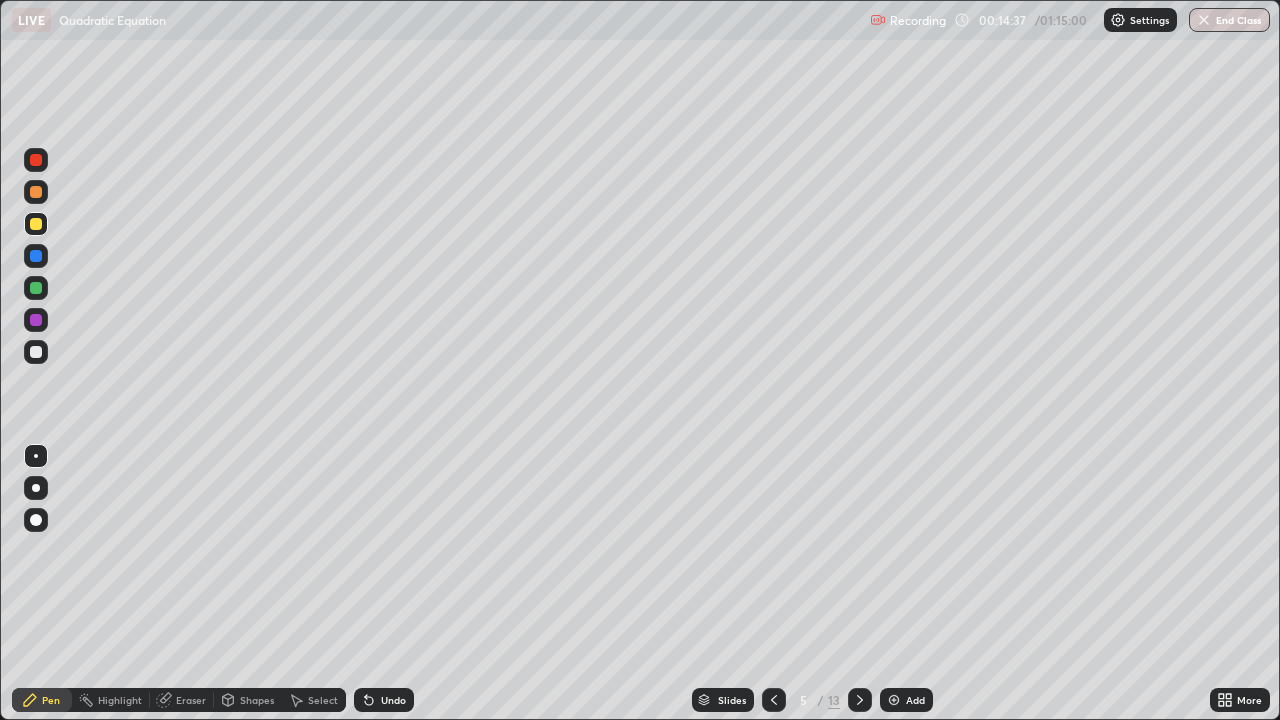 click 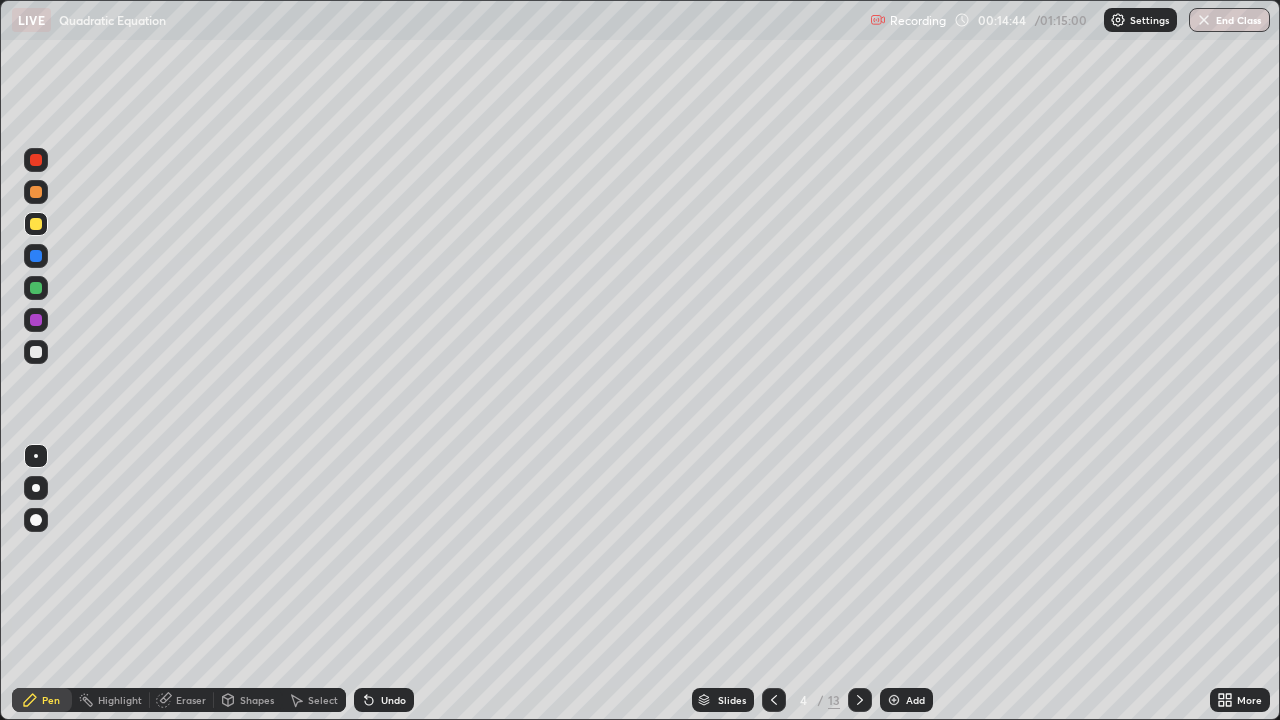 click 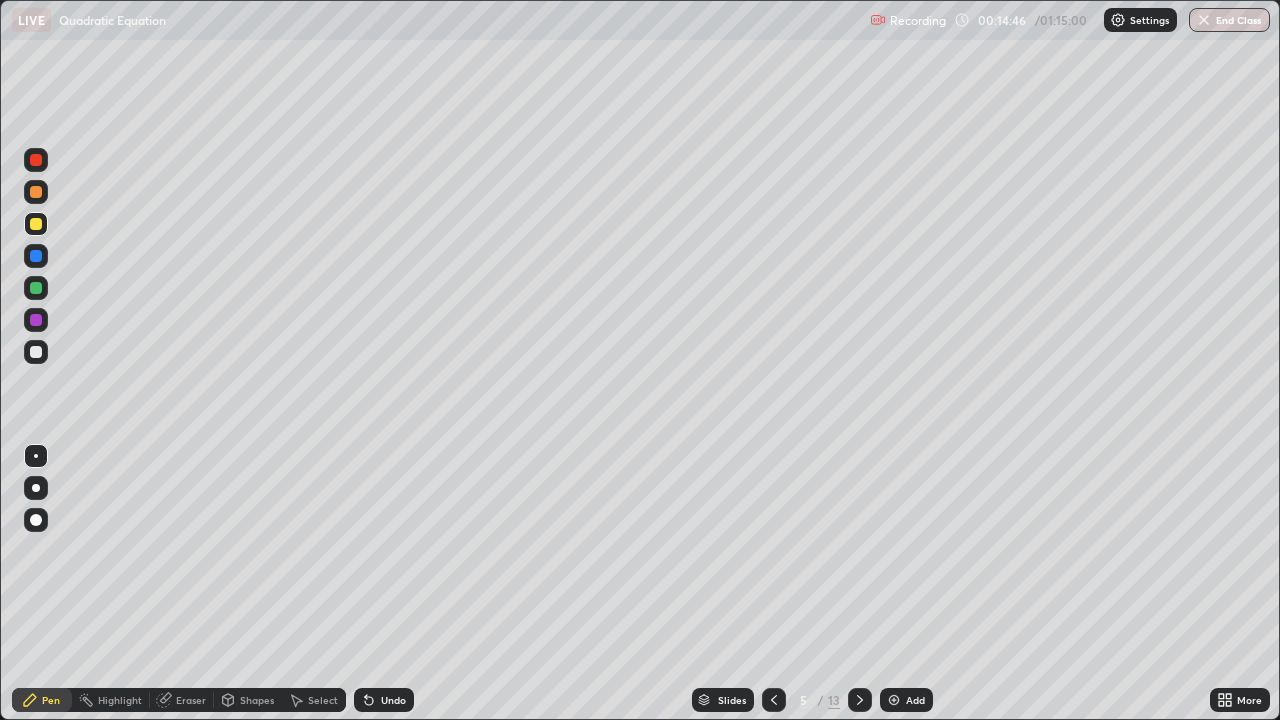 click on "Eraser" at bounding box center [191, 700] 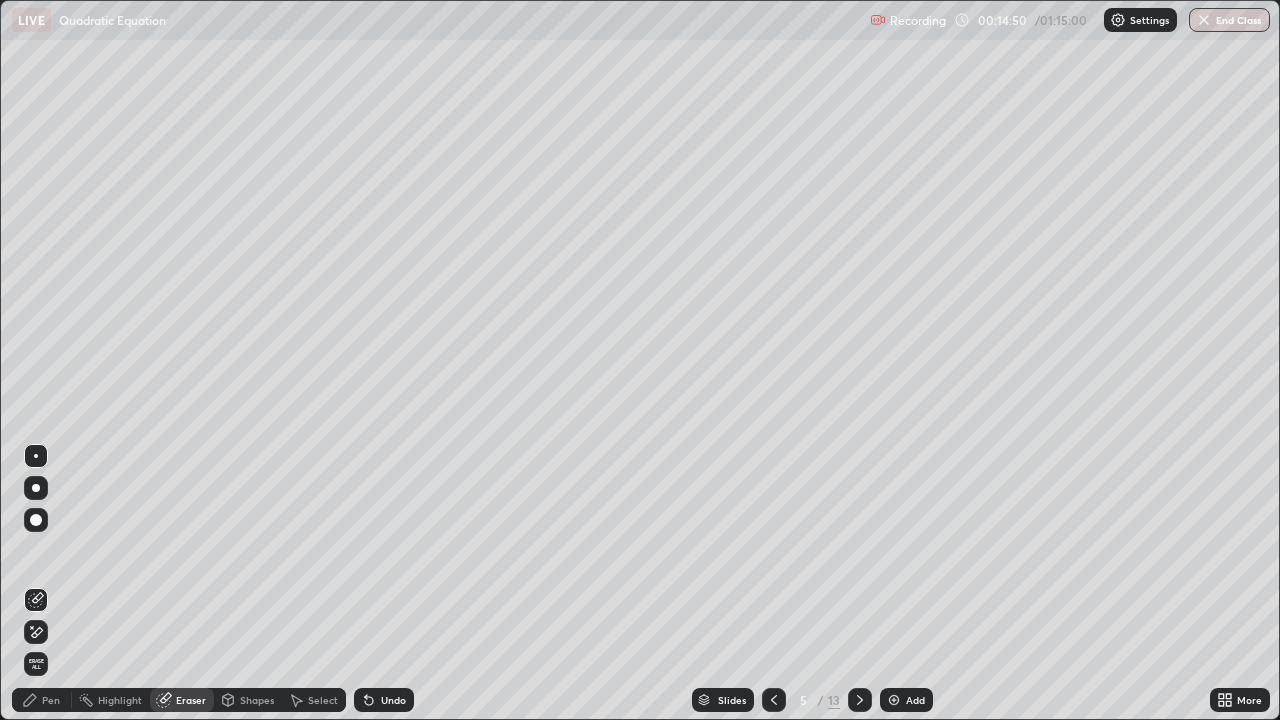 click on "Pen" at bounding box center (42, 700) 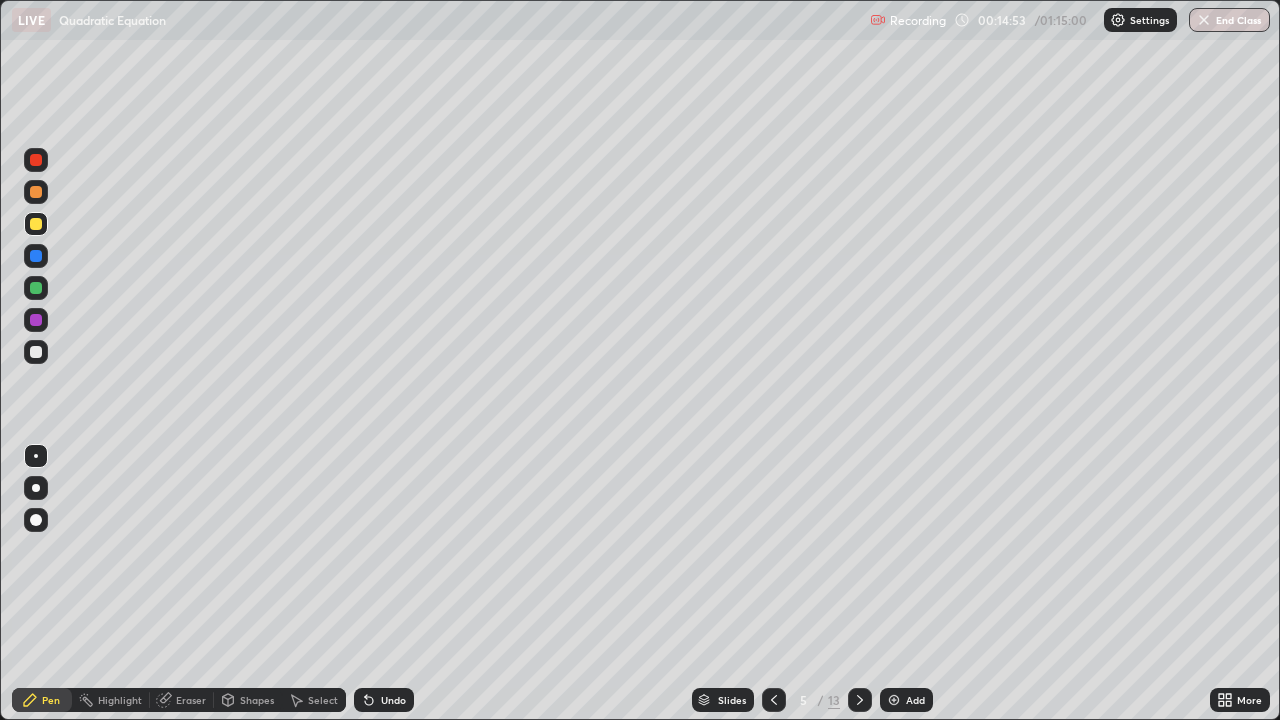 click 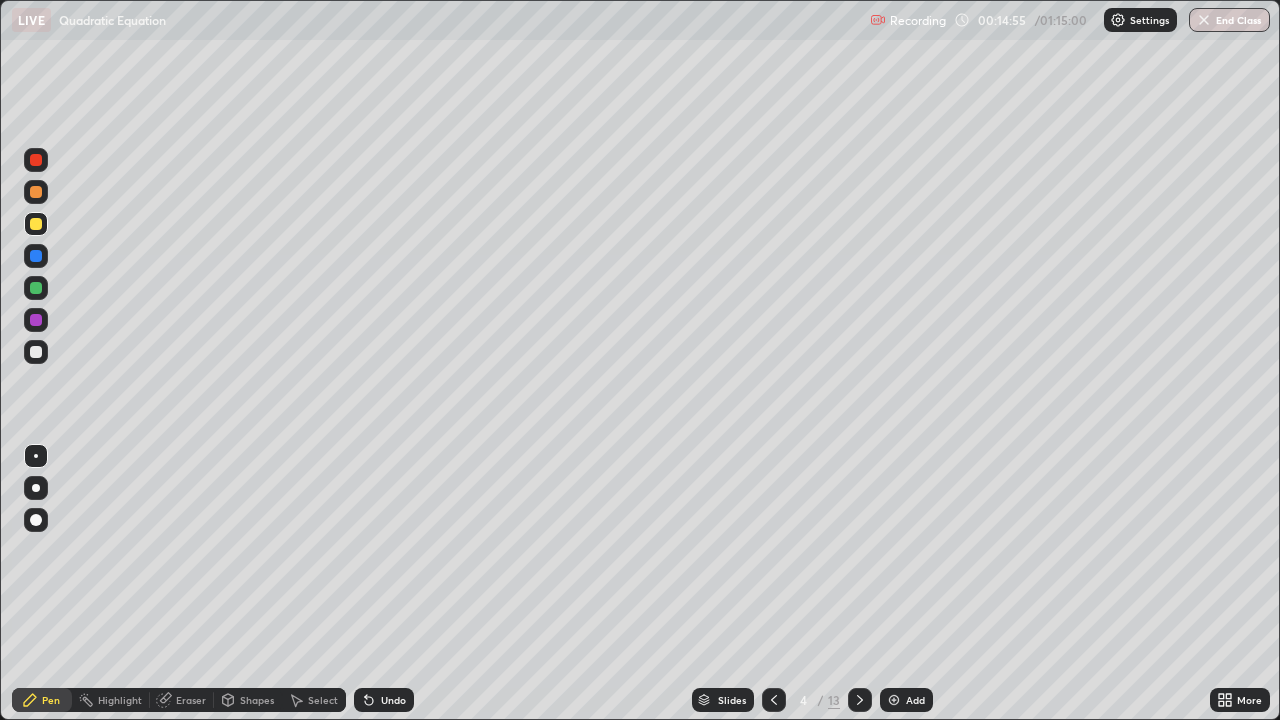 click 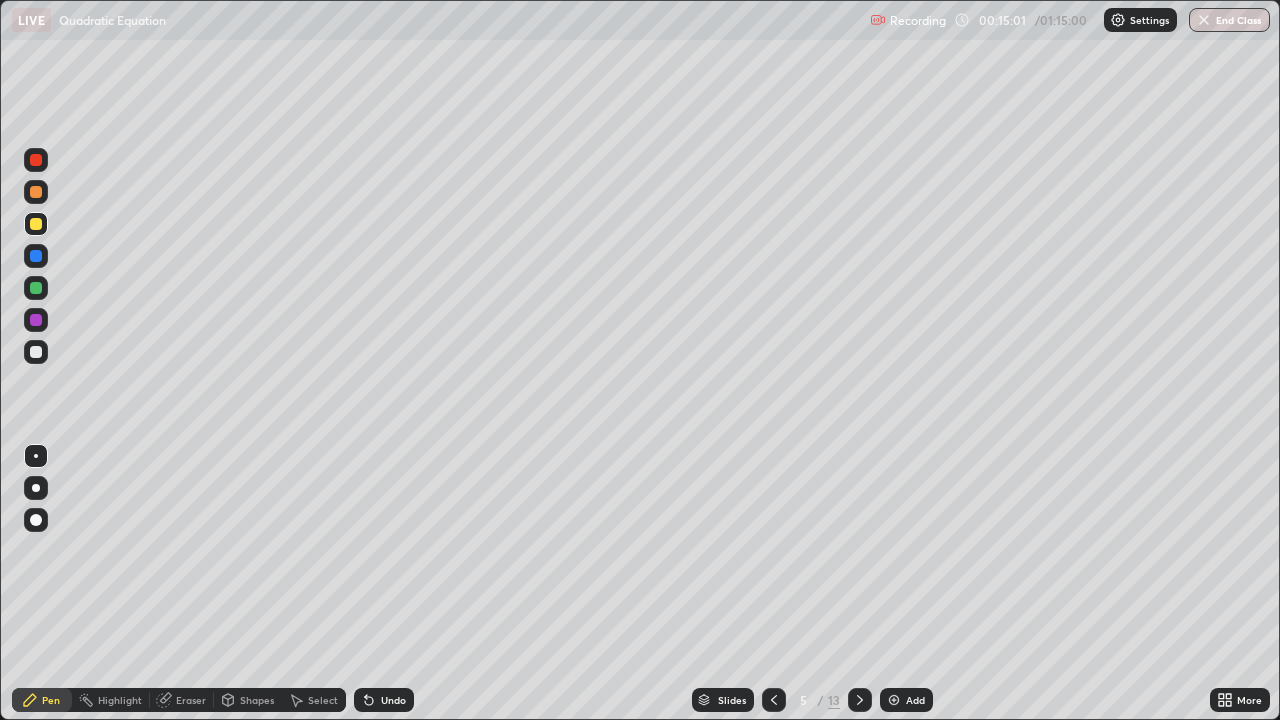 click 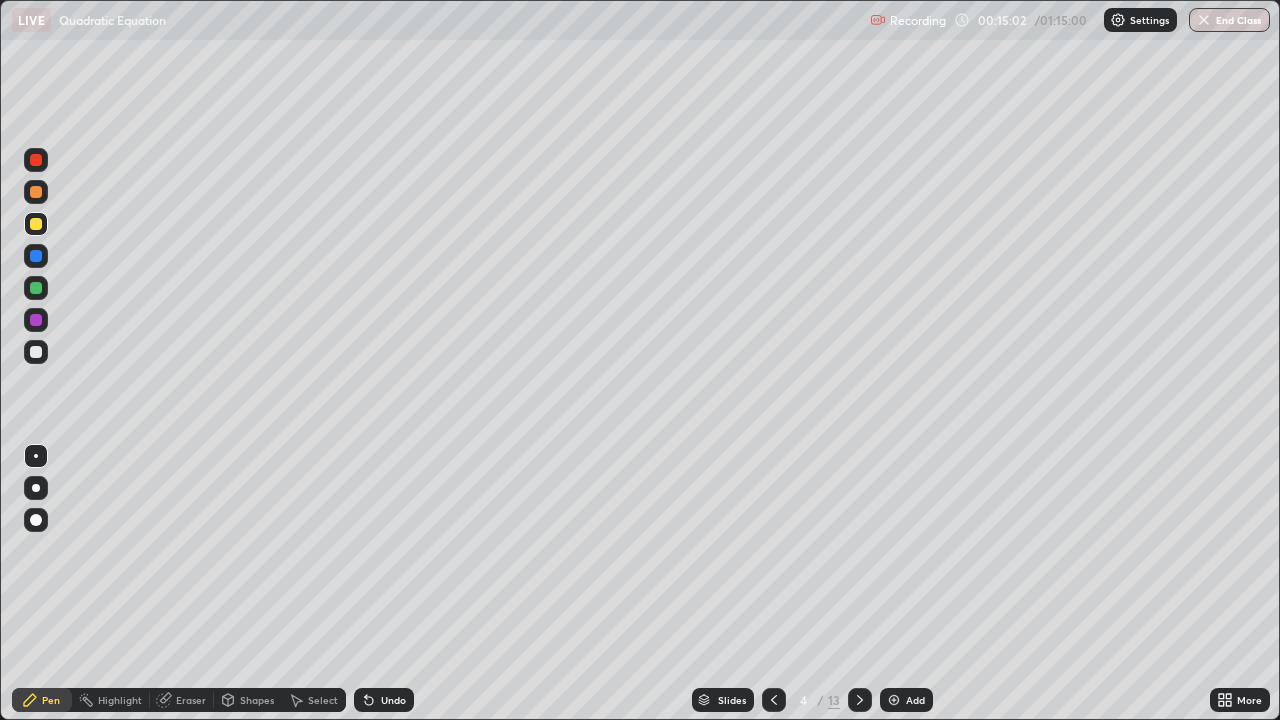 click 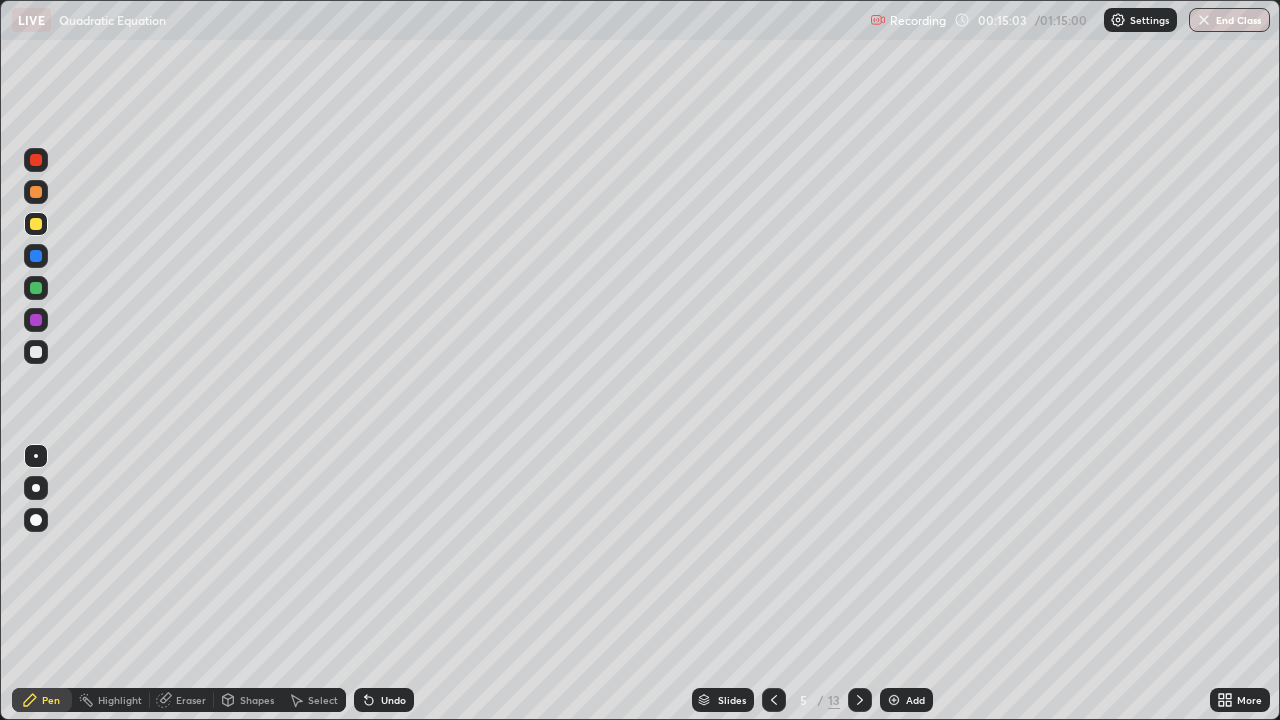 click on "Eraser" at bounding box center (182, 700) 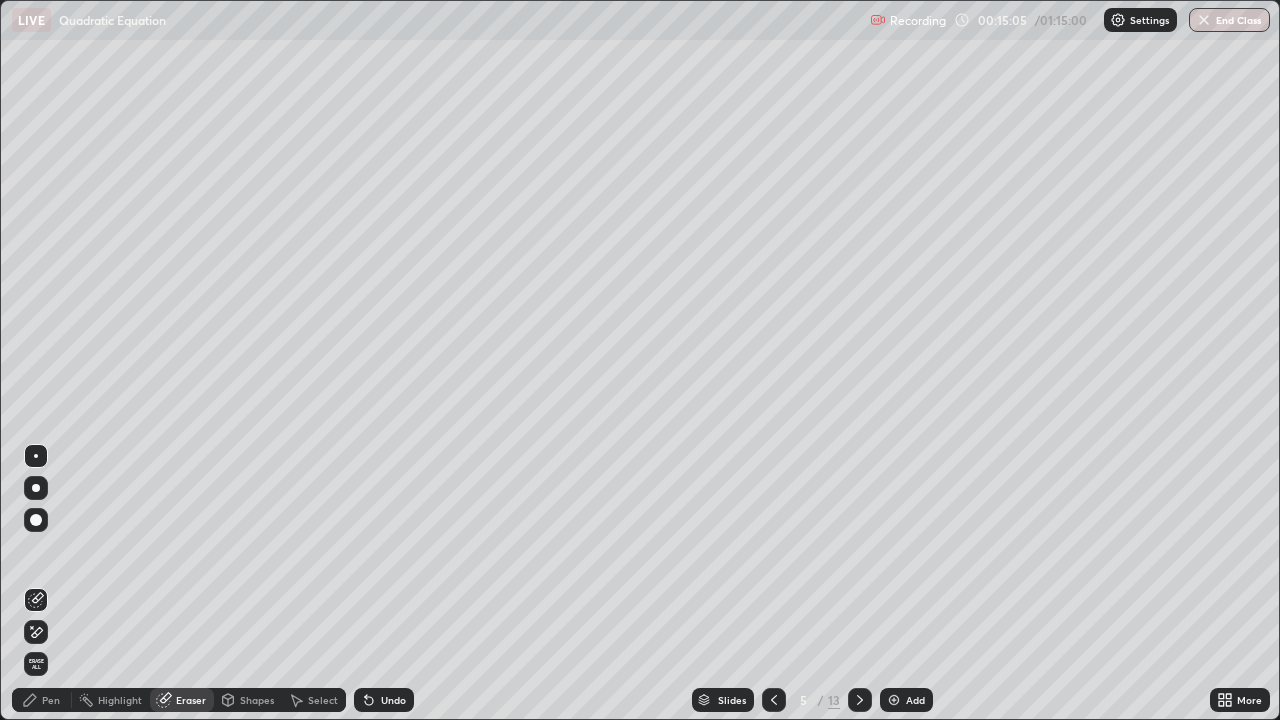 click on "Pen" at bounding box center [42, 700] 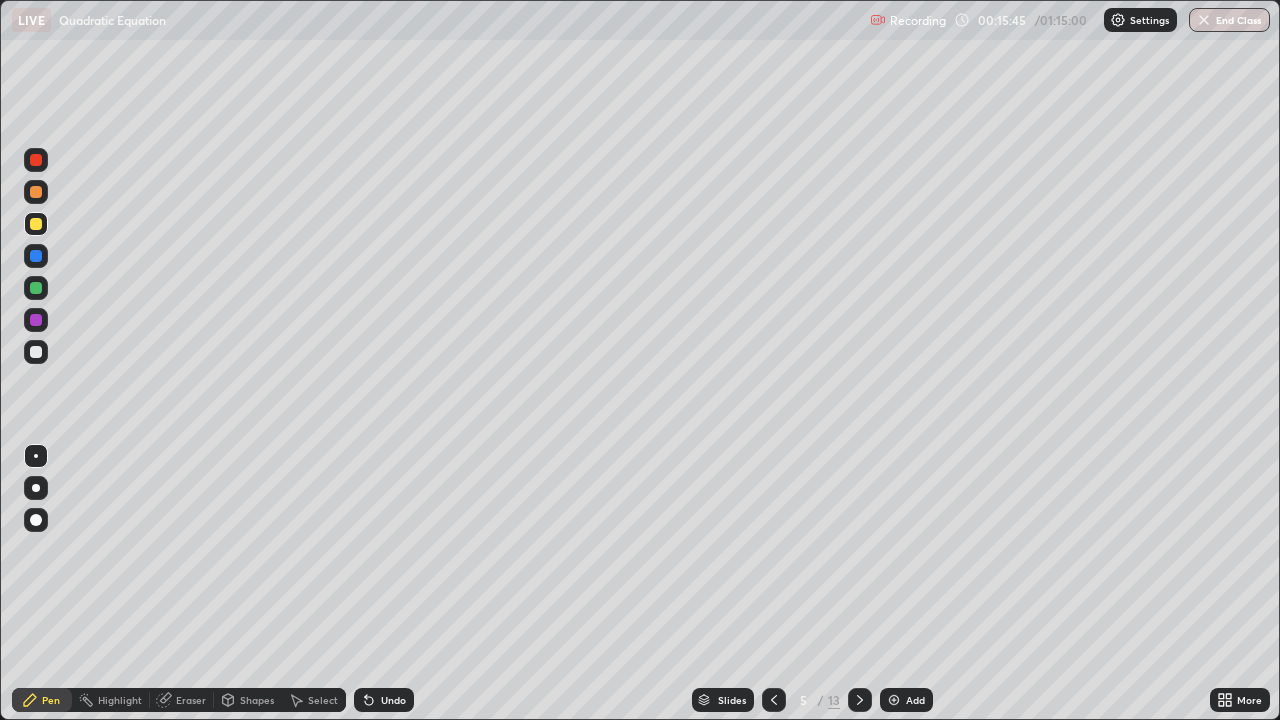 click on "Undo" at bounding box center (393, 700) 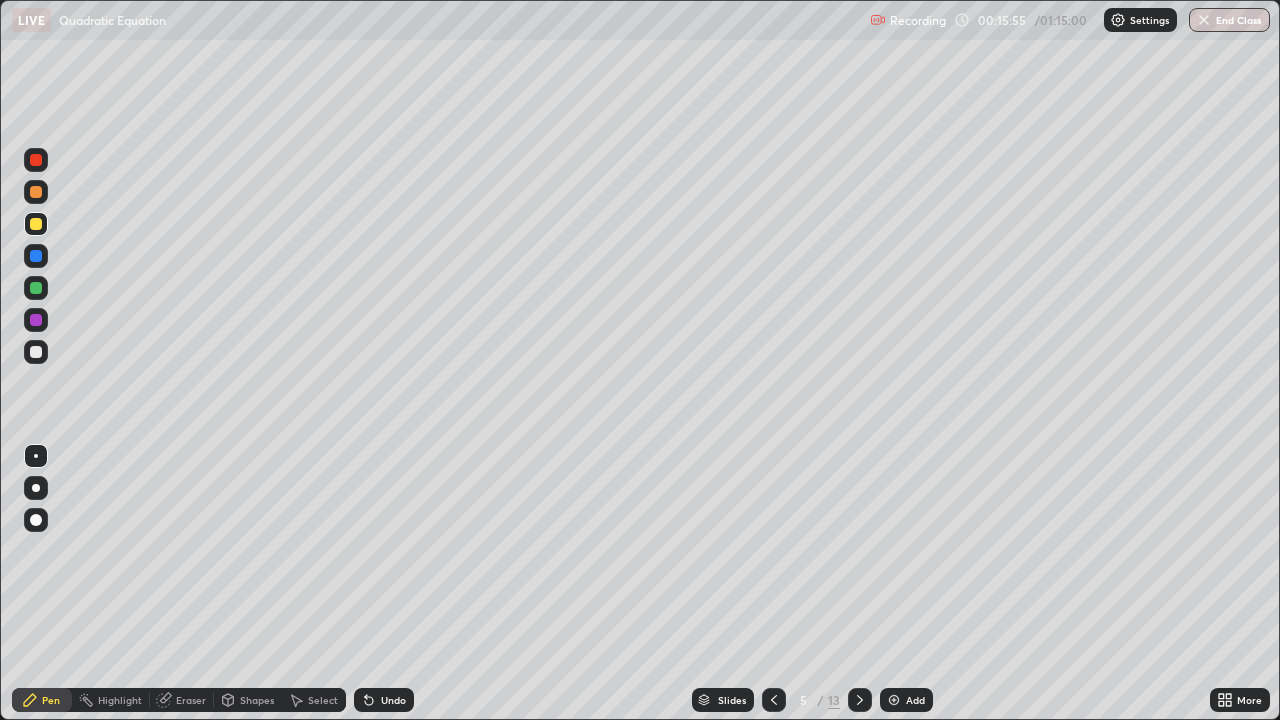 click on "Undo" at bounding box center (393, 700) 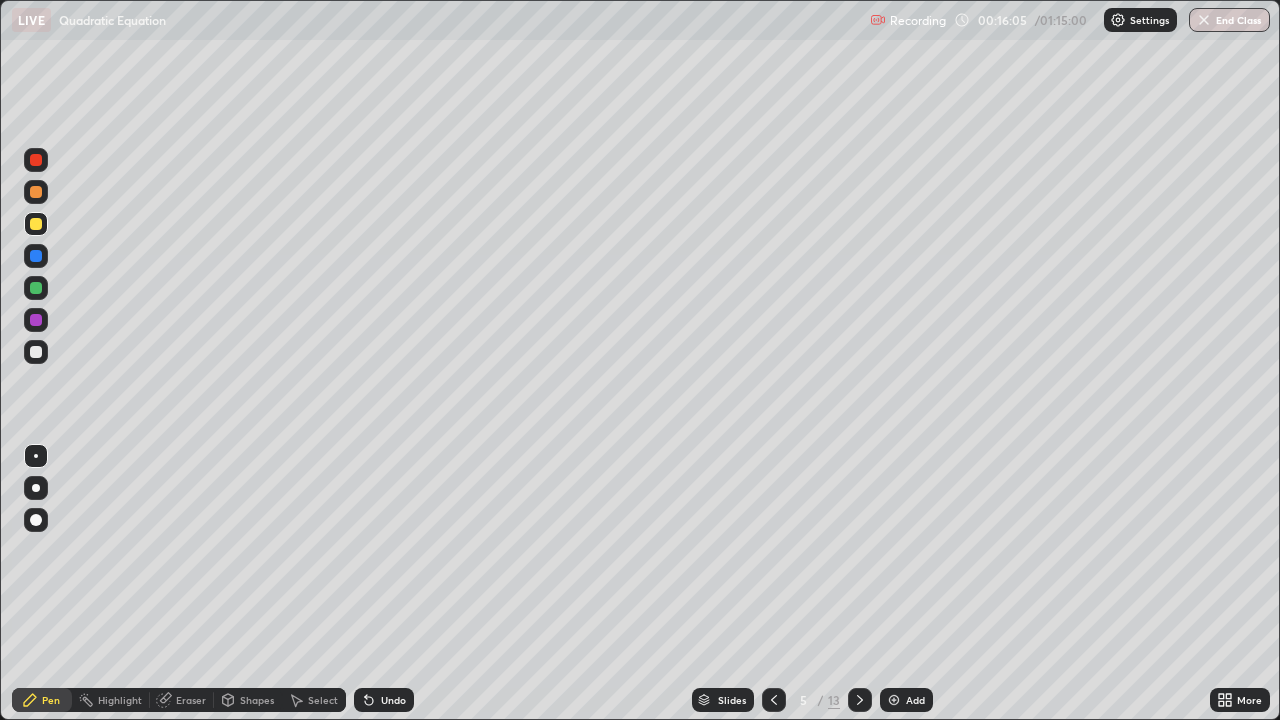 click on "Eraser" at bounding box center [191, 700] 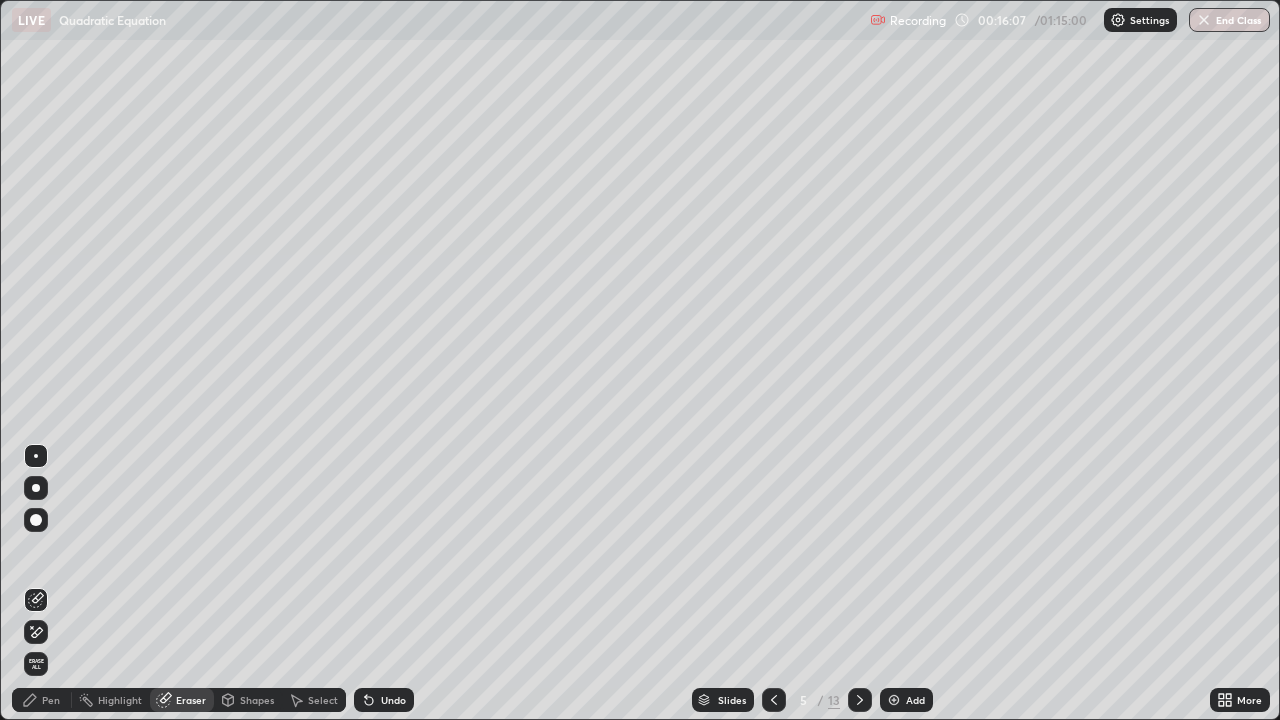 click on "Pen" at bounding box center (42, 700) 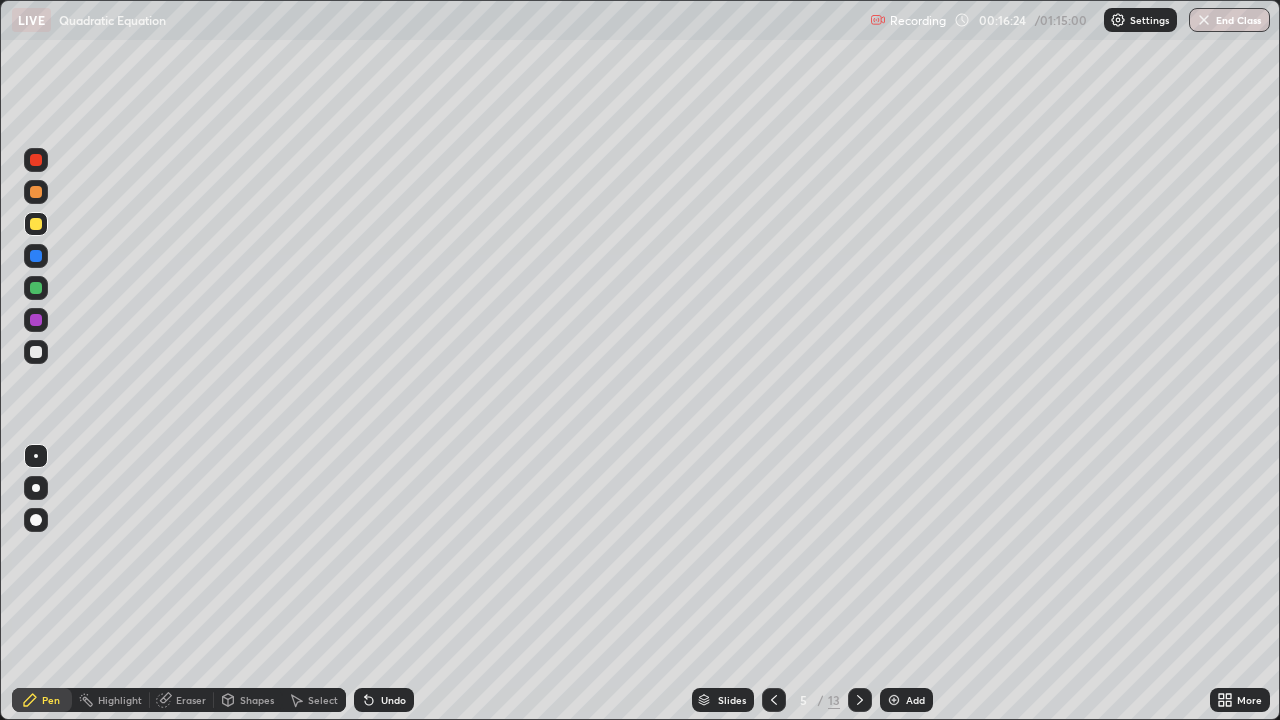 click on "Eraser" at bounding box center [182, 700] 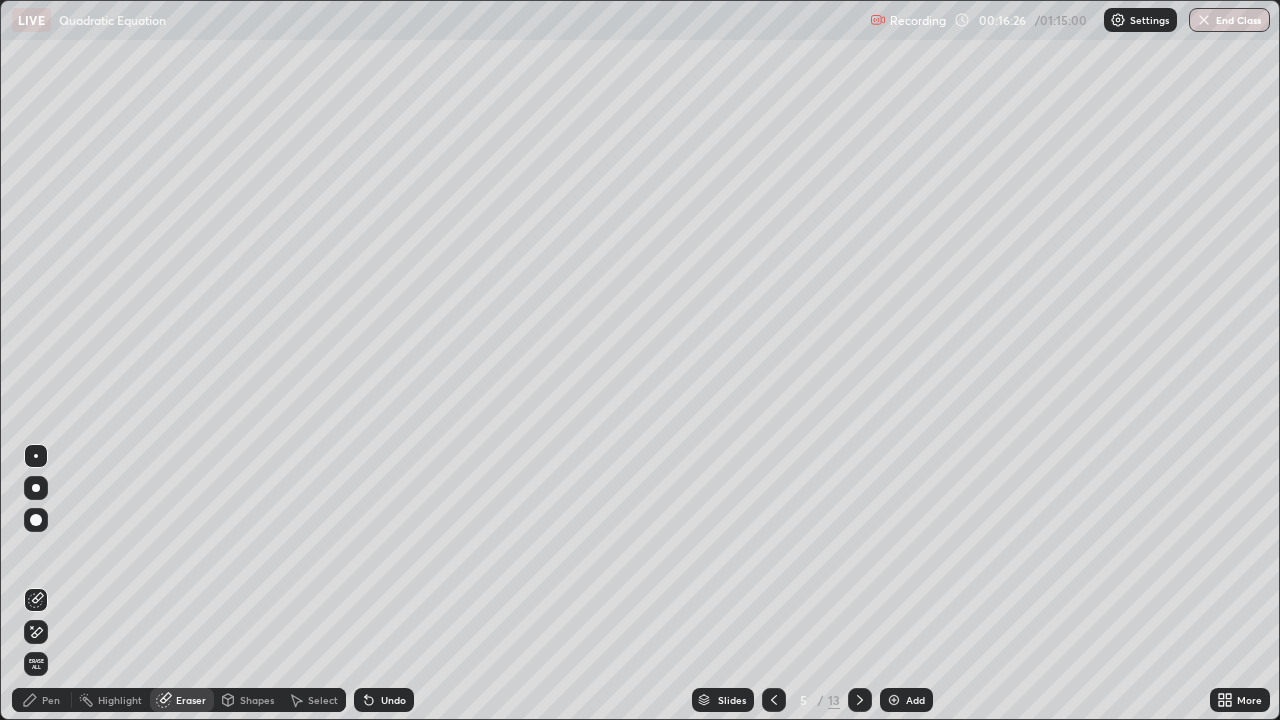 click on "Pen" at bounding box center (42, 700) 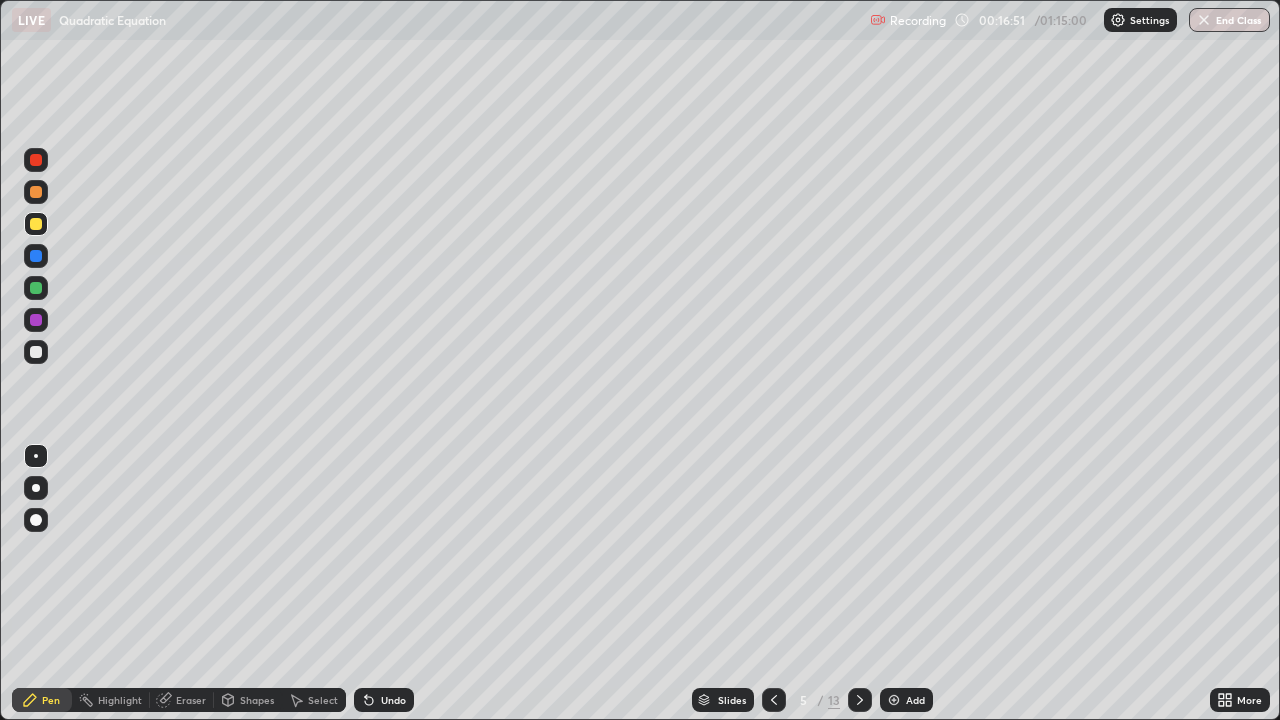 click on "Undo" at bounding box center (384, 700) 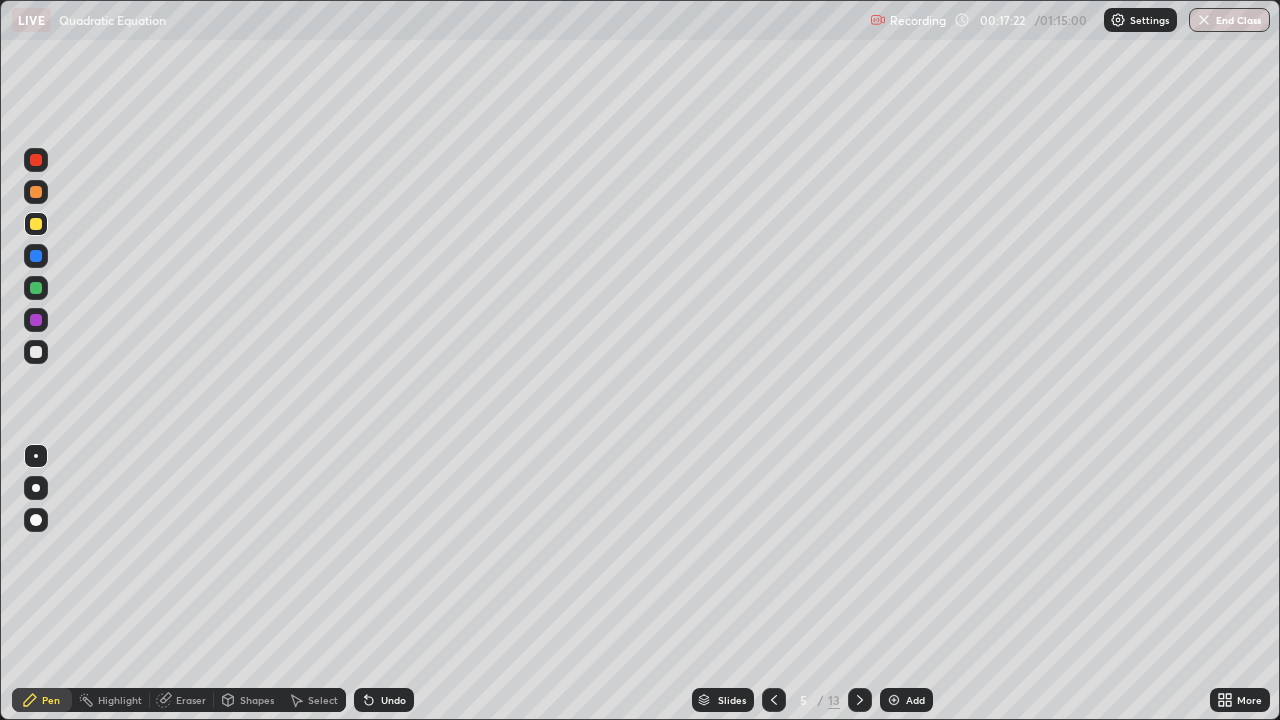 click at bounding box center (36, 352) 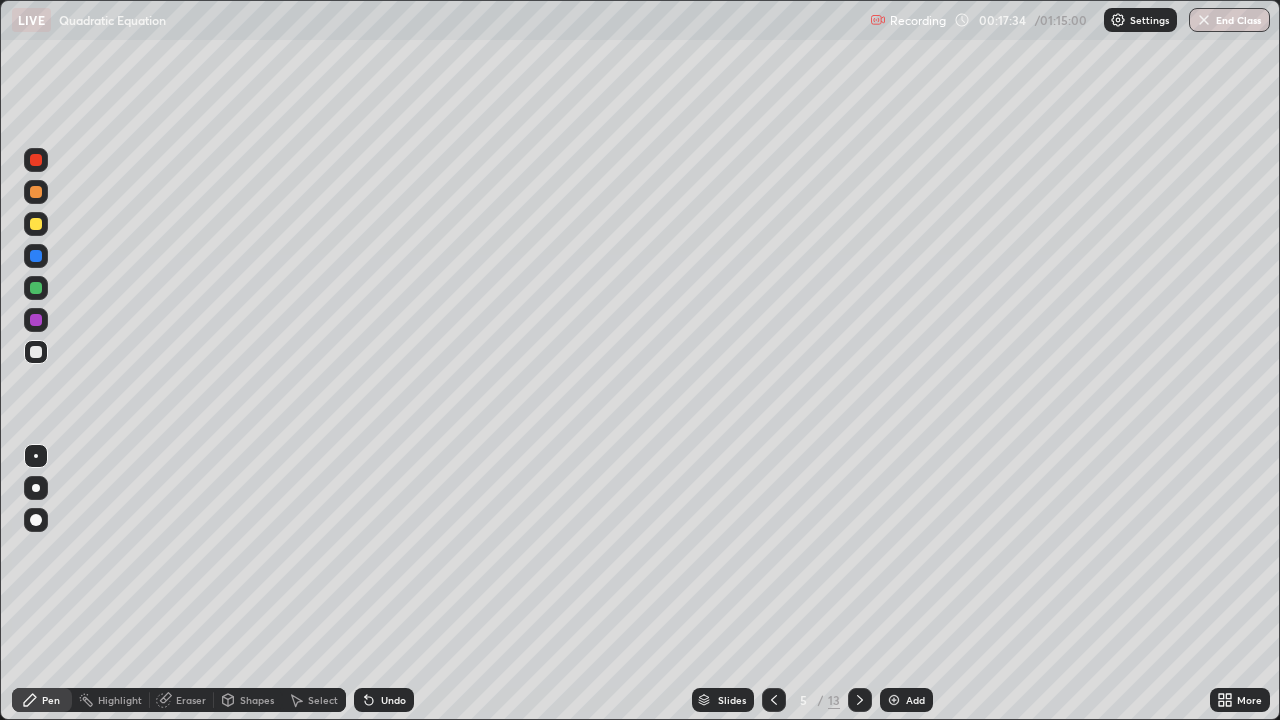 click on "Undo" at bounding box center (393, 700) 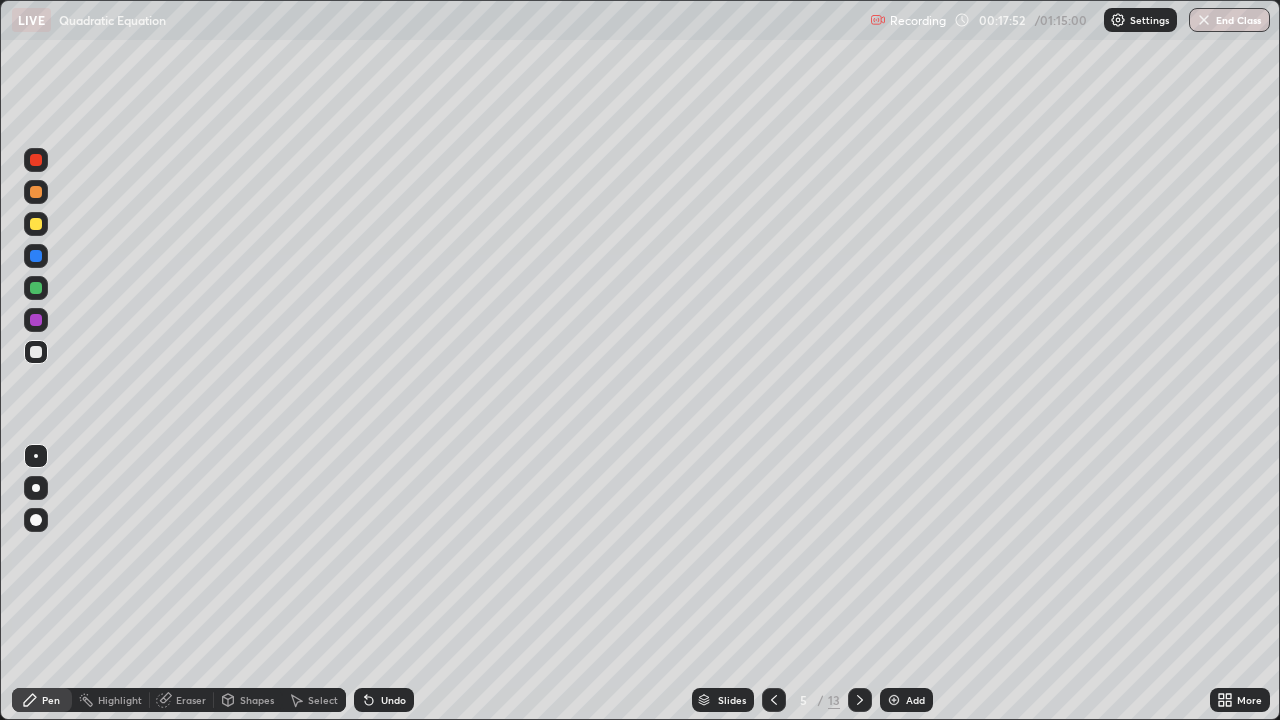 click 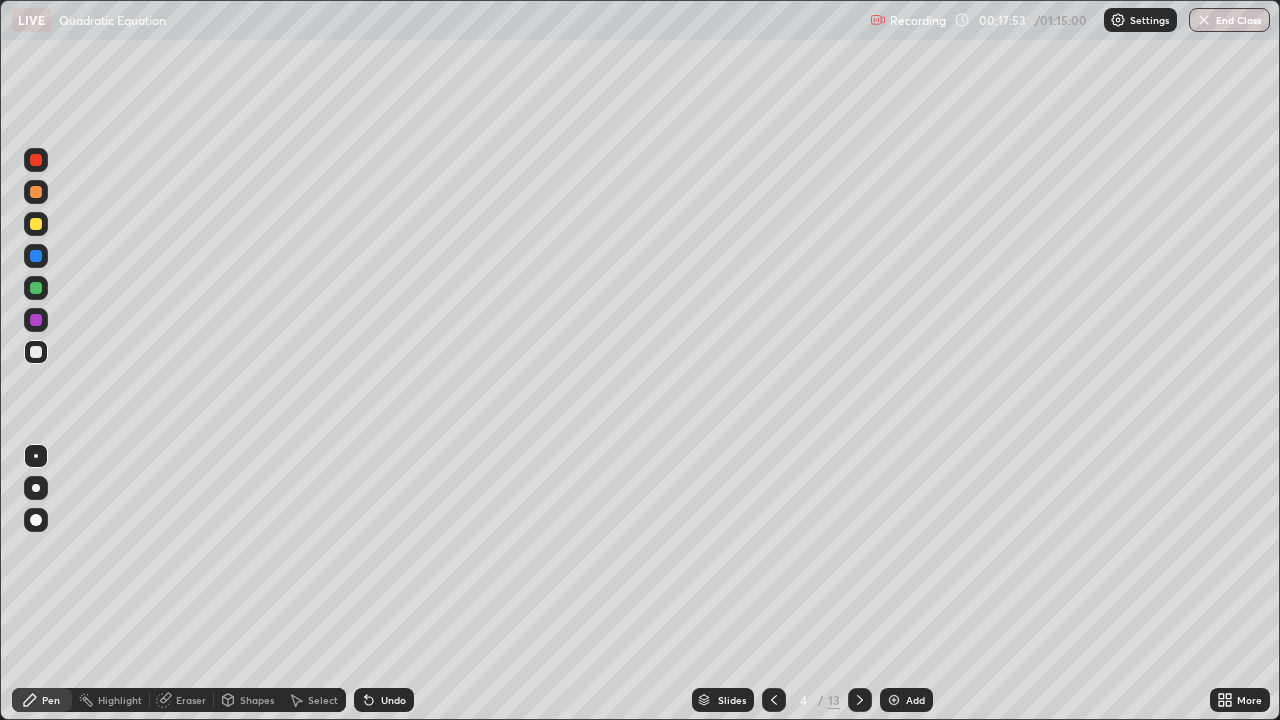 click 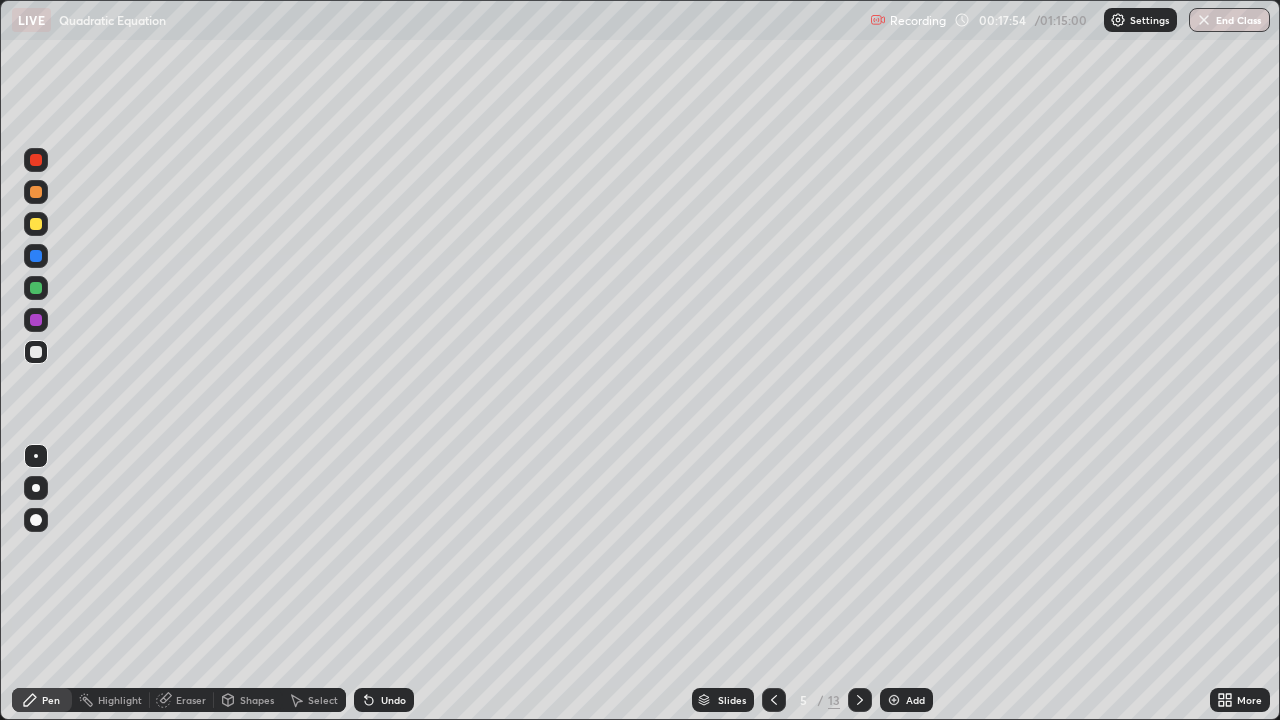 click 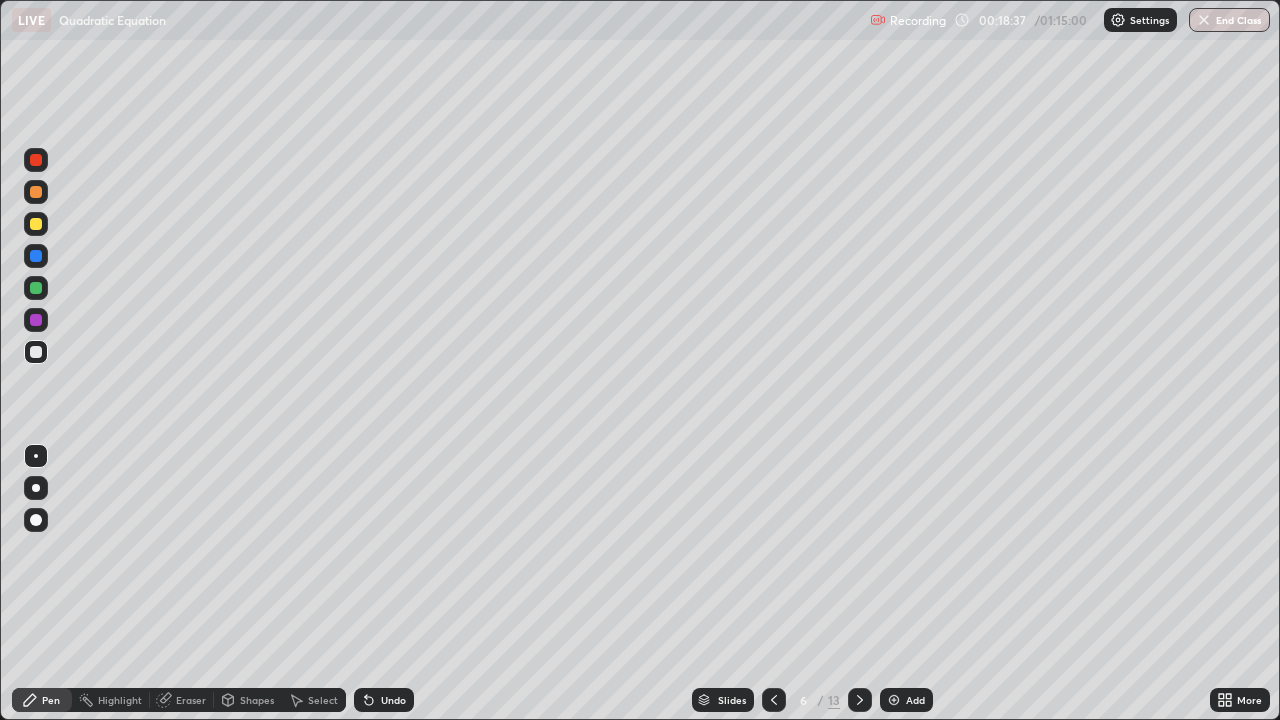 click on "Undo" at bounding box center (384, 700) 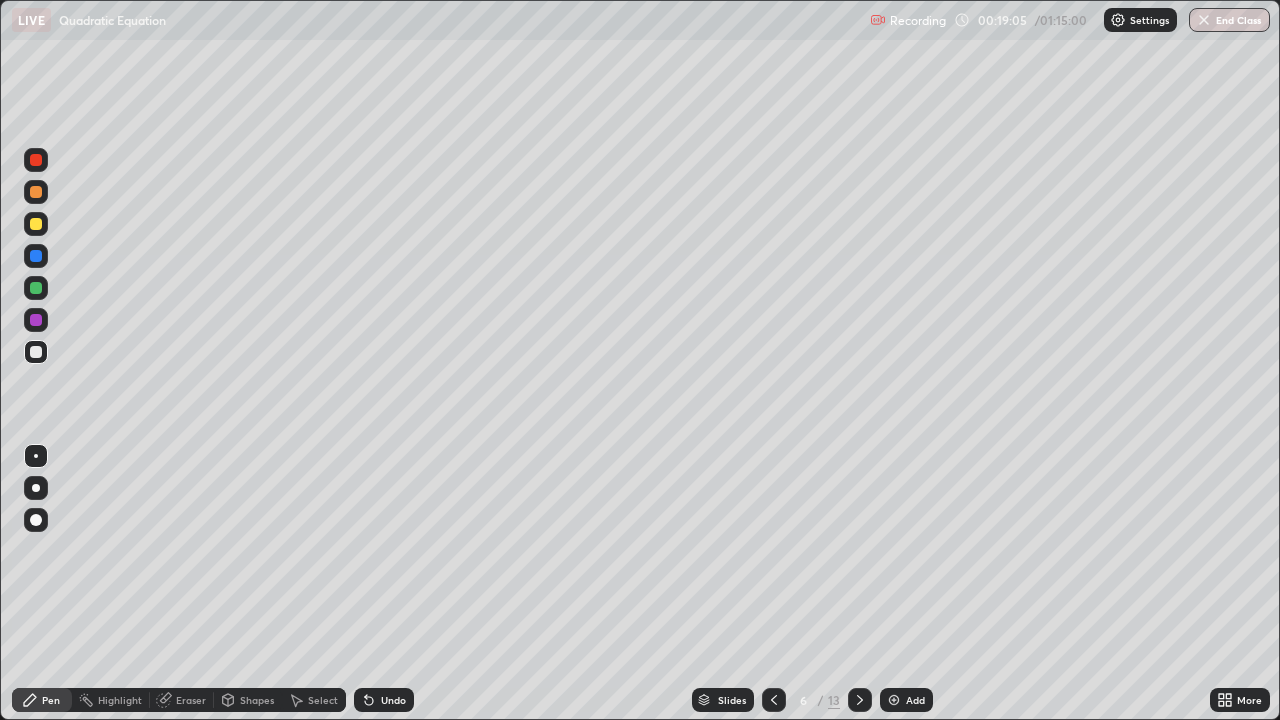 click at bounding box center [36, 224] 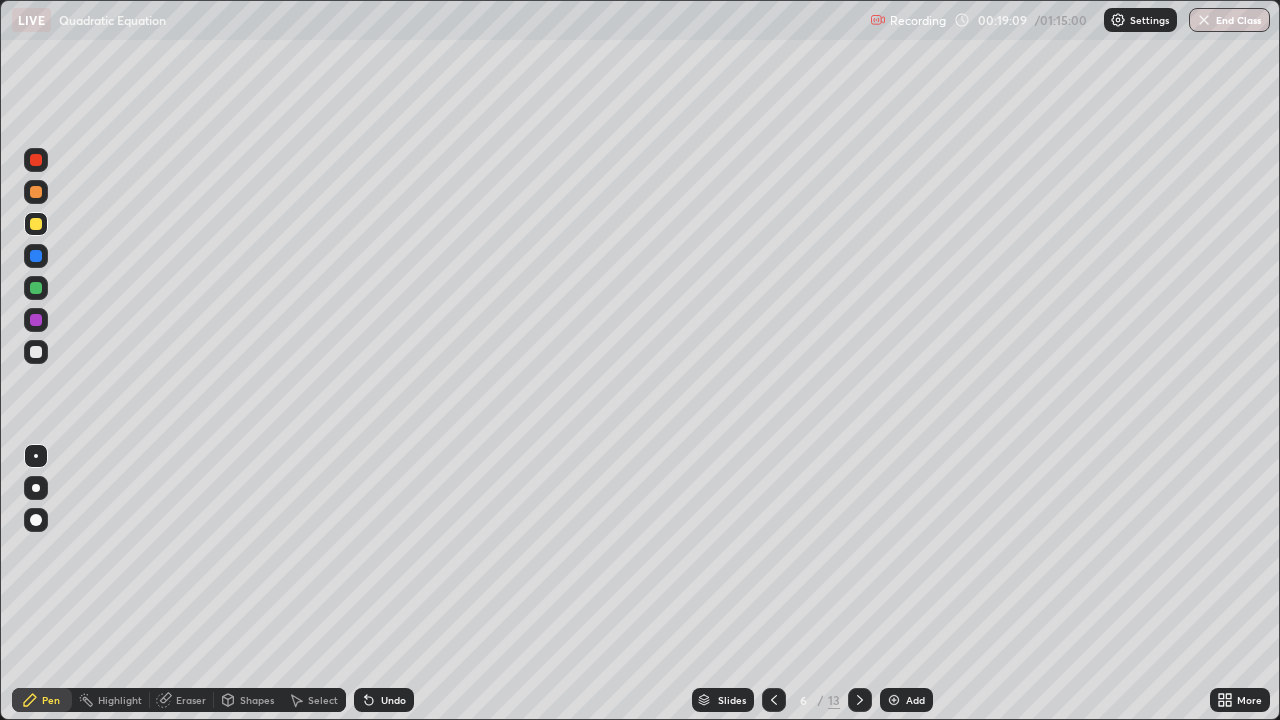 click on "Undo" at bounding box center [393, 700] 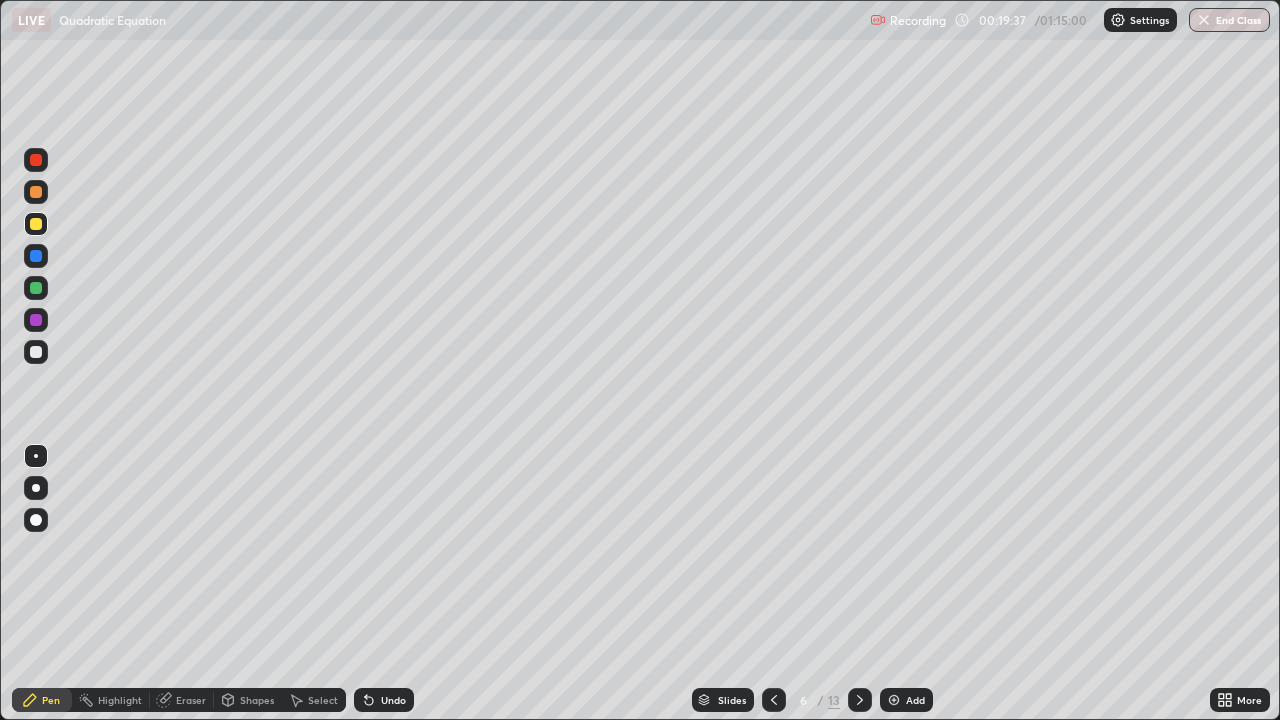click 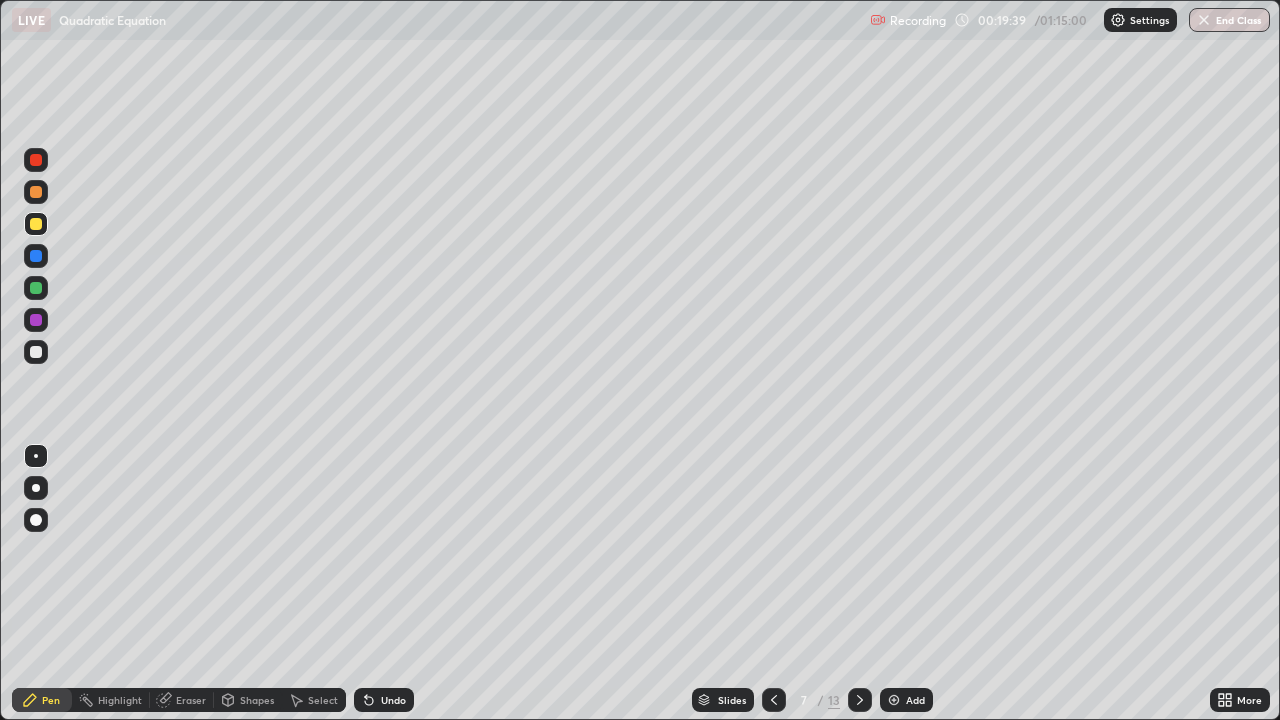 click at bounding box center (36, 352) 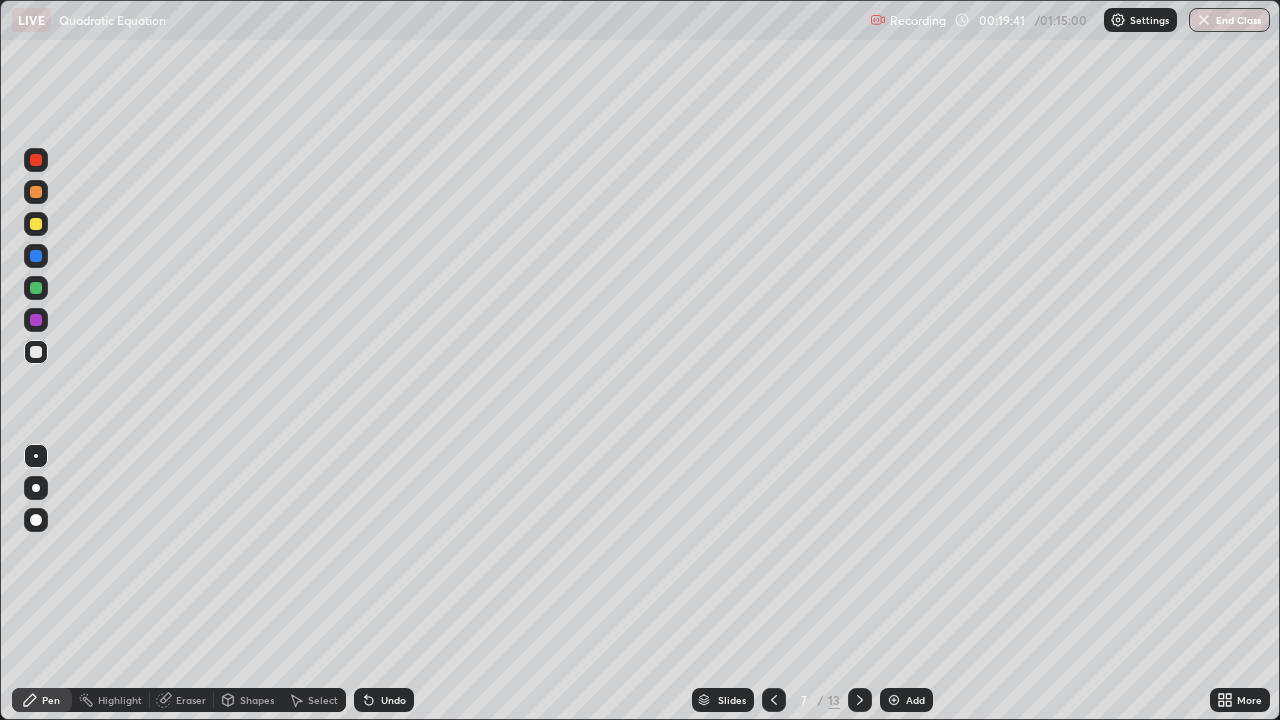 click 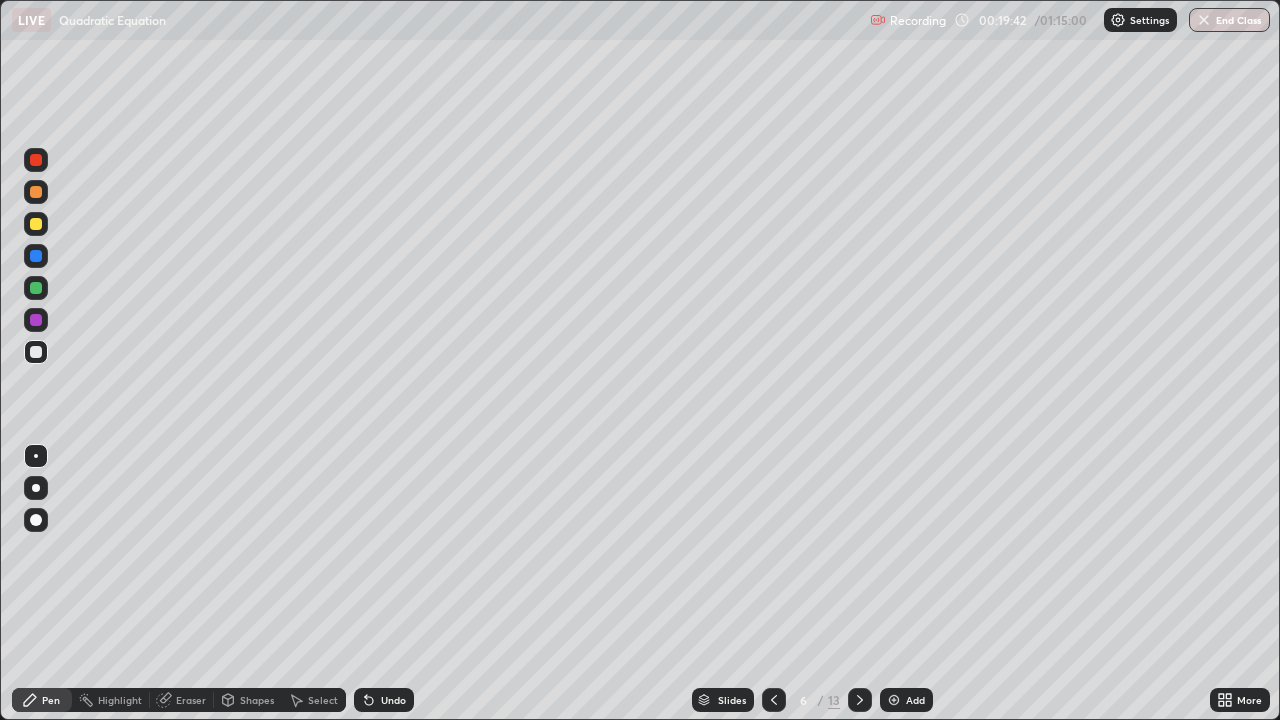 click 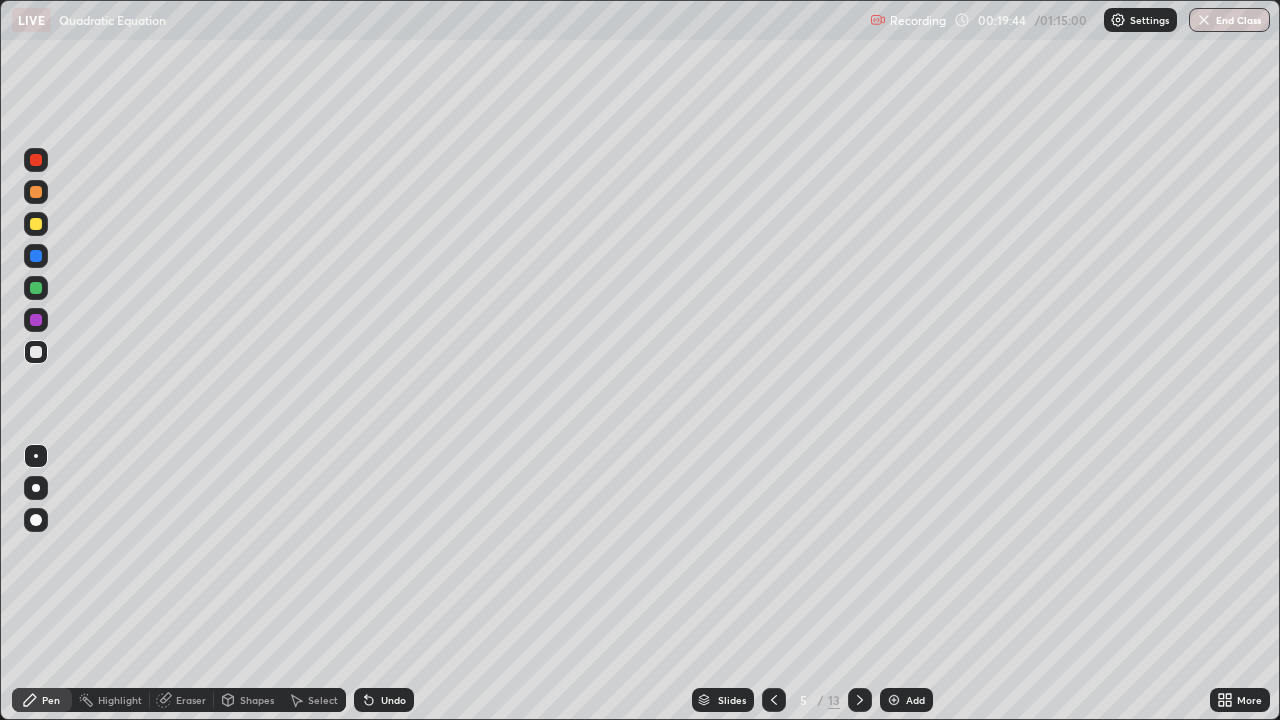 click 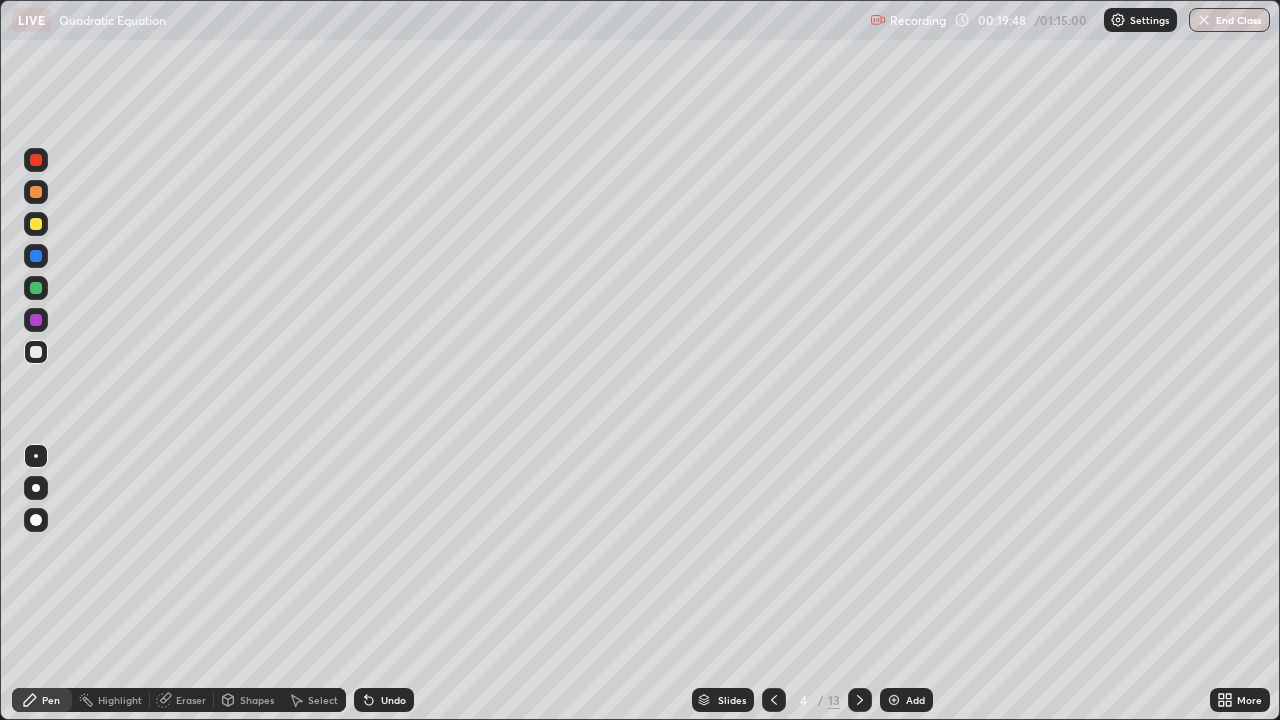 click 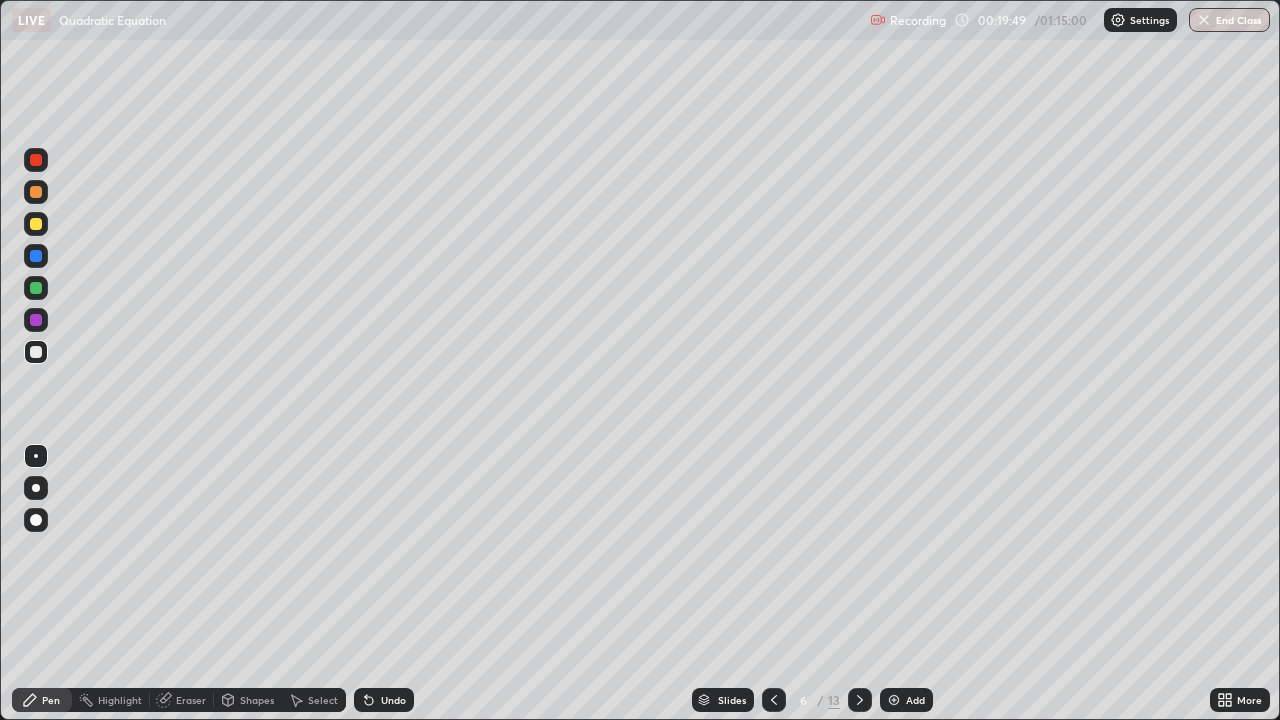 click 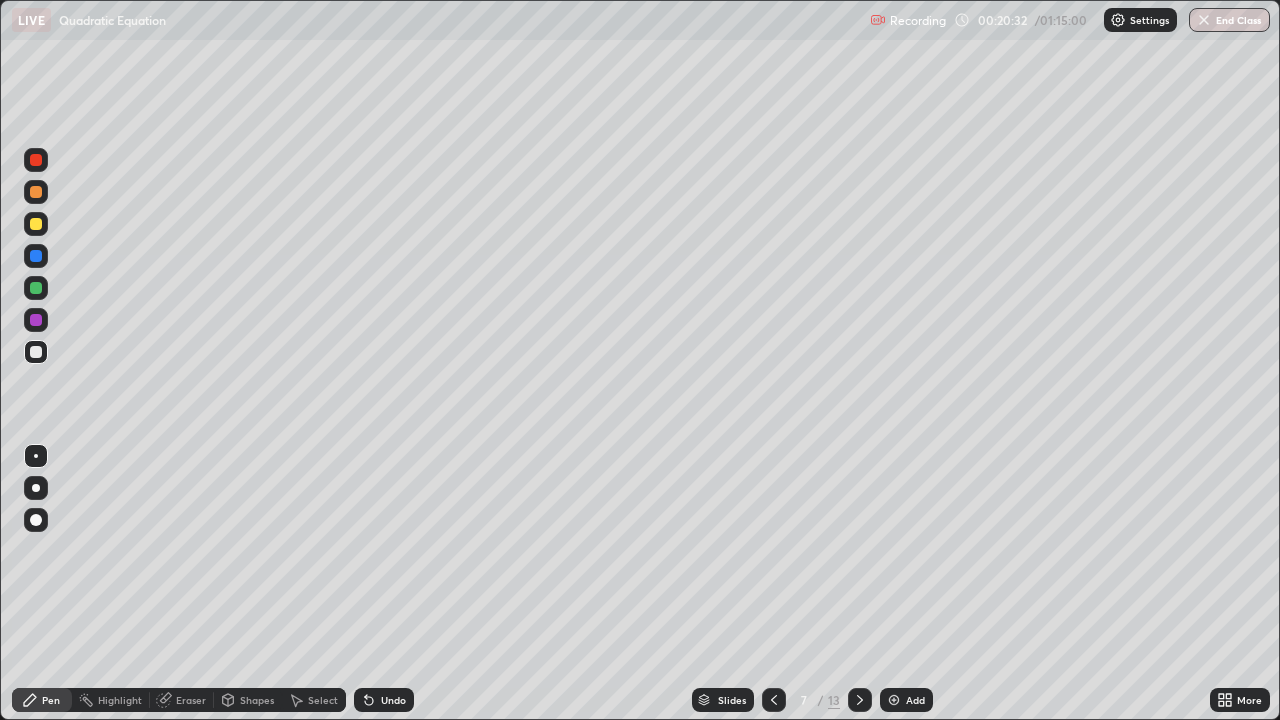 click on "Undo" at bounding box center (384, 700) 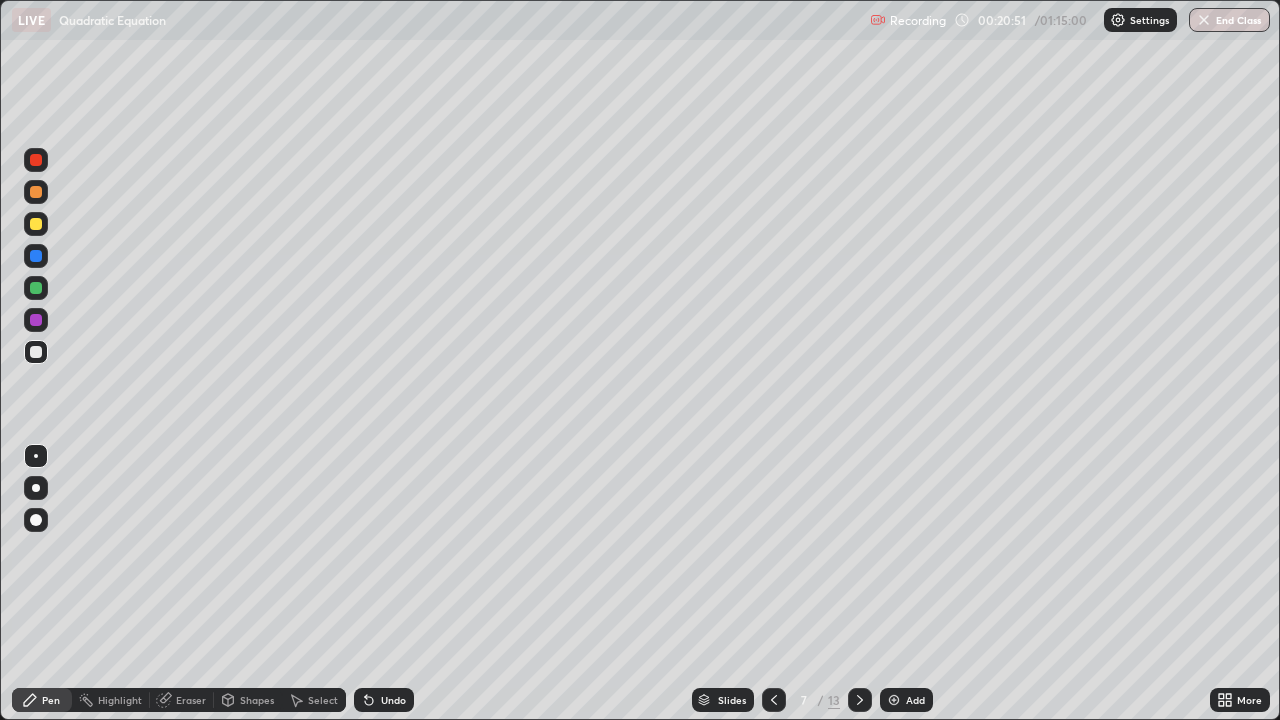 click on "Undo" at bounding box center [393, 700] 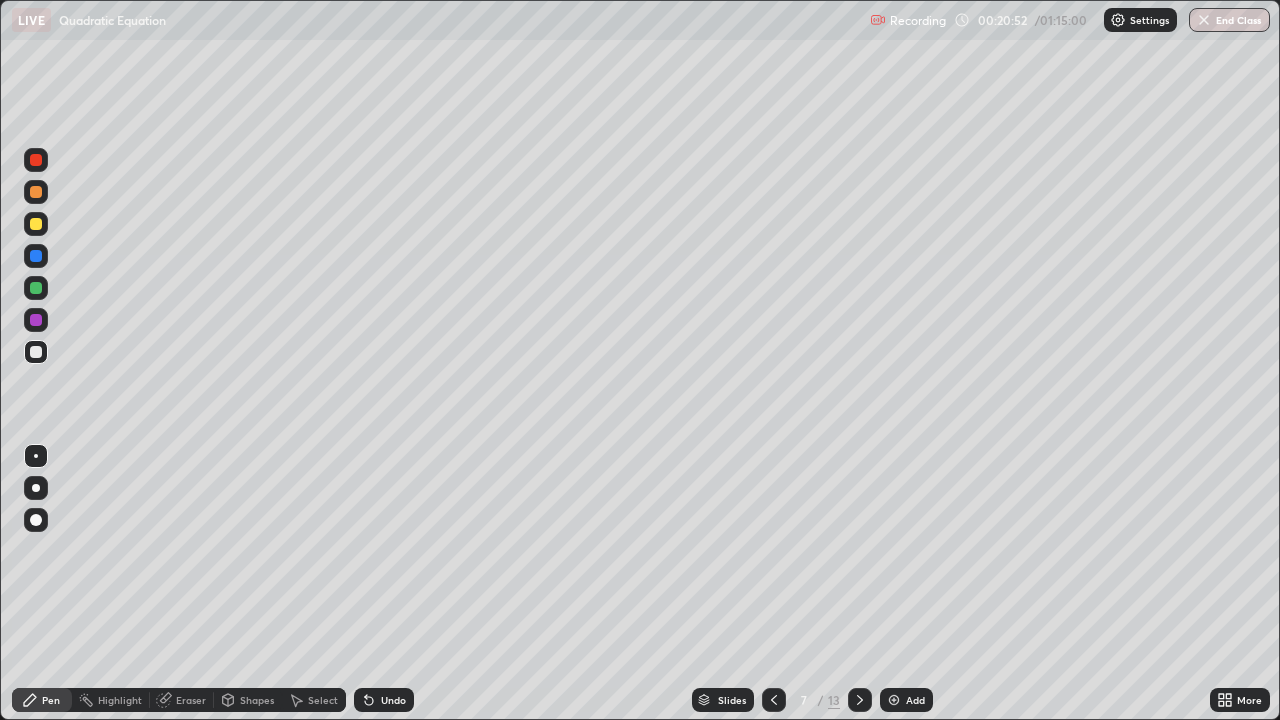 click at bounding box center (36, 224) 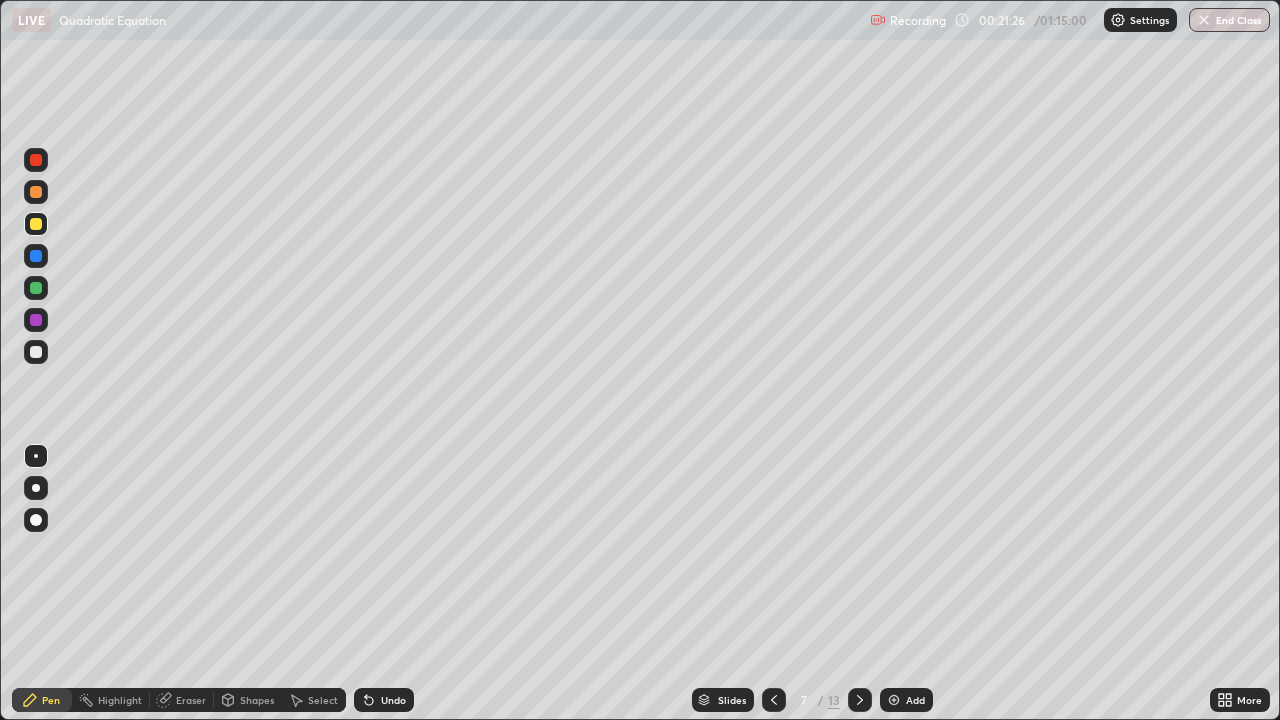 click 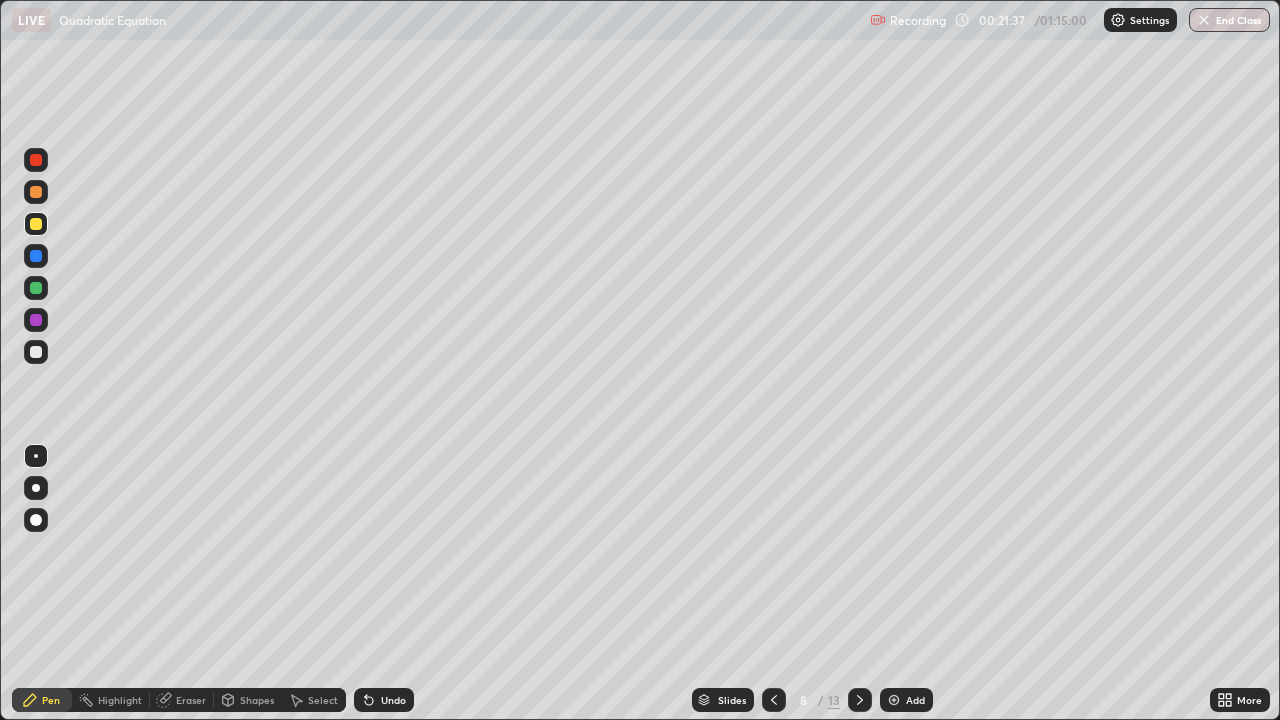 click 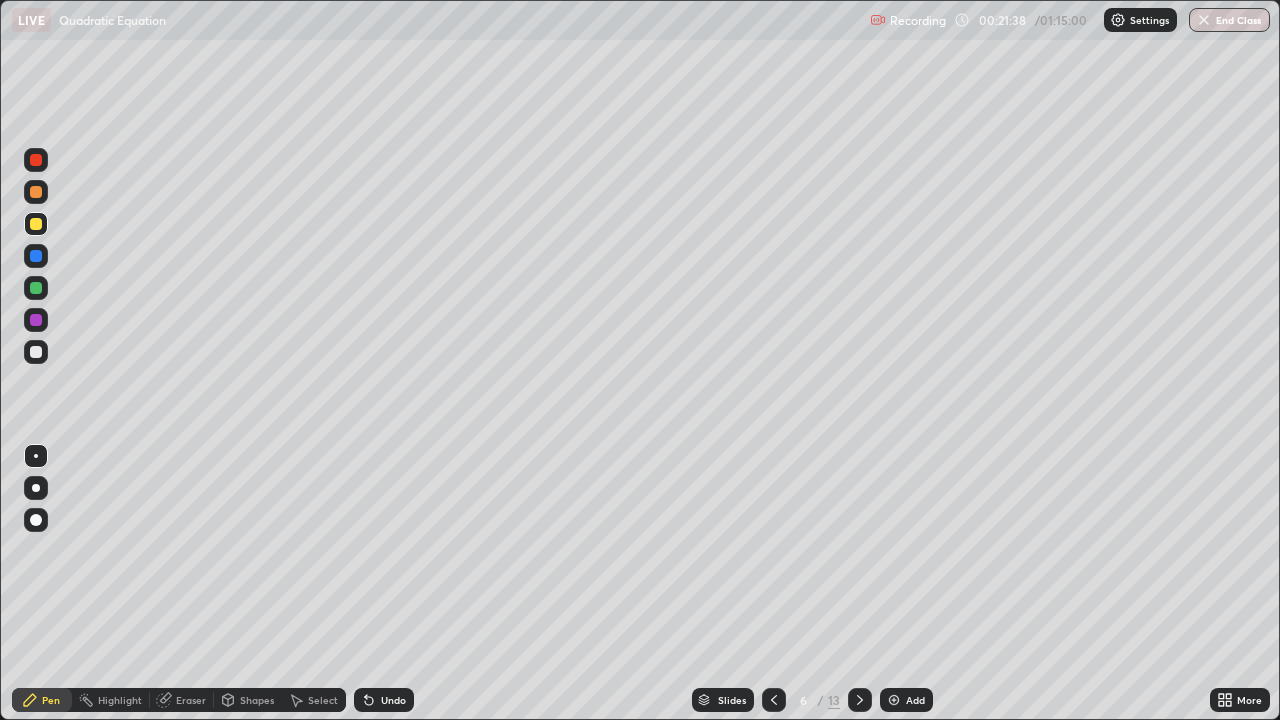 click 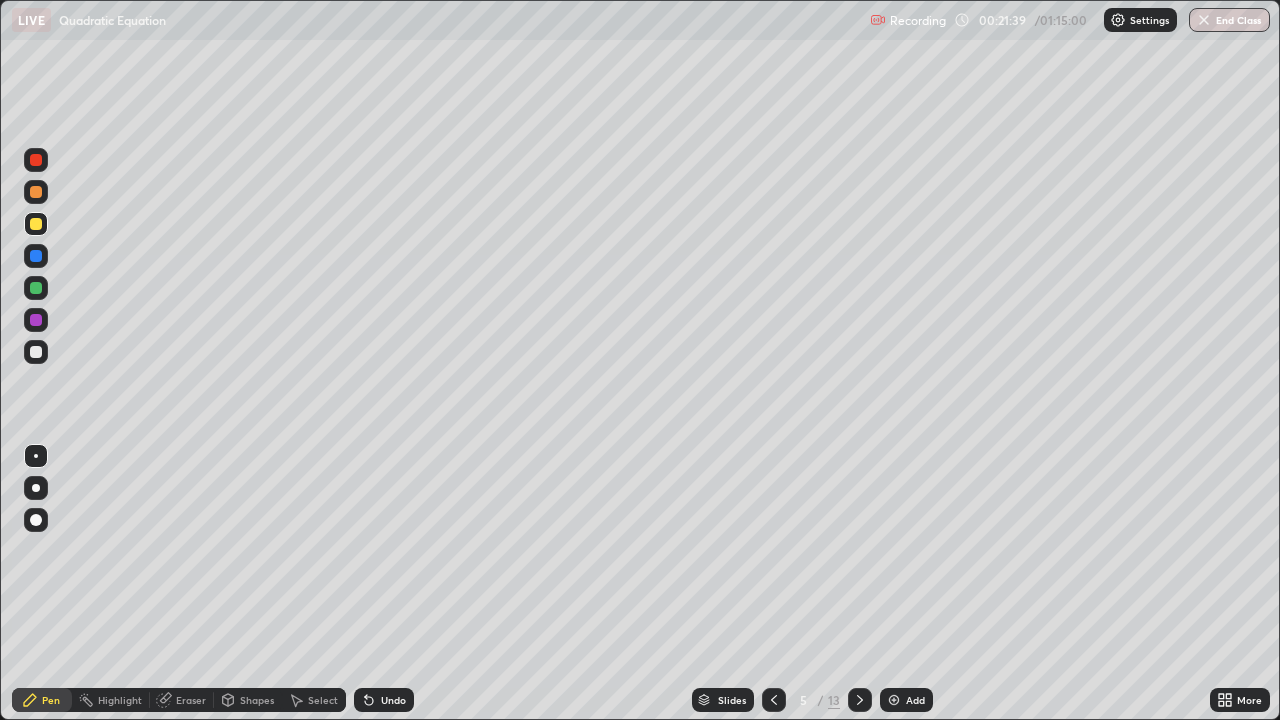 click 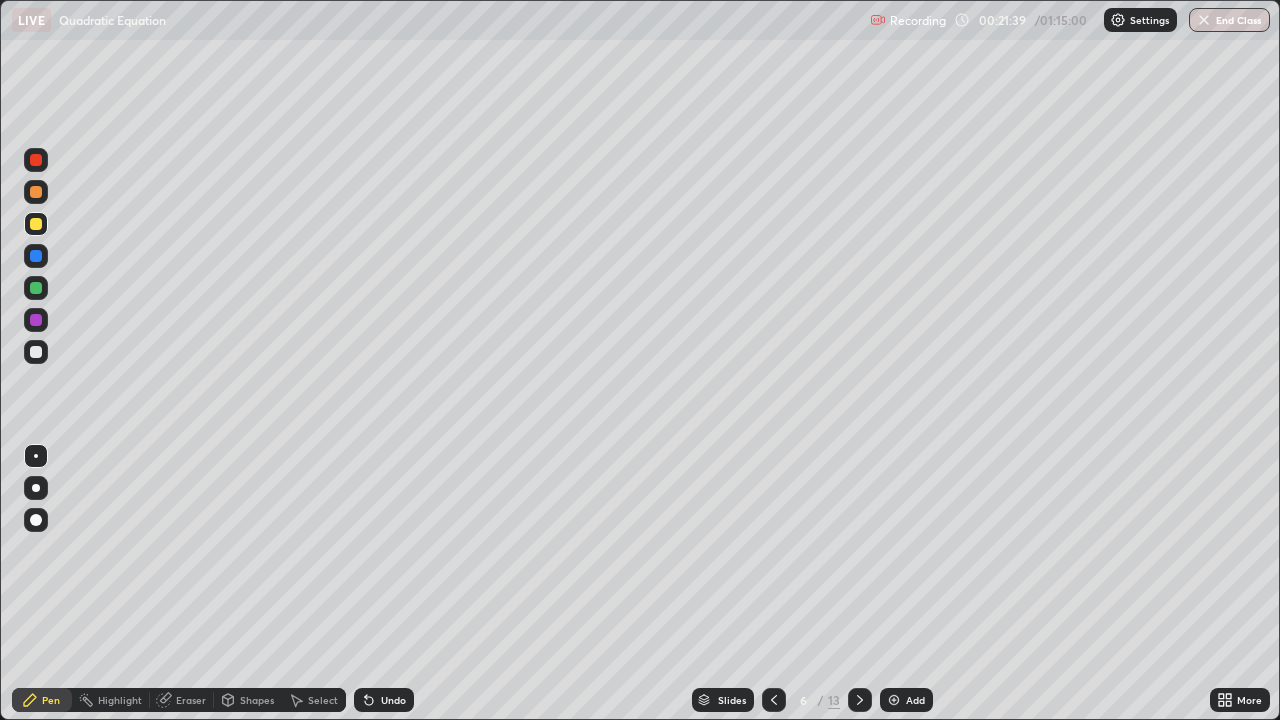 click 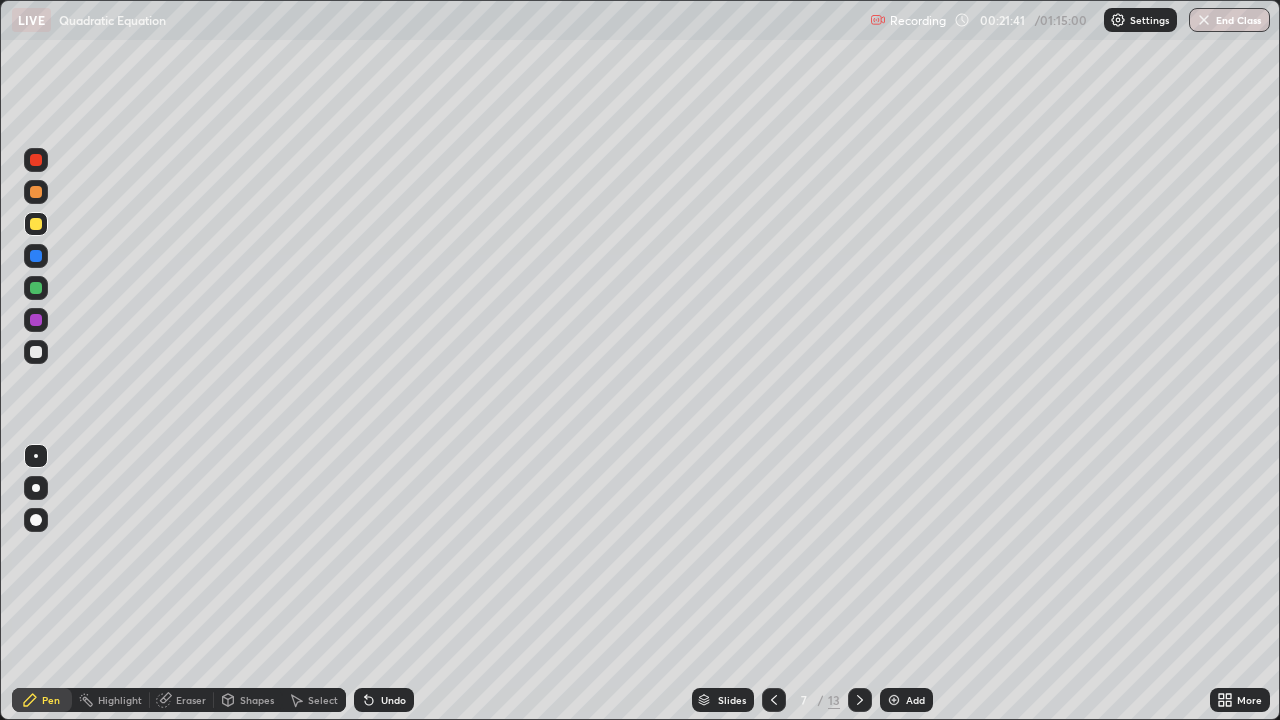 click 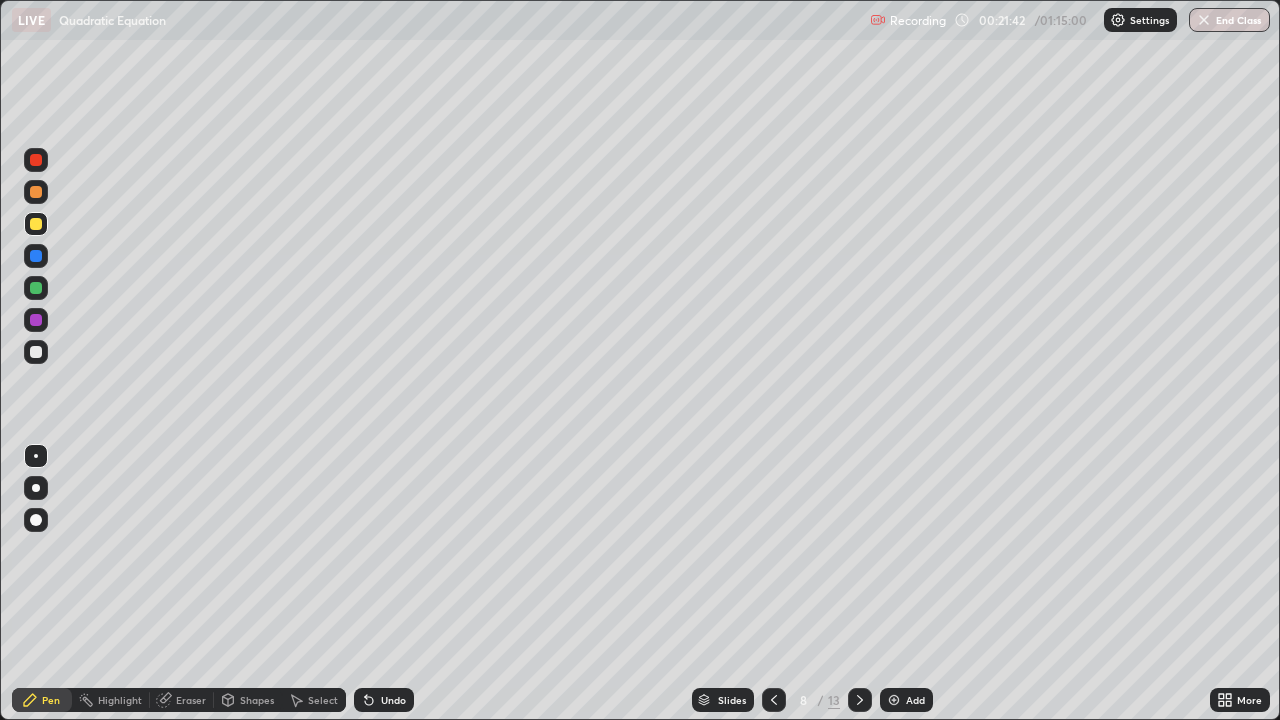 click on "Eraser" at bounding box center [182, 700] 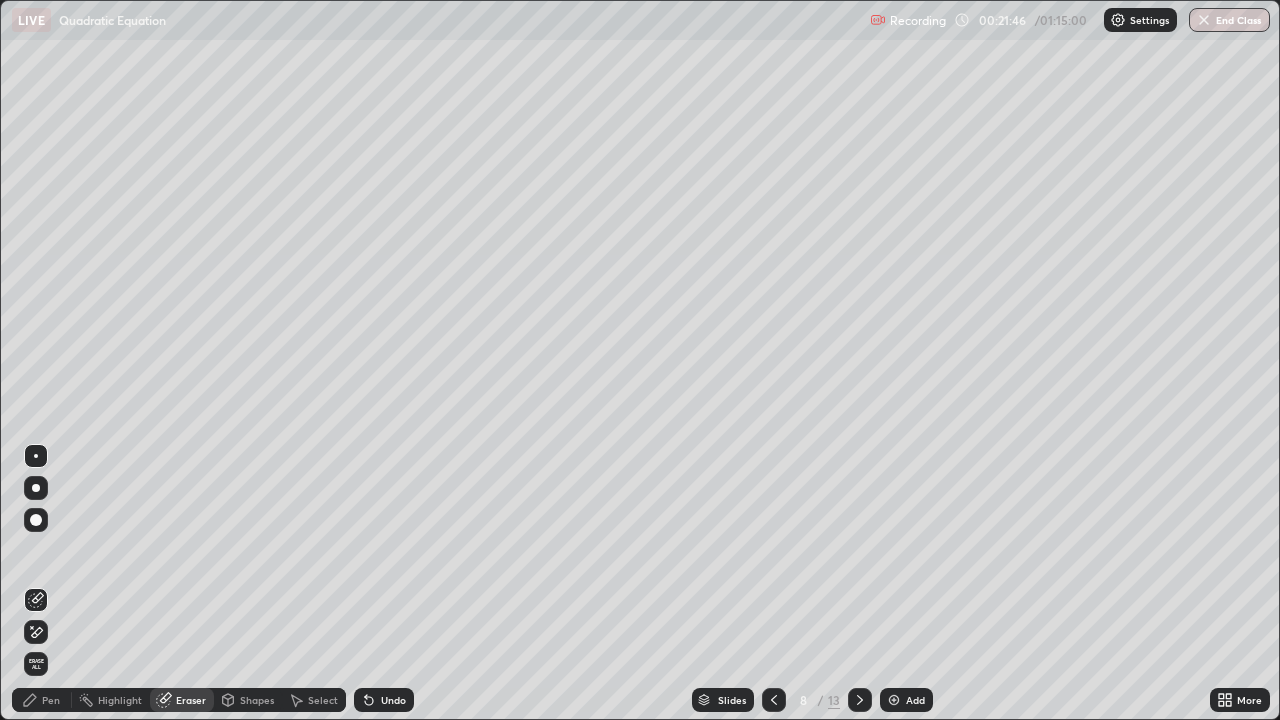click on "Pen" at bounding box center [42, 700] 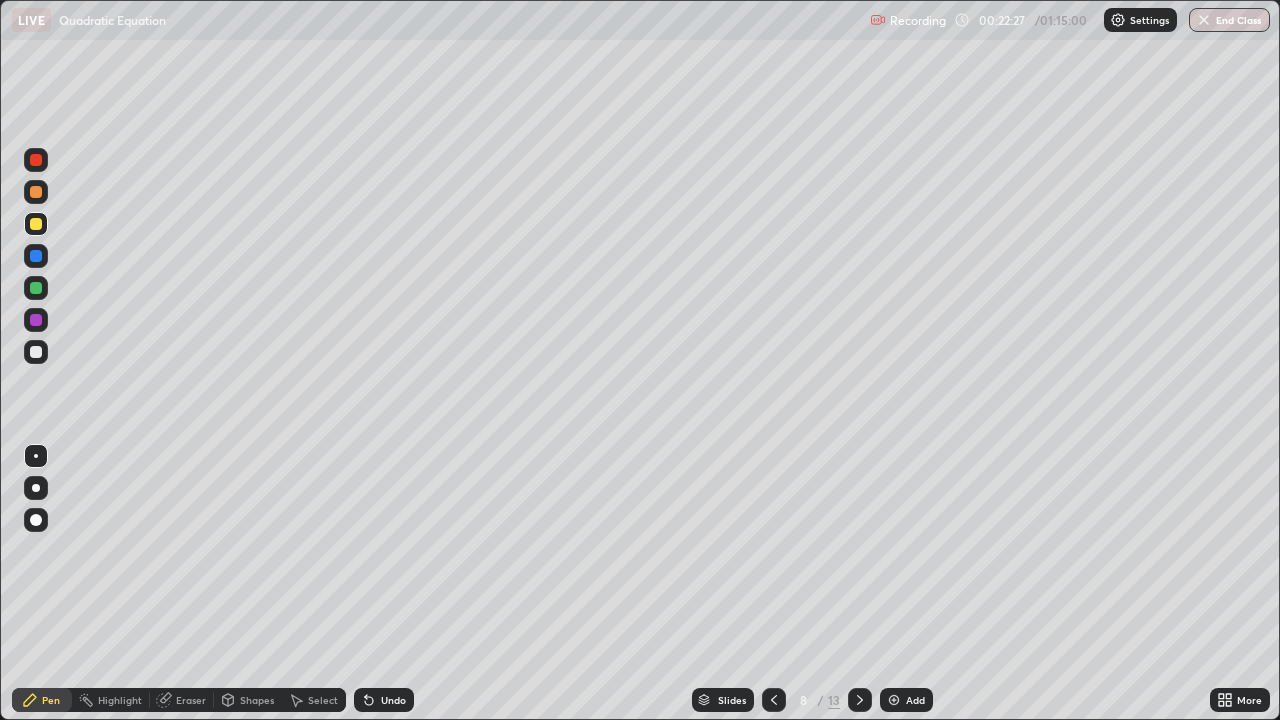 click on "Undo" at bounding box center (393, 700) 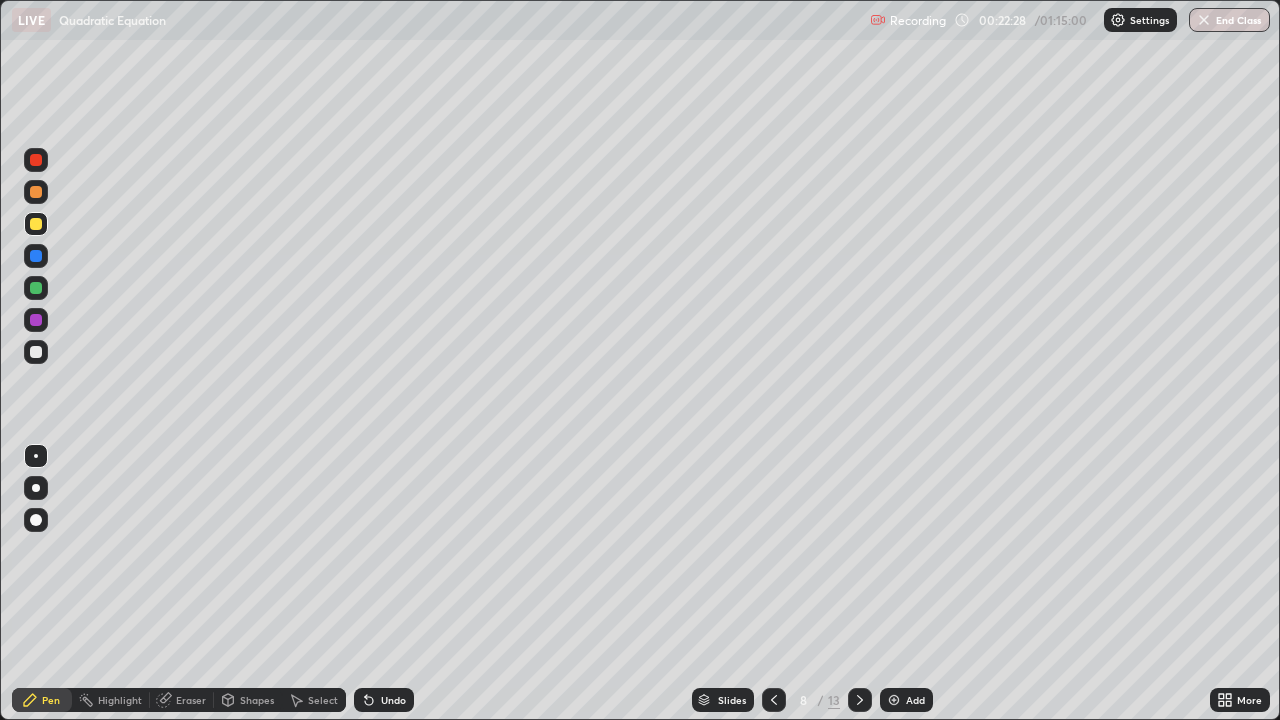 click on "Undo" at bounding box center (393, 700) 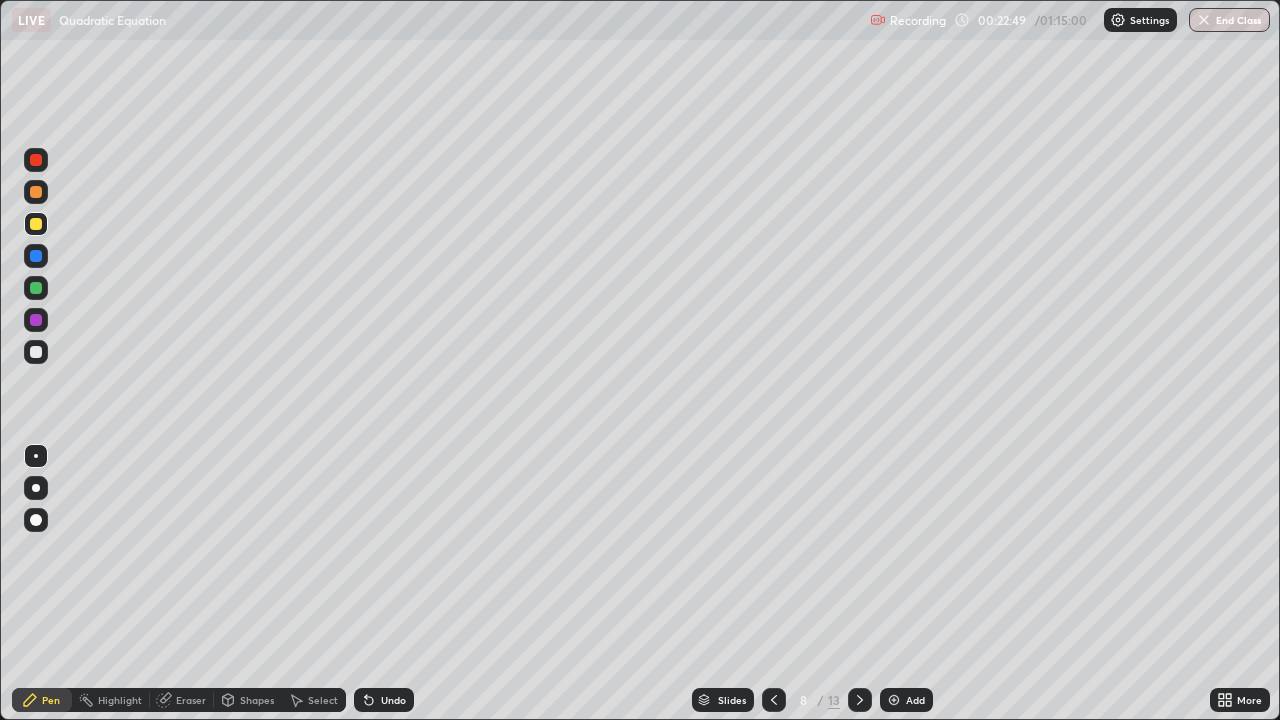 click on "Eraser" at bounding box center (182, 700) 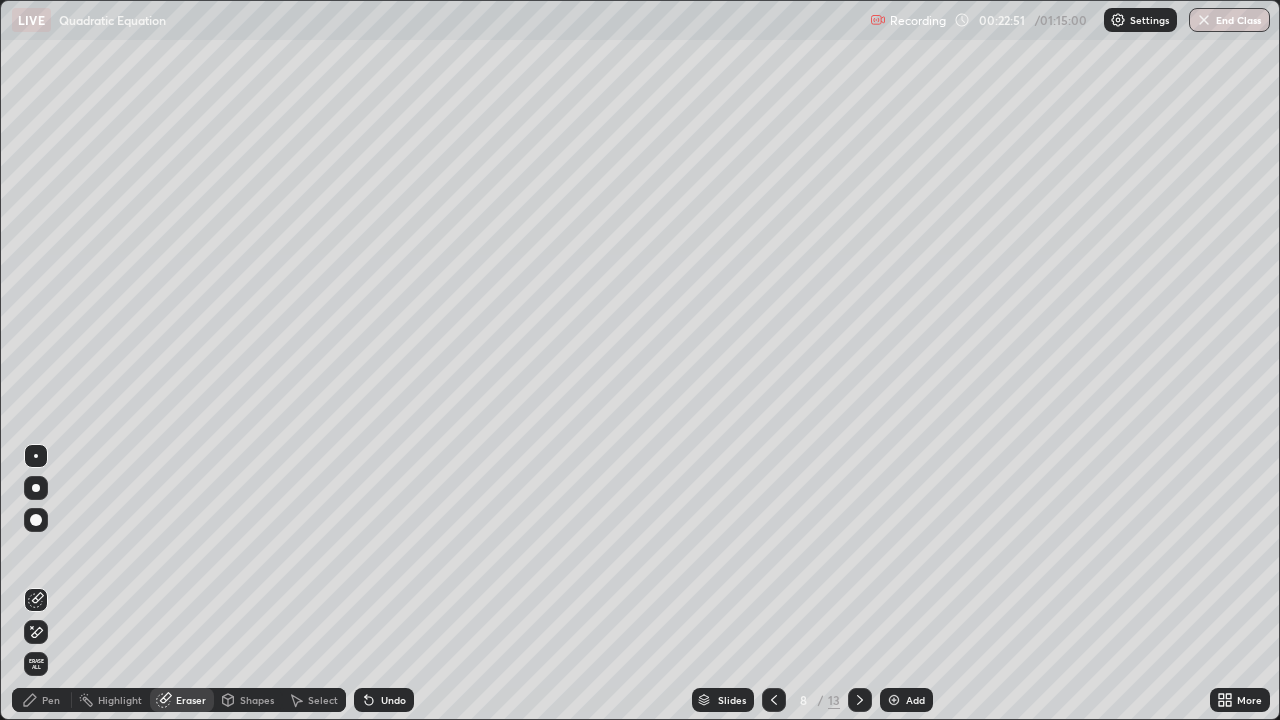 click on "Pen" at bounding box center [42, 700] 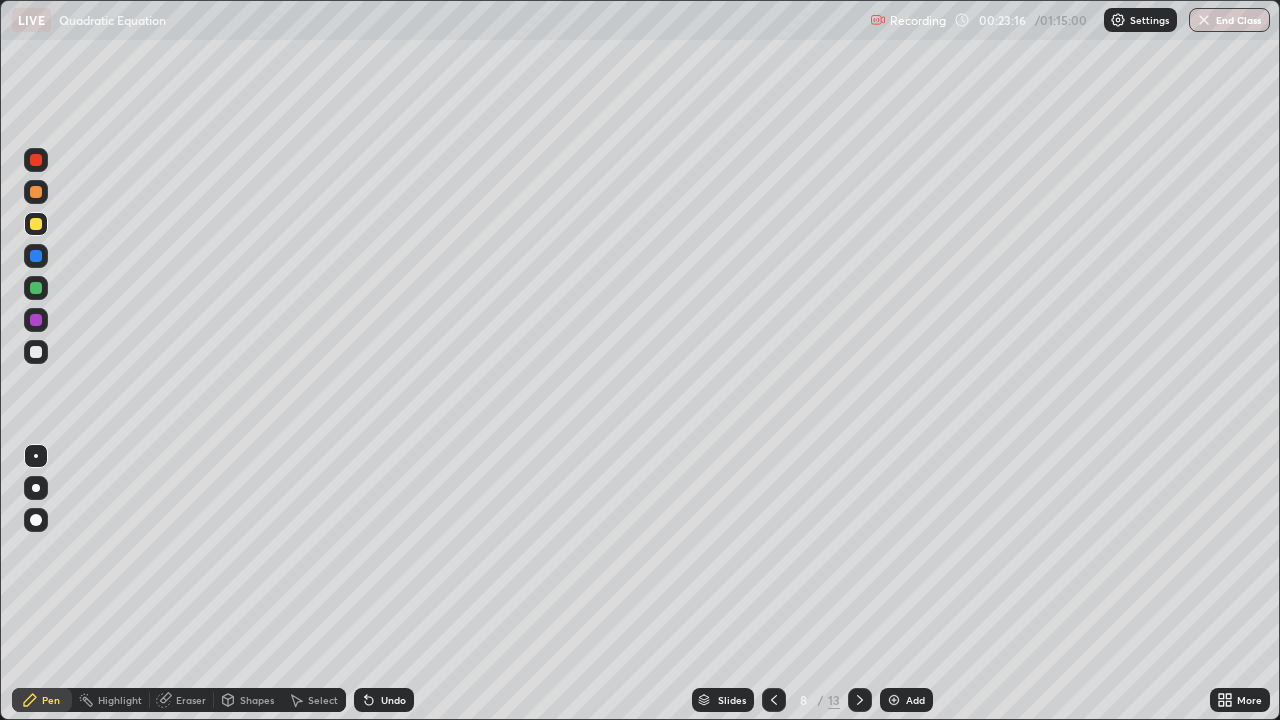 click 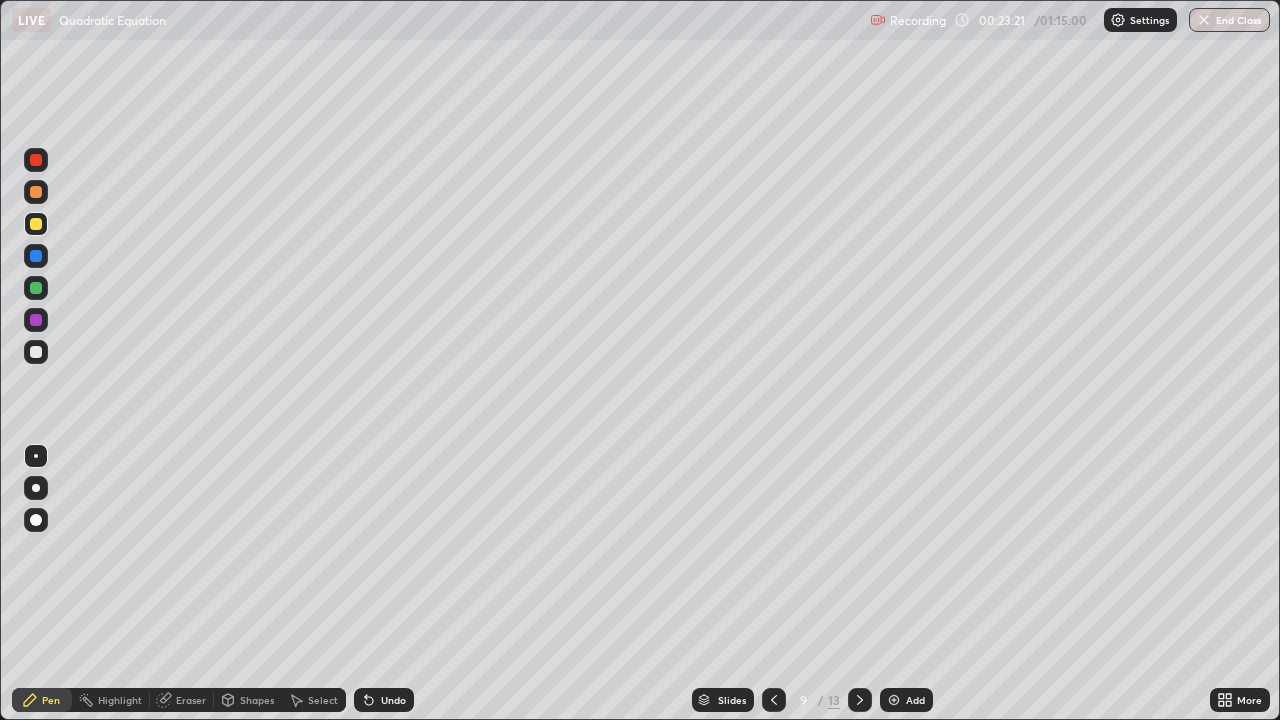 click on "Undo" at bounding box center [393, 700] 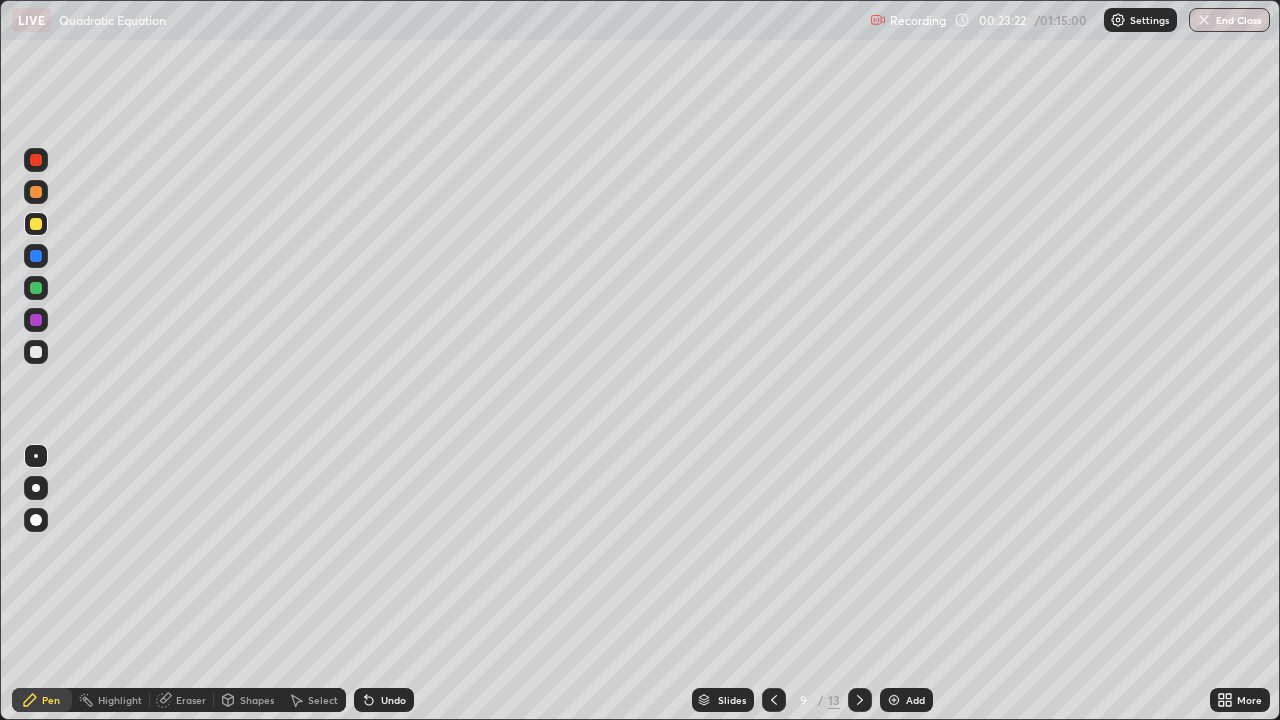 click on "Undo" at bounding box center [393, 700] 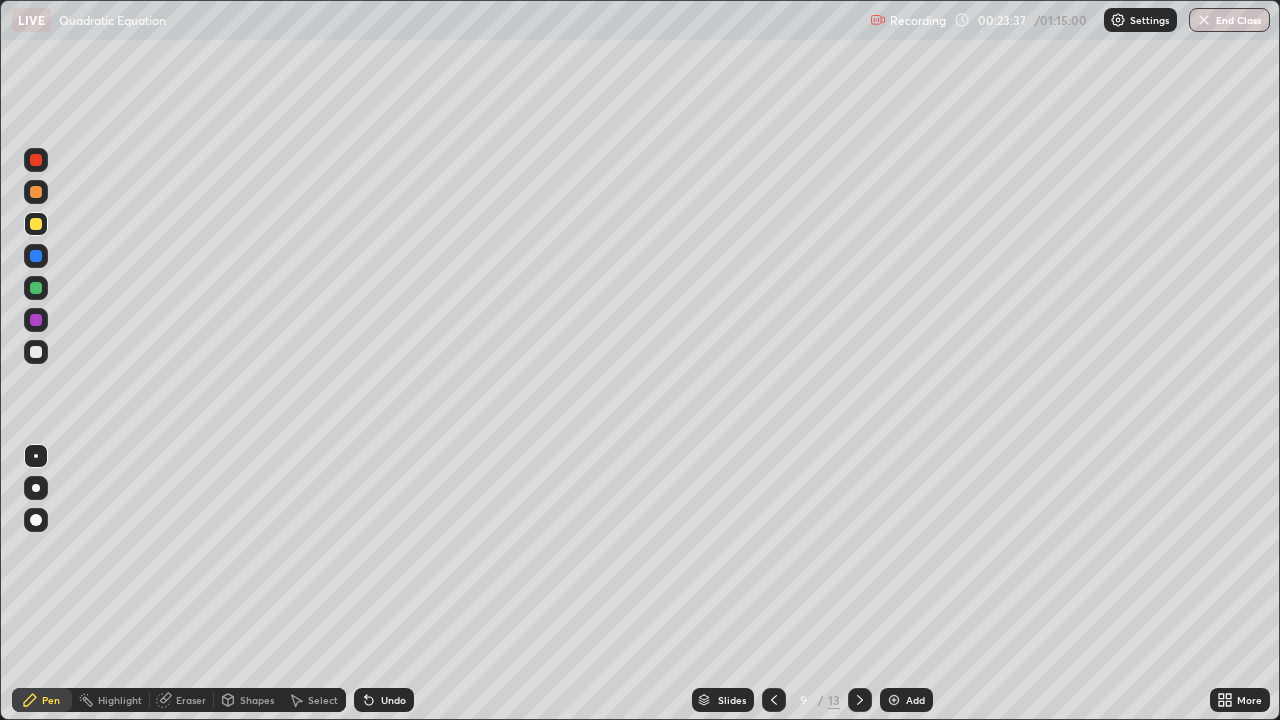 click 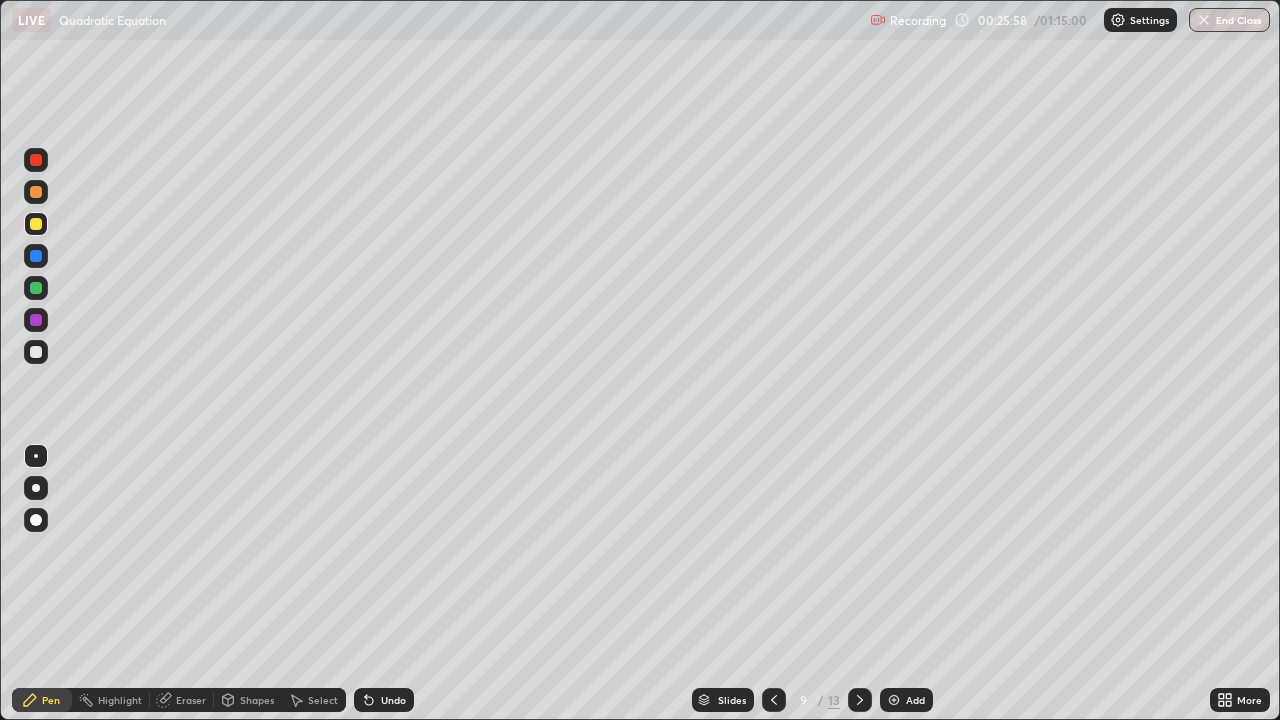 click 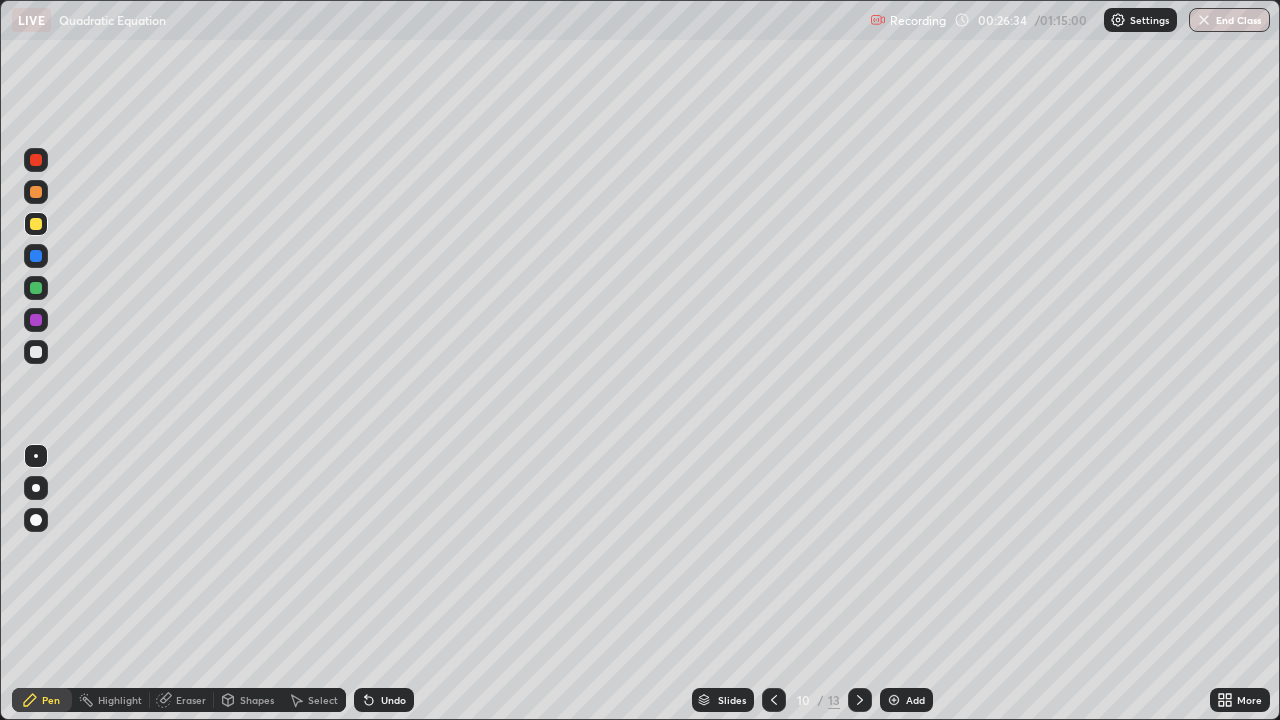 click on "Undo" at bounding box center (393, 700) 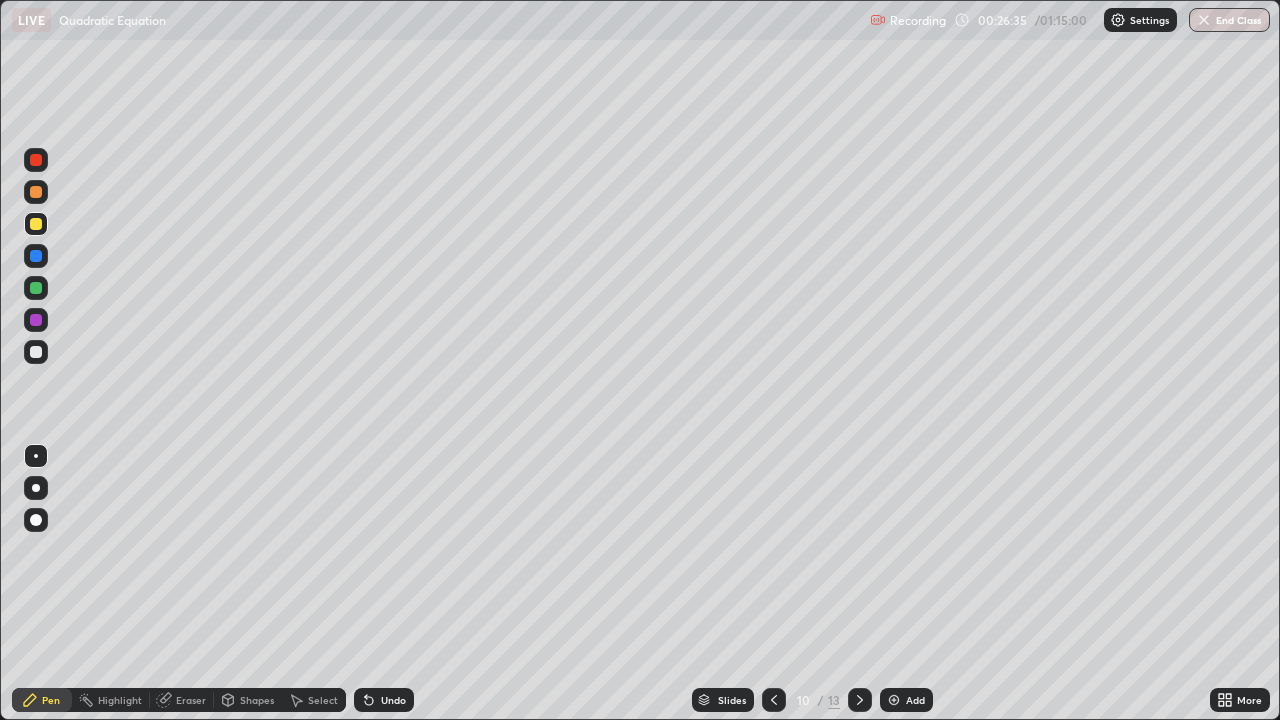 click on "Undo" at bounding box center [393, 700] 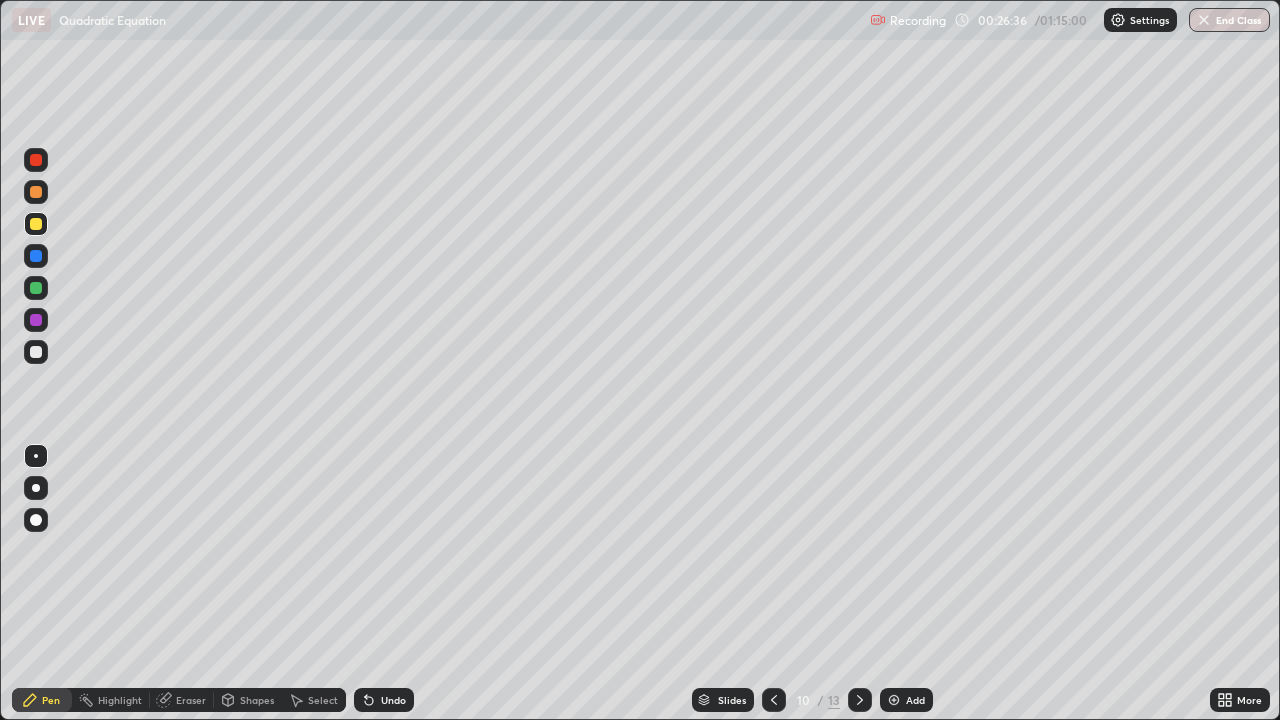 click on "Undo" at bounding box center (393, 700) 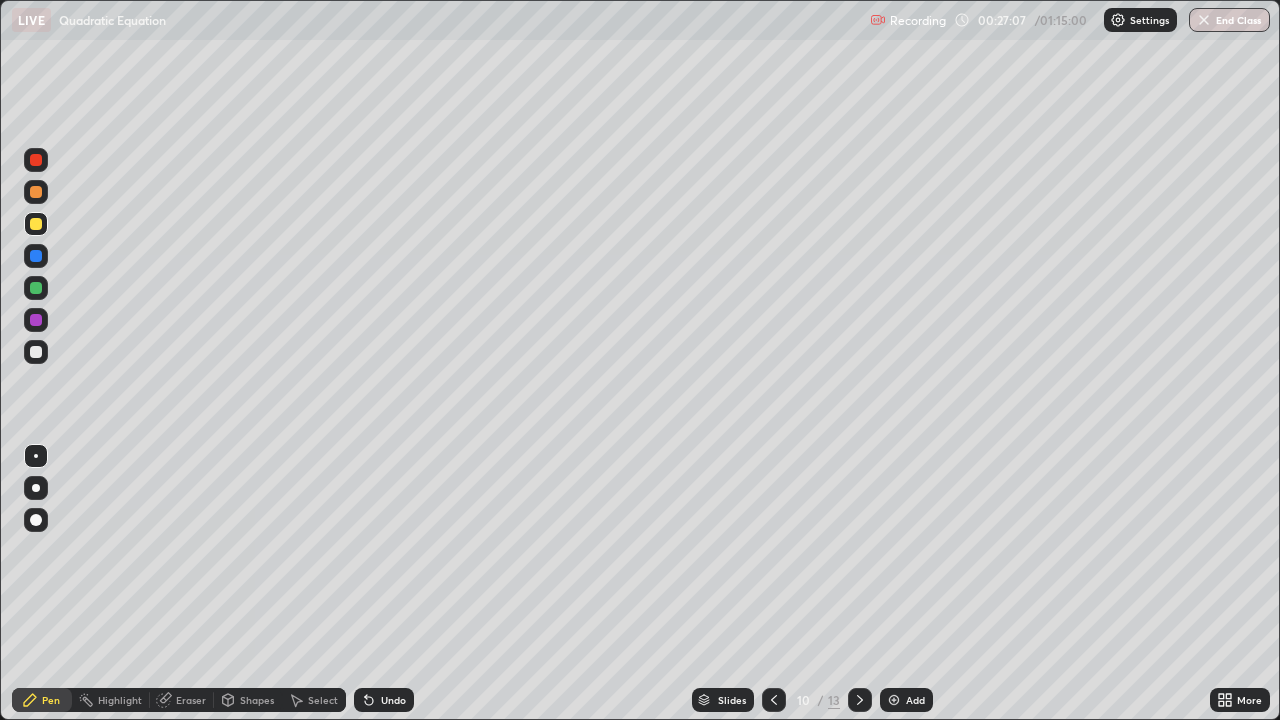 click on "Undo" at bounding box center [393, 700] 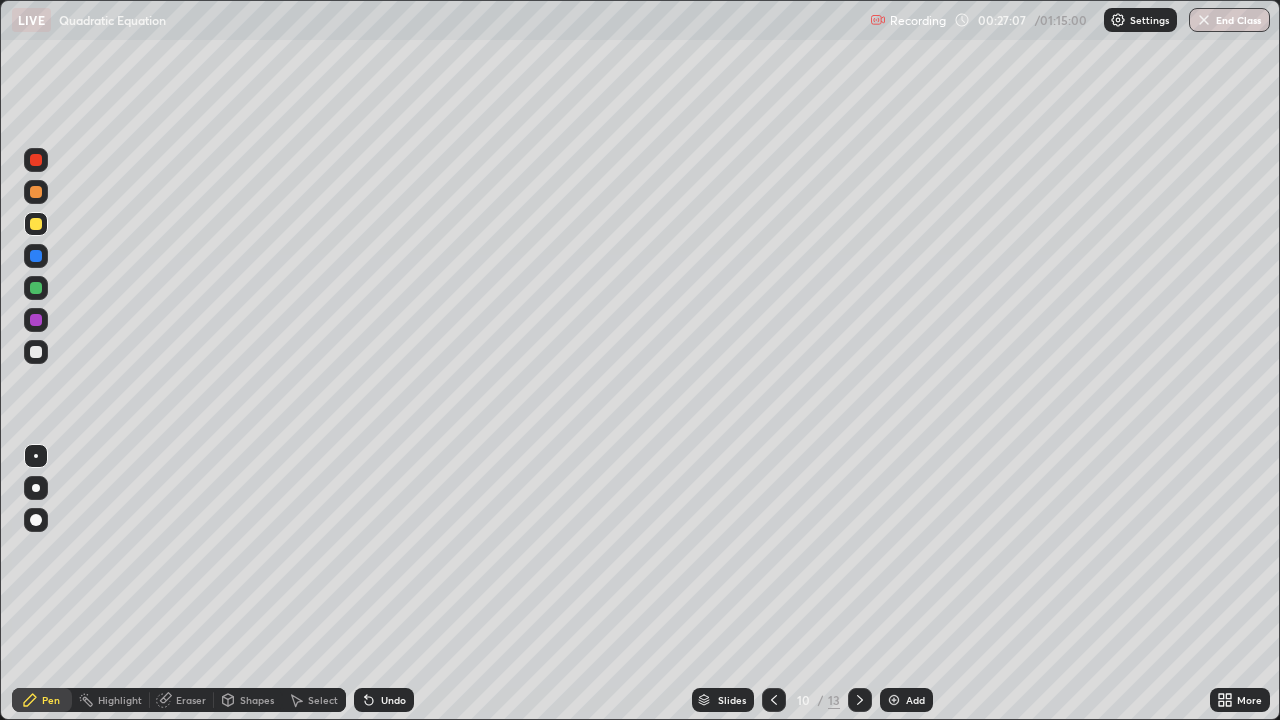 click 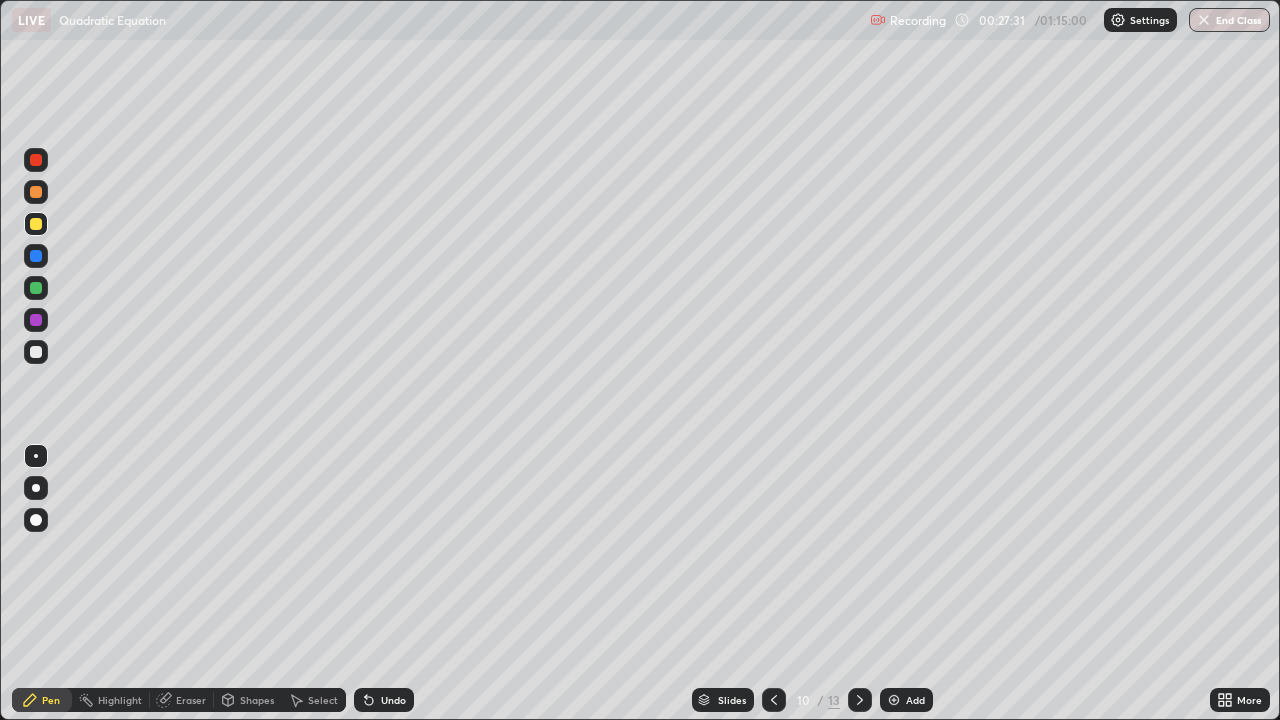 click on "Undo" at bounding box center [393, 700] 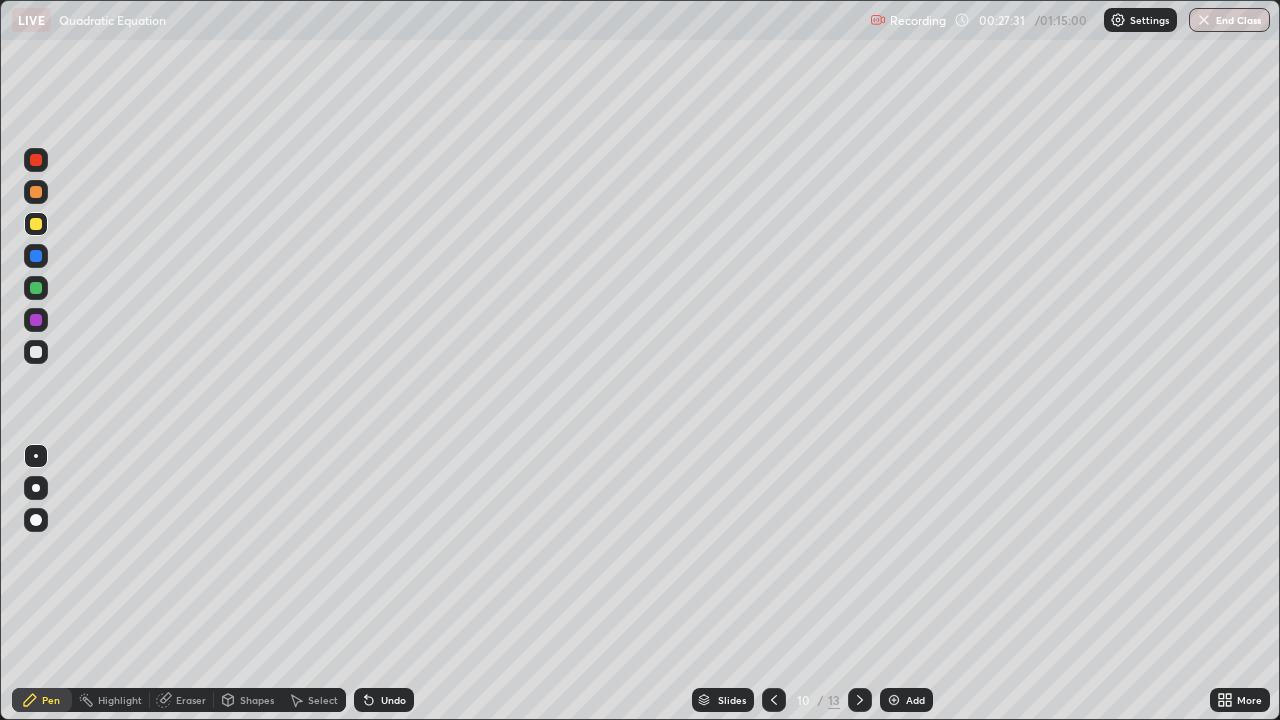 click on "Undo" at bounding box center (384, 700) 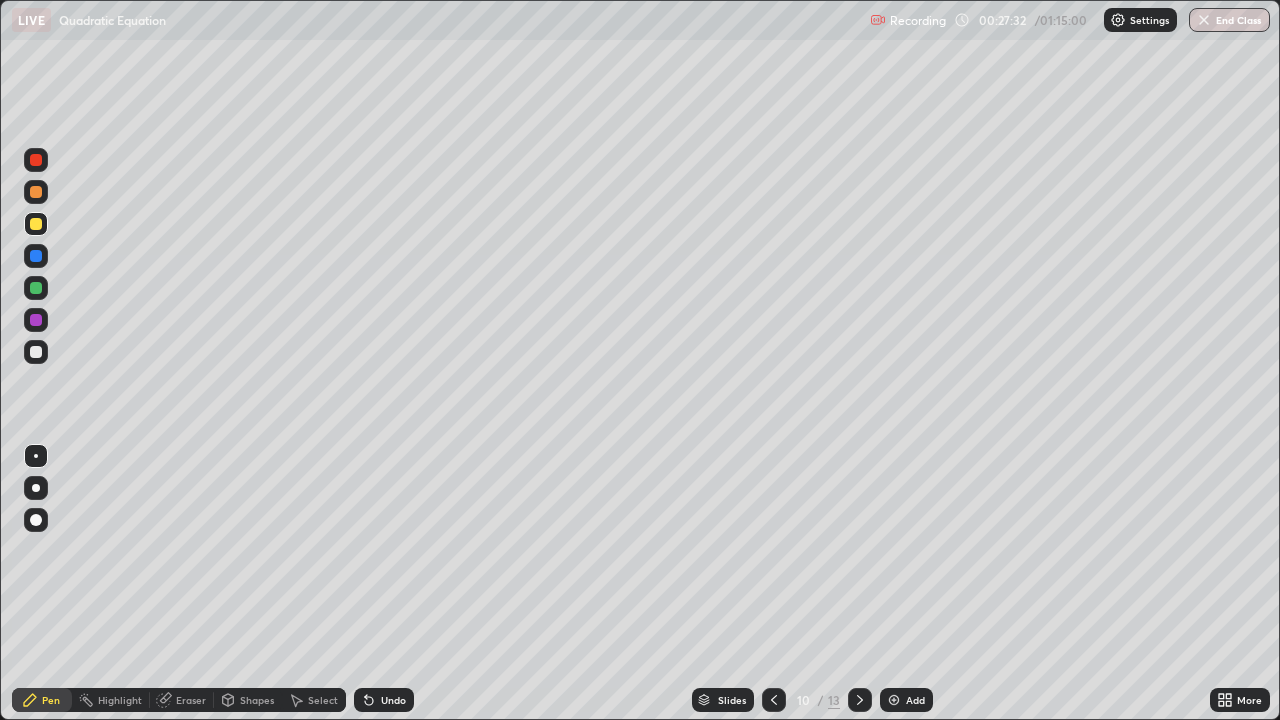 click on "Undo" at bounding box center (384, 700) 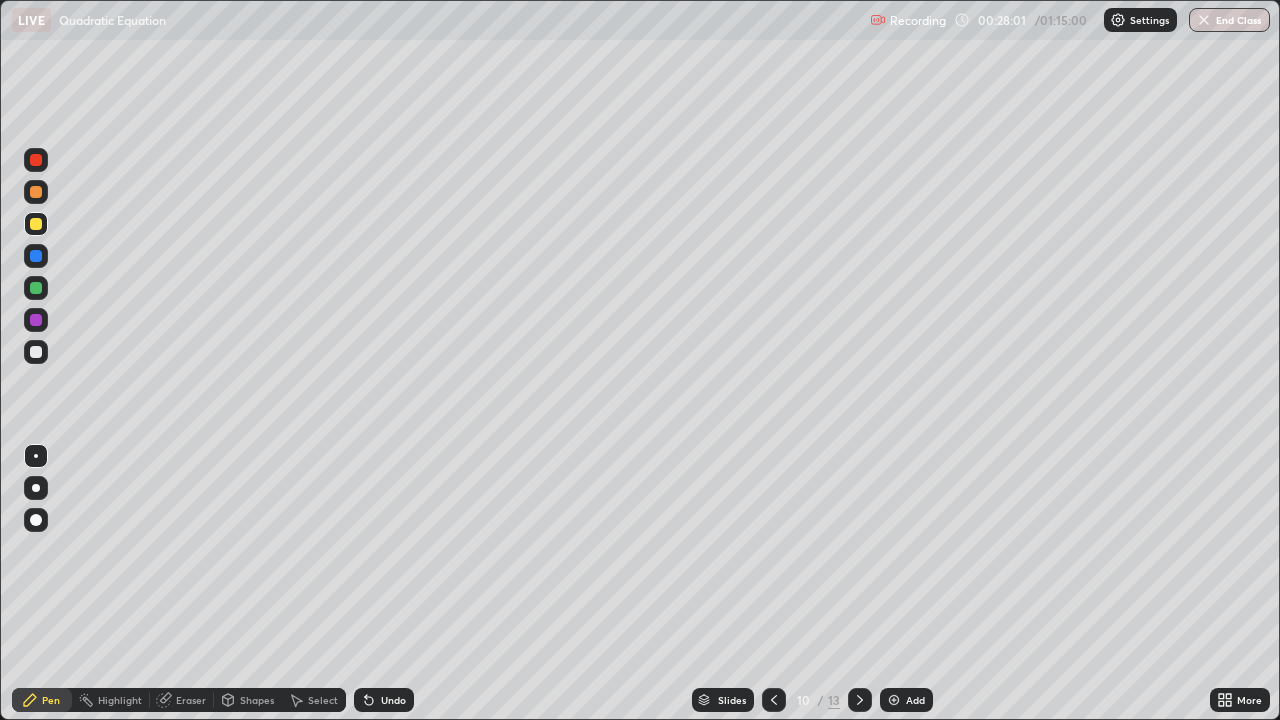 click on "Undo" at bounding box center [384, 700] 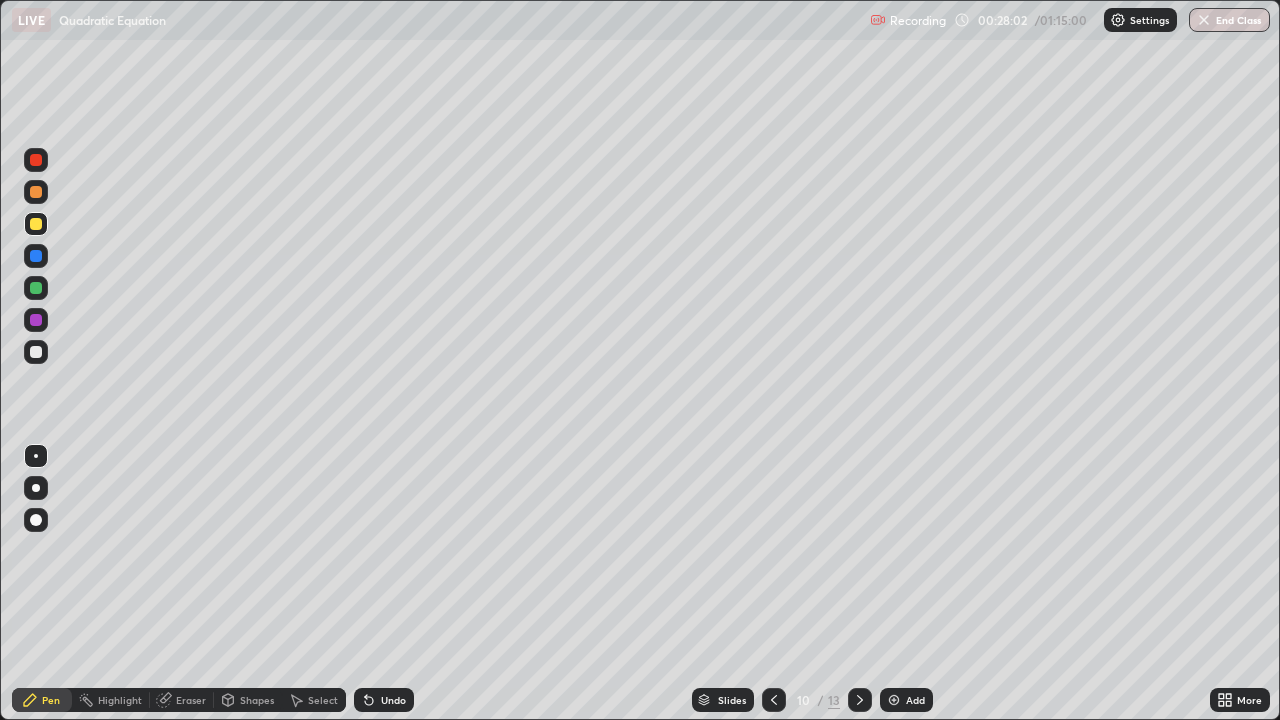 click on "Undo" at bounding box center [384, 700] 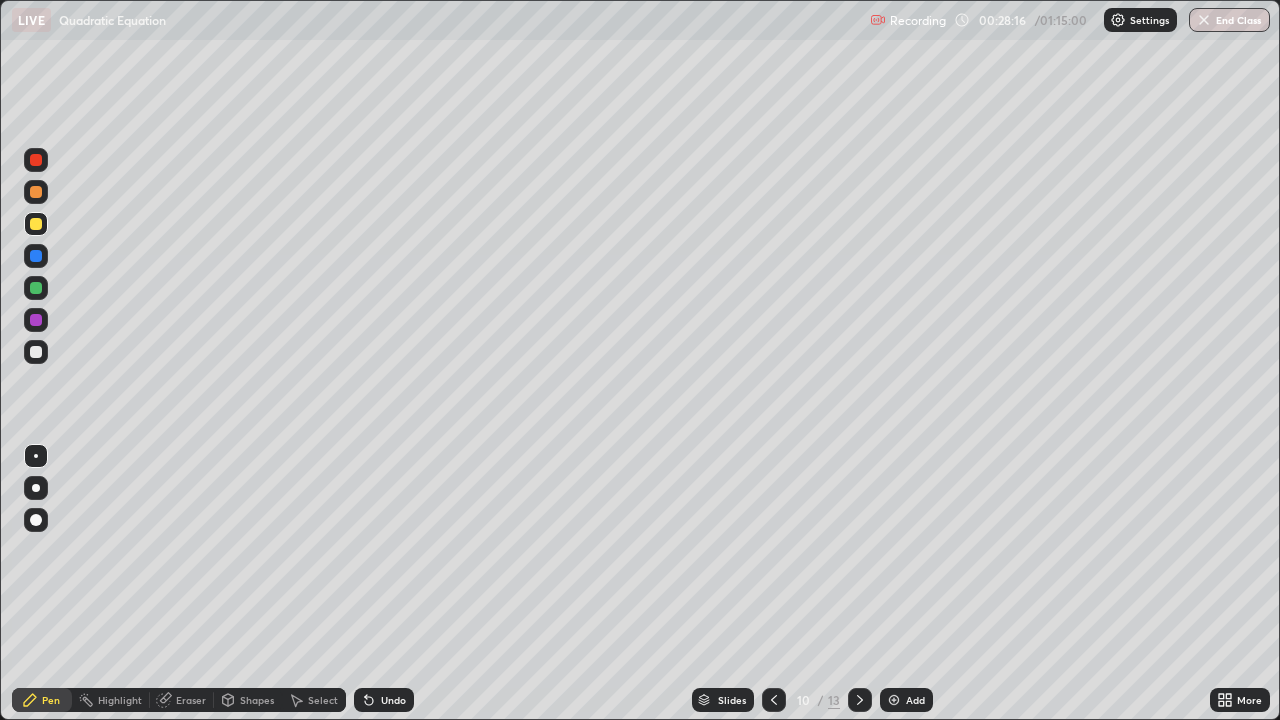 click 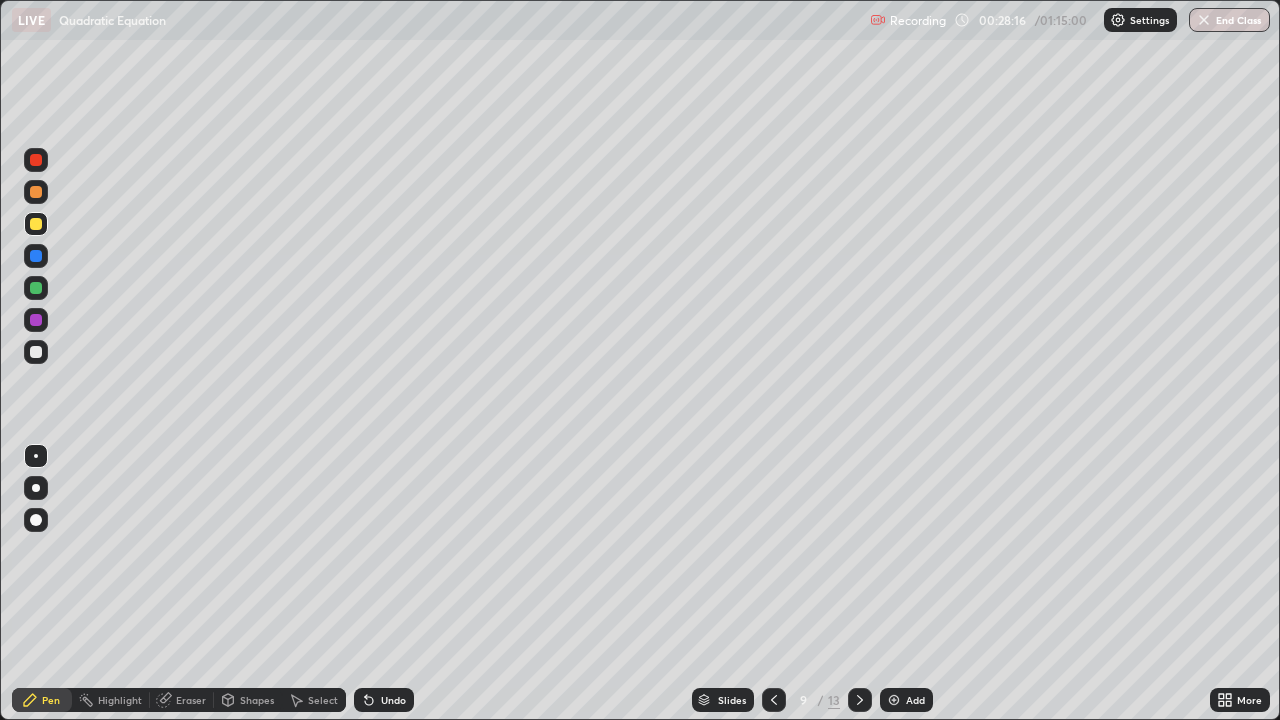 click 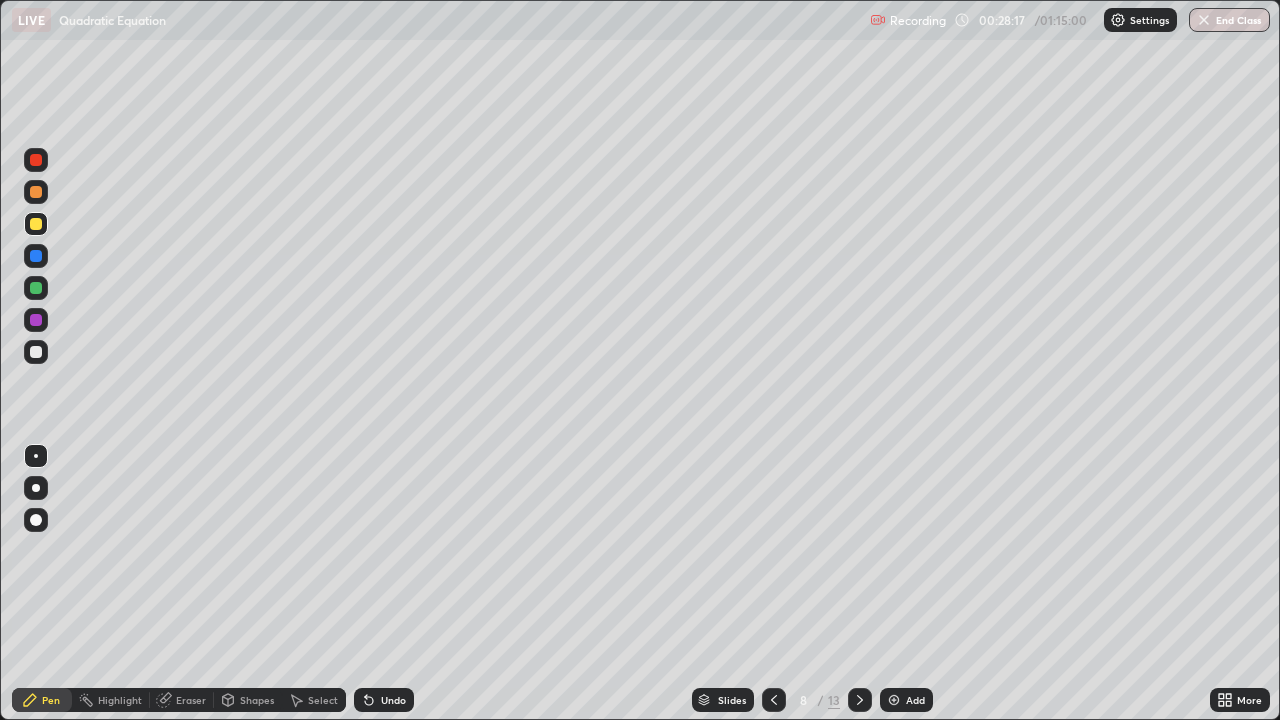 click 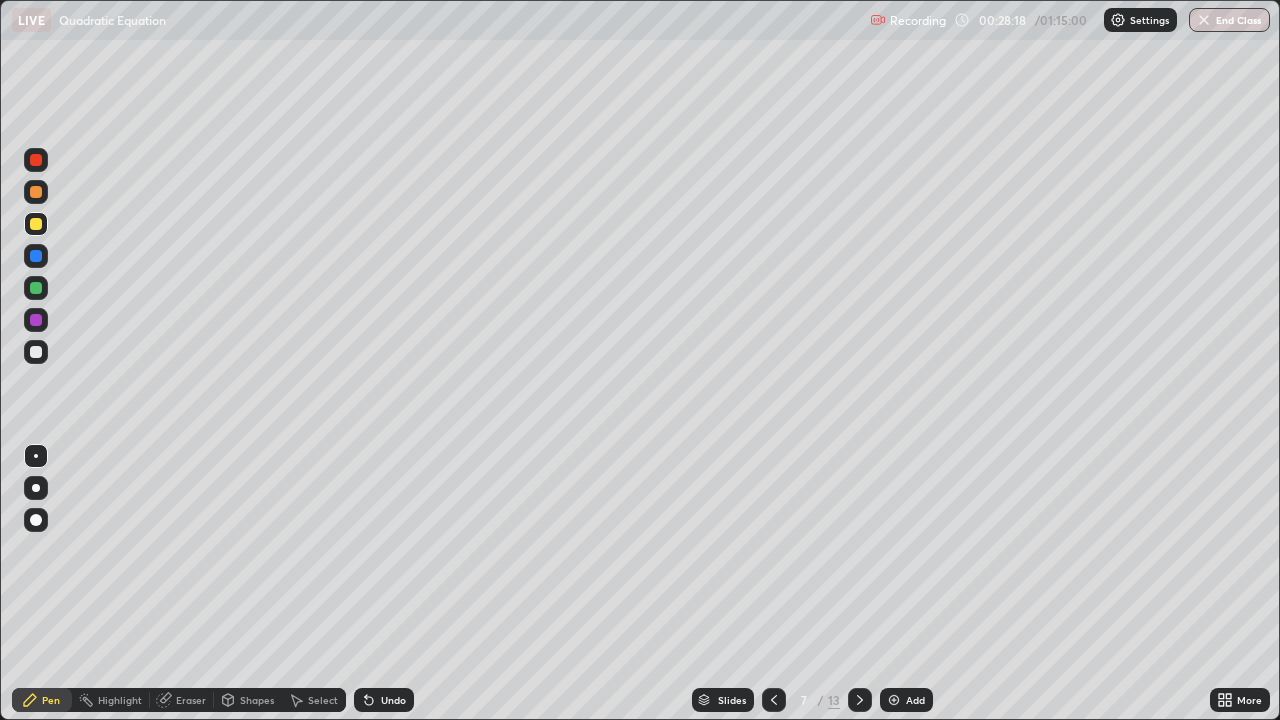 click 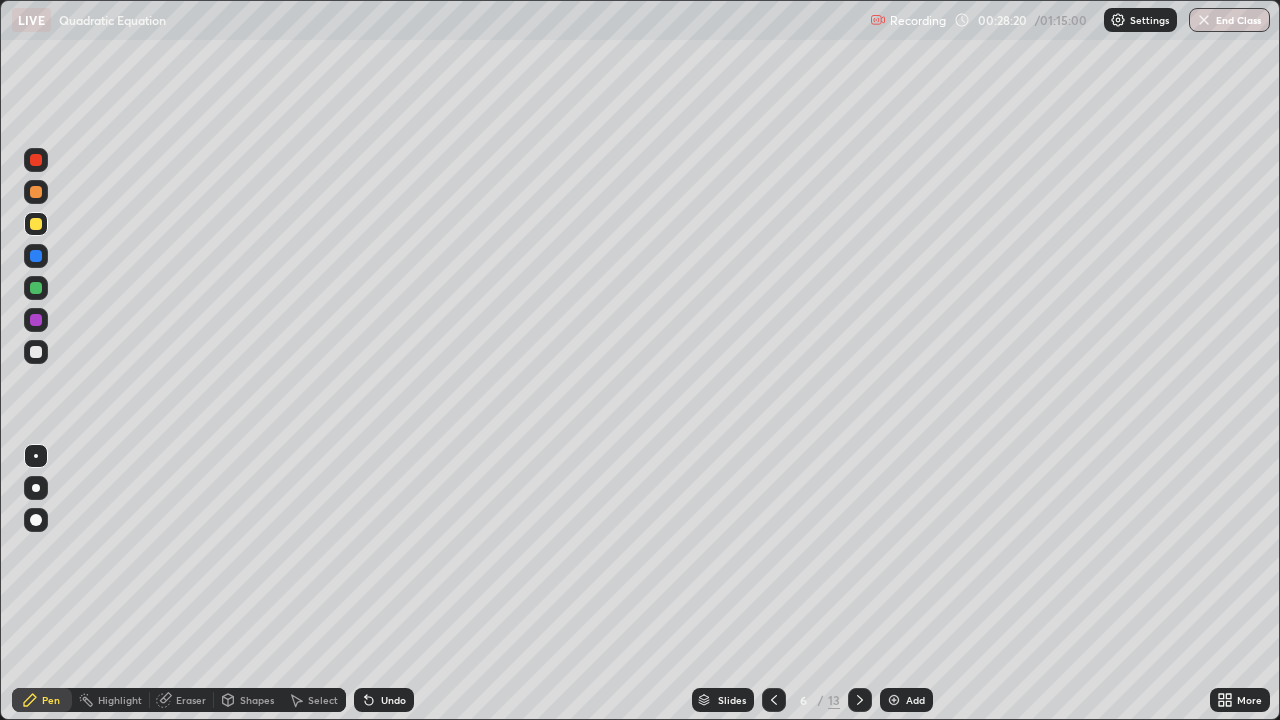 click 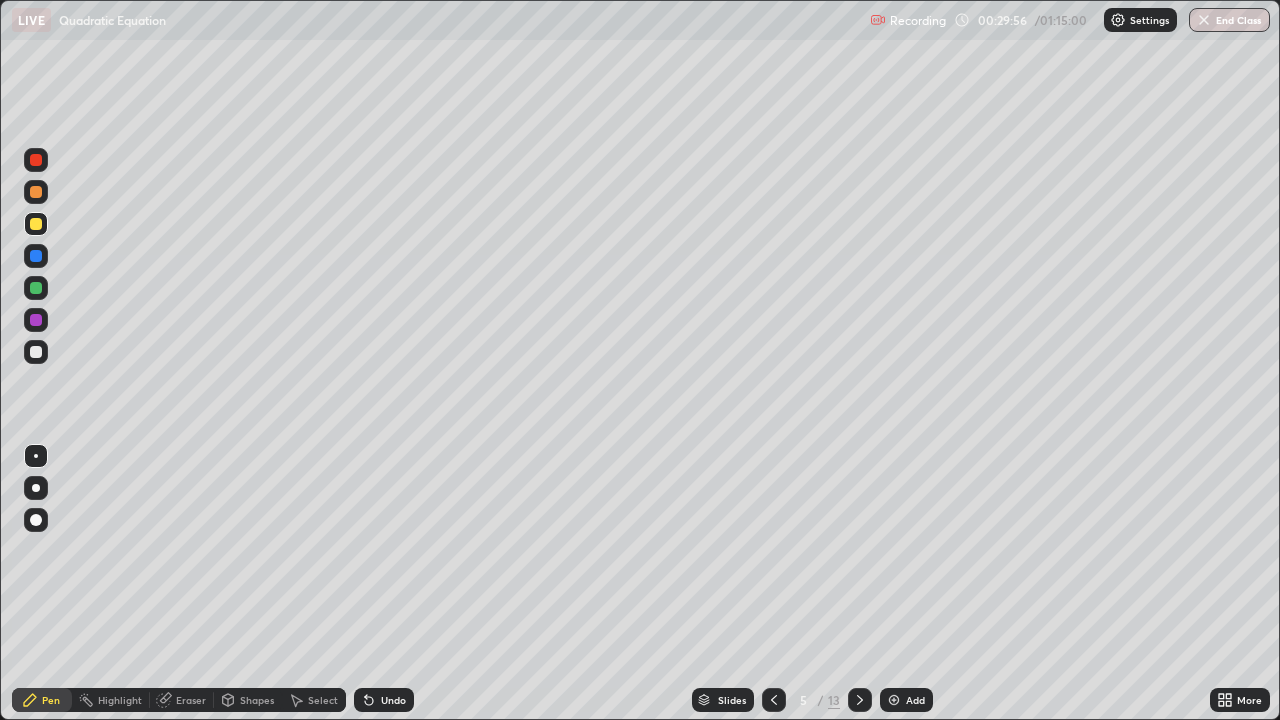 click at bounding box center (860, 700) 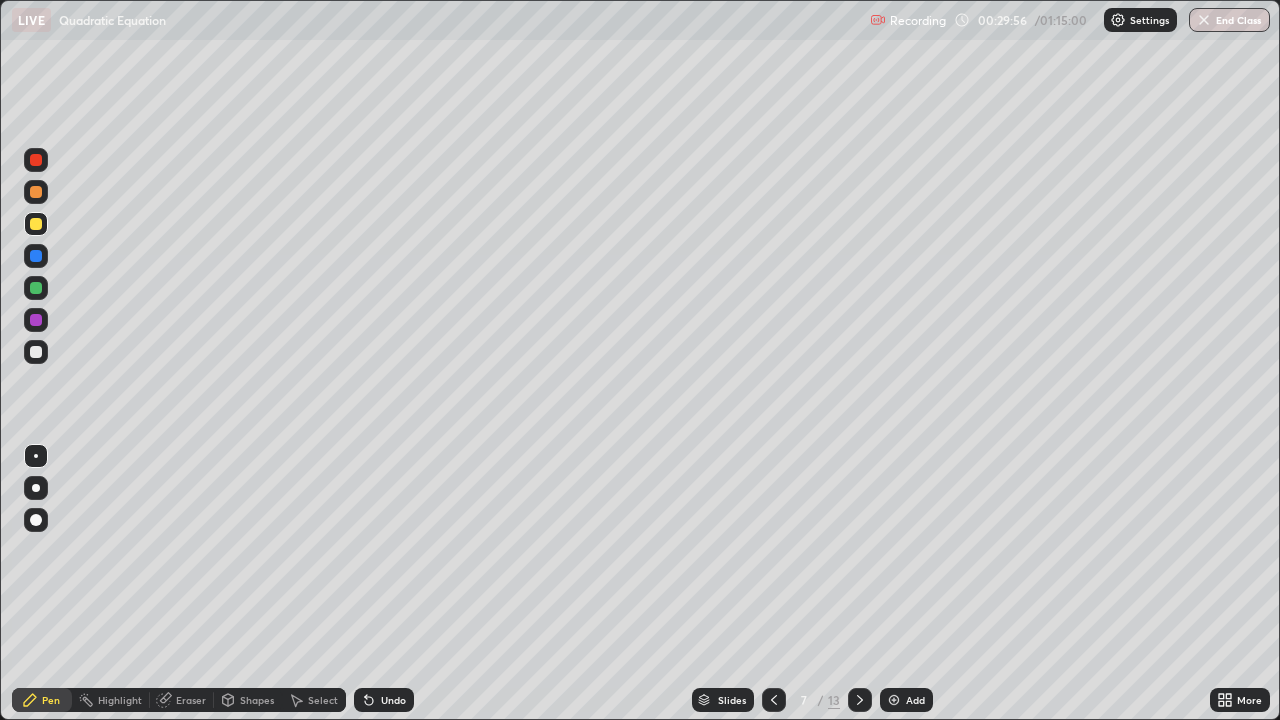 click 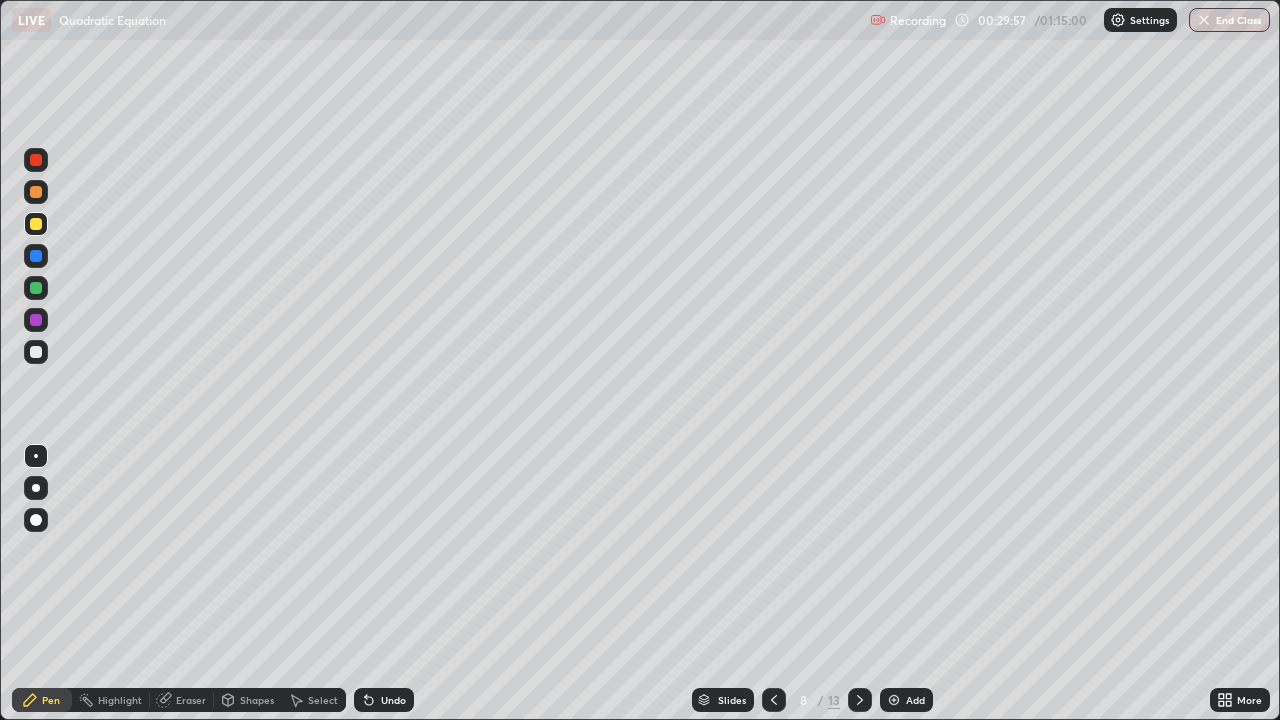 click 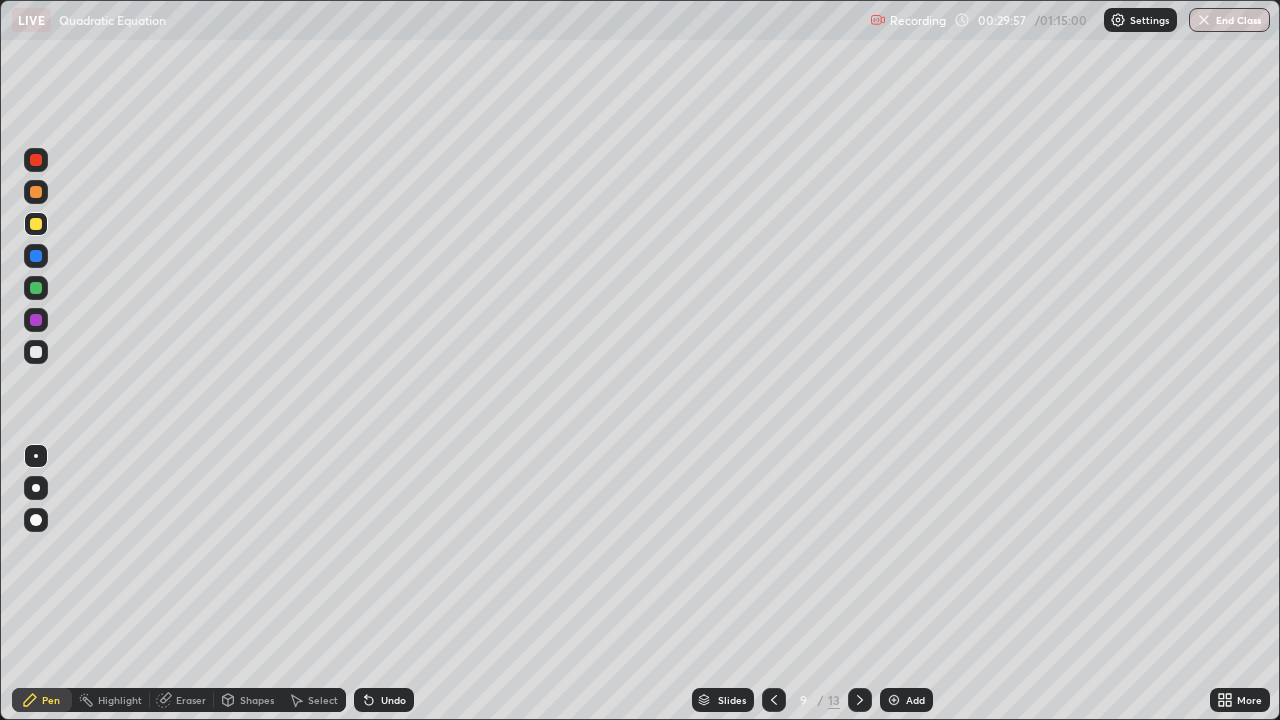click 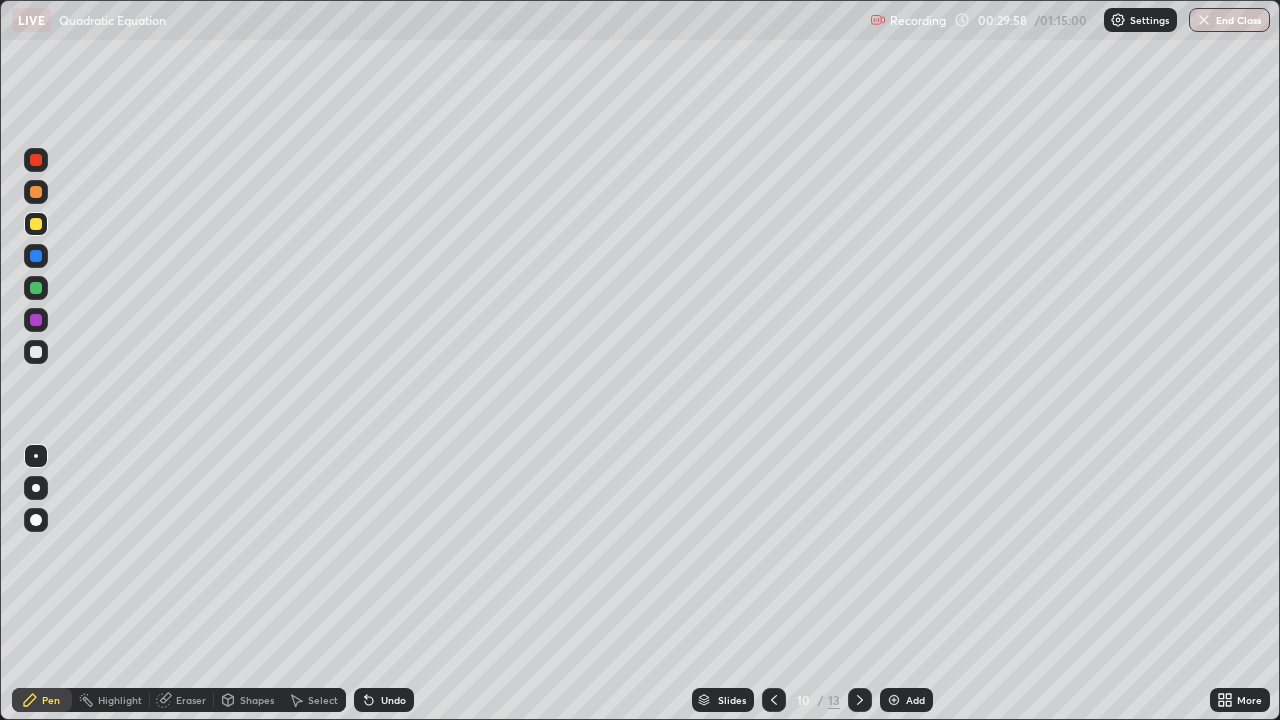 click 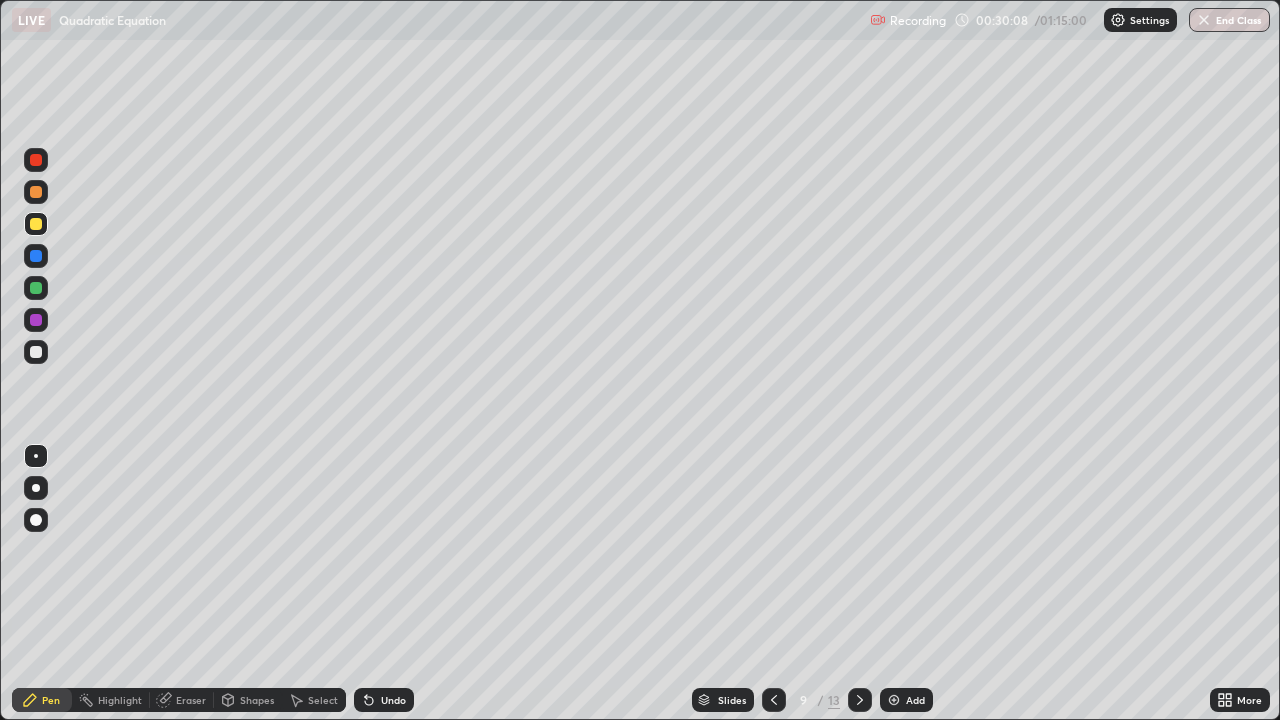 click 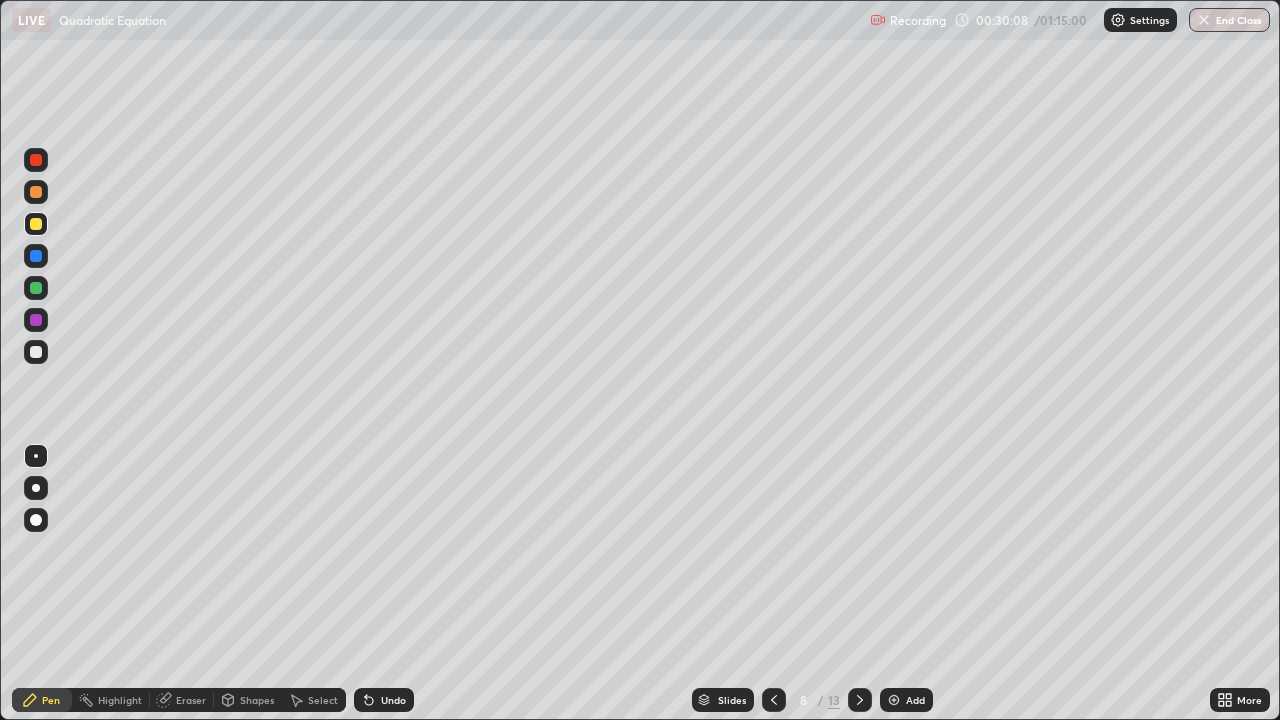 click 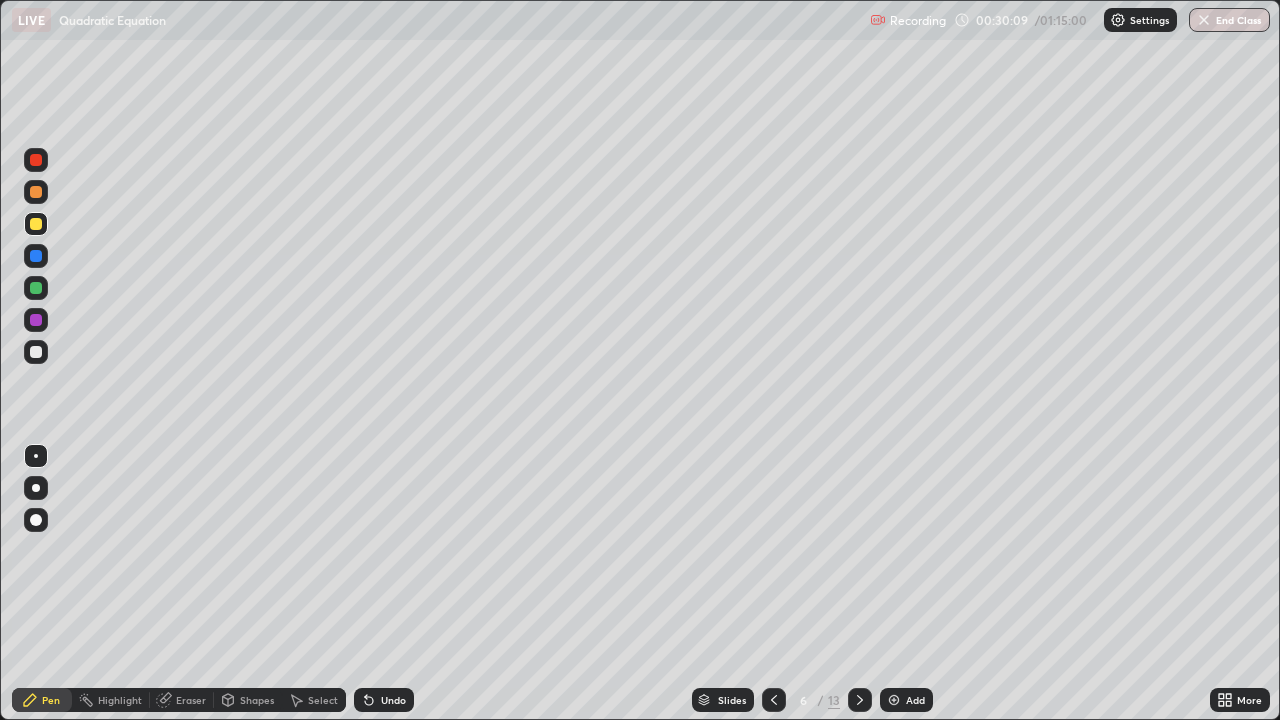 click 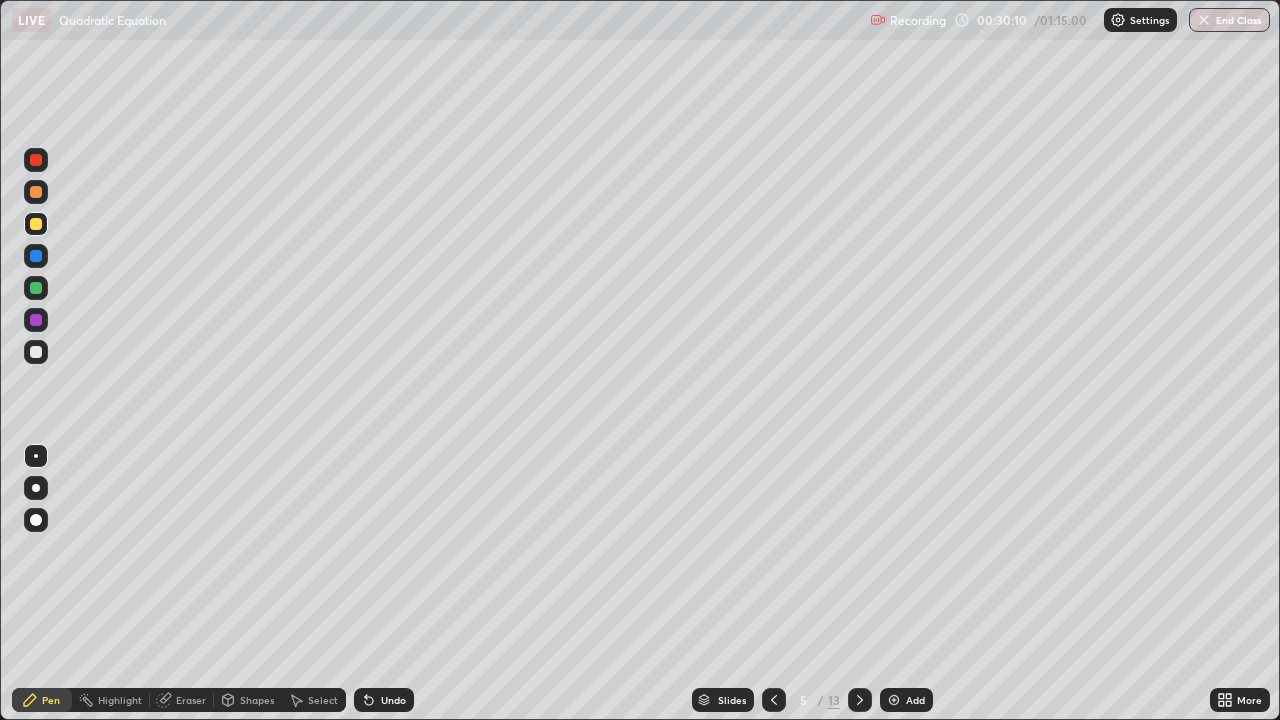 click 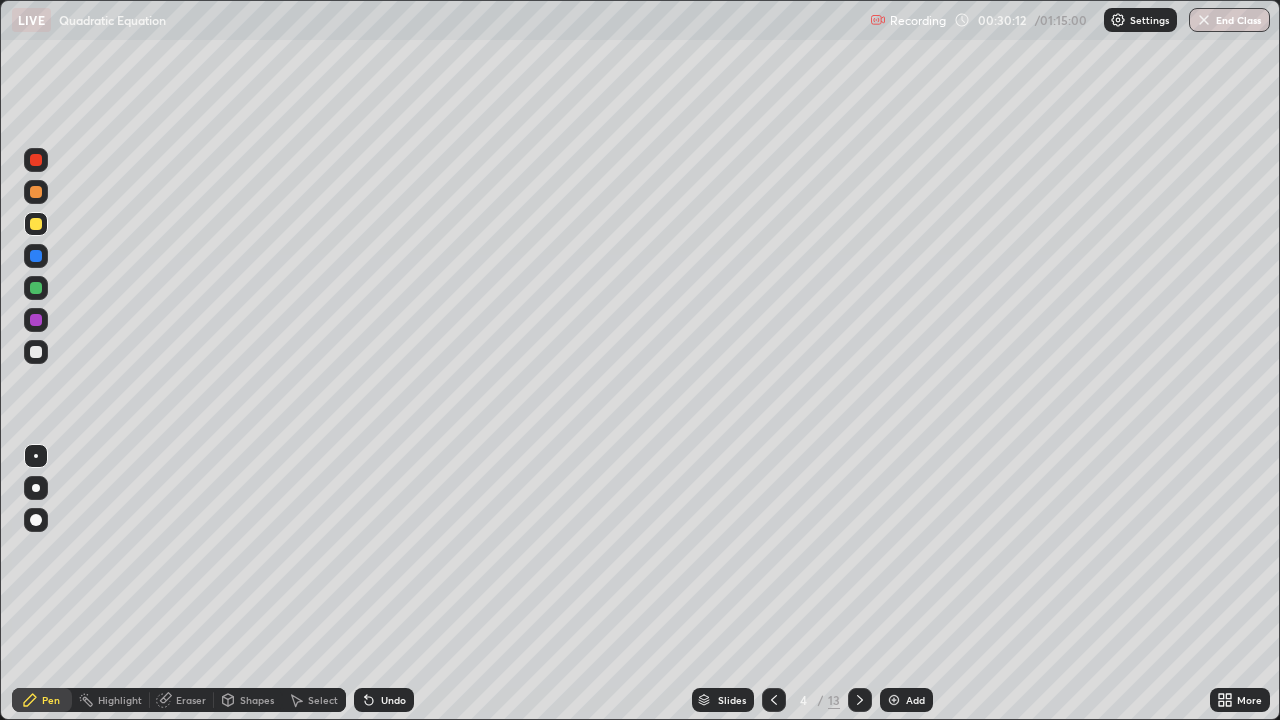 click 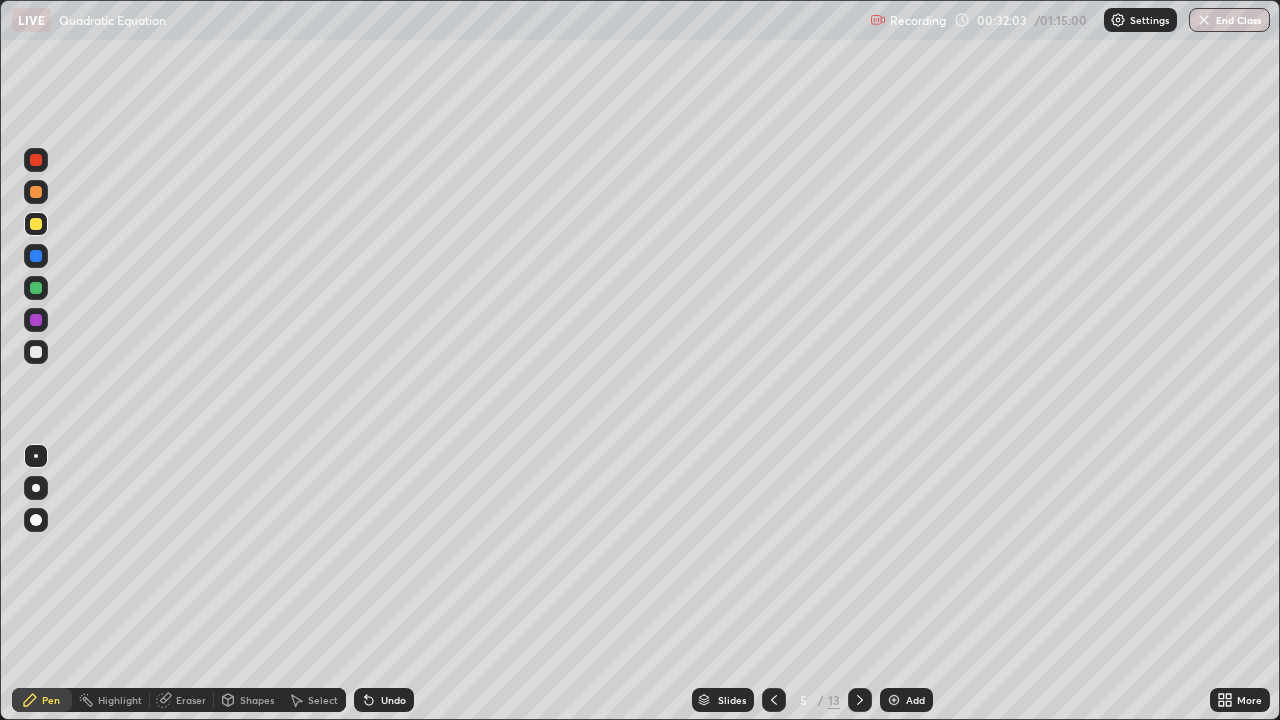 click 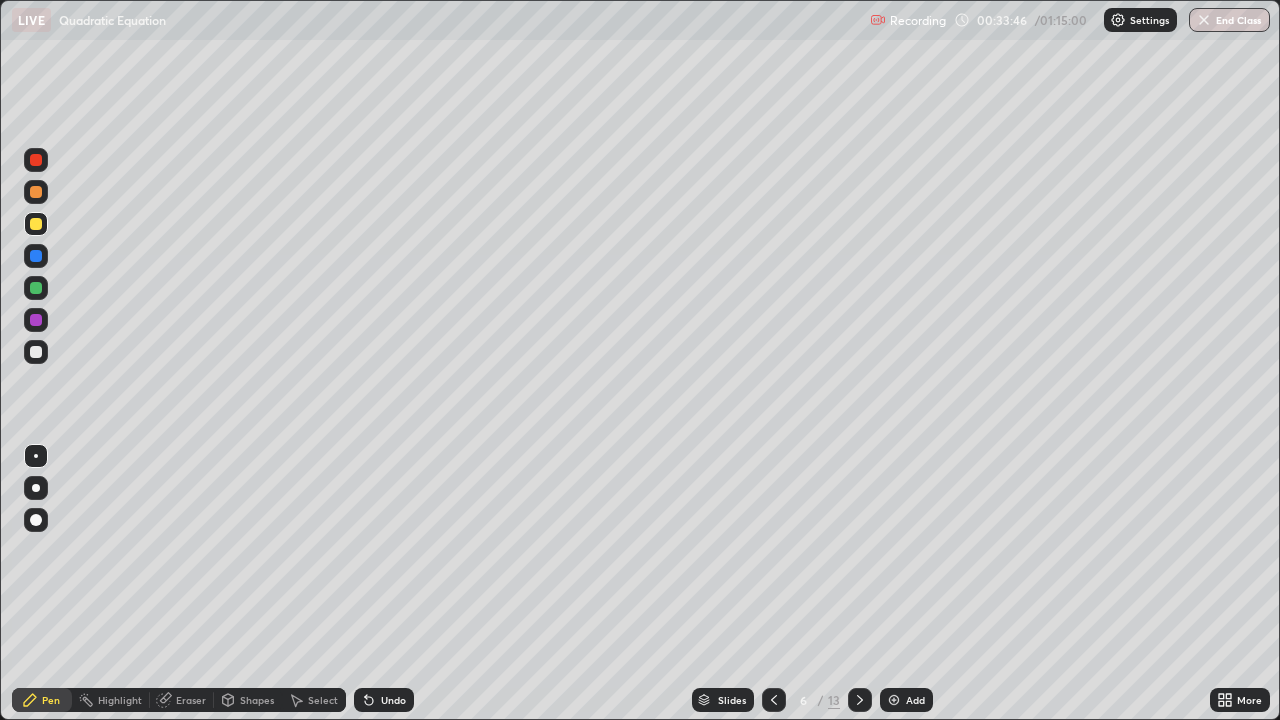 click 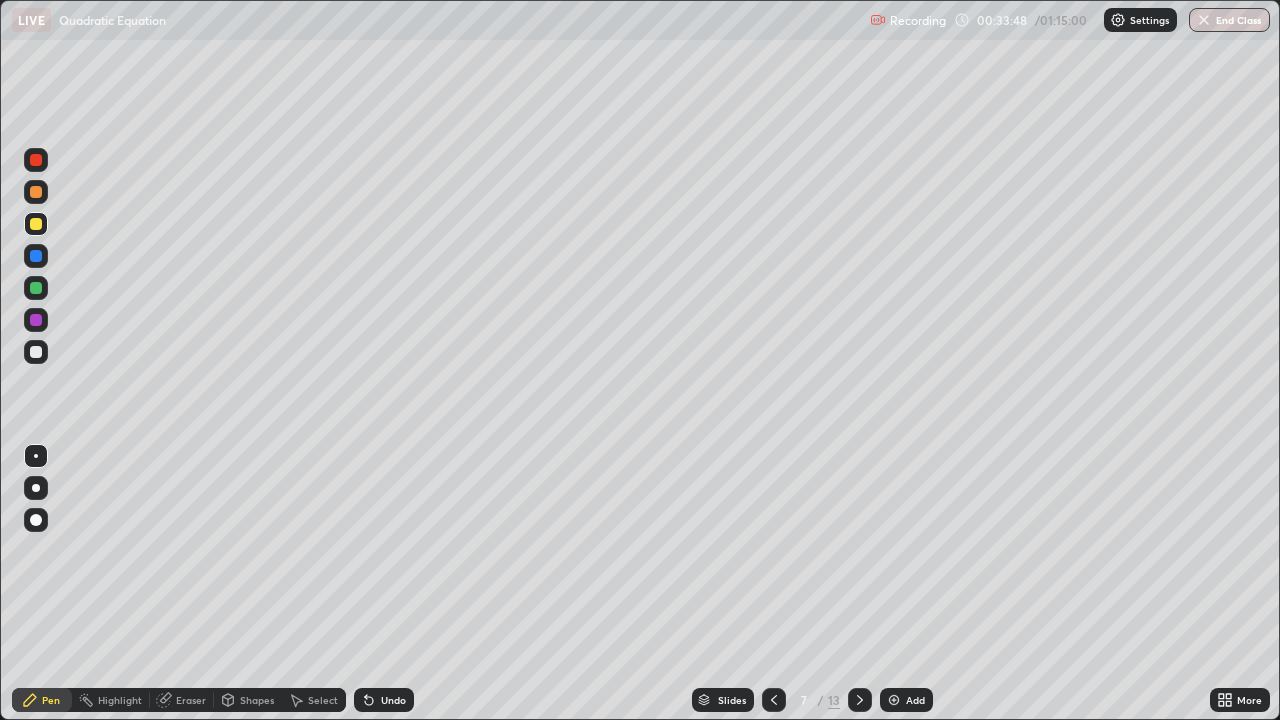 click at bounding box center (774, 700) 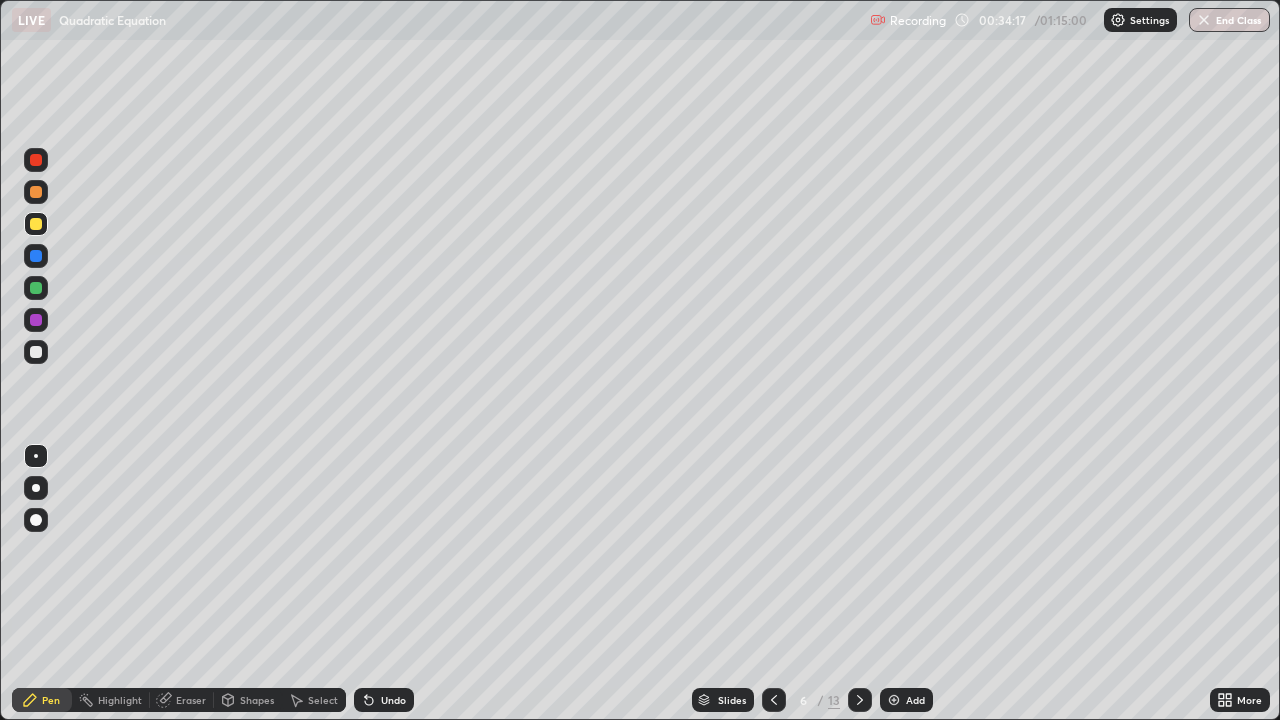 click 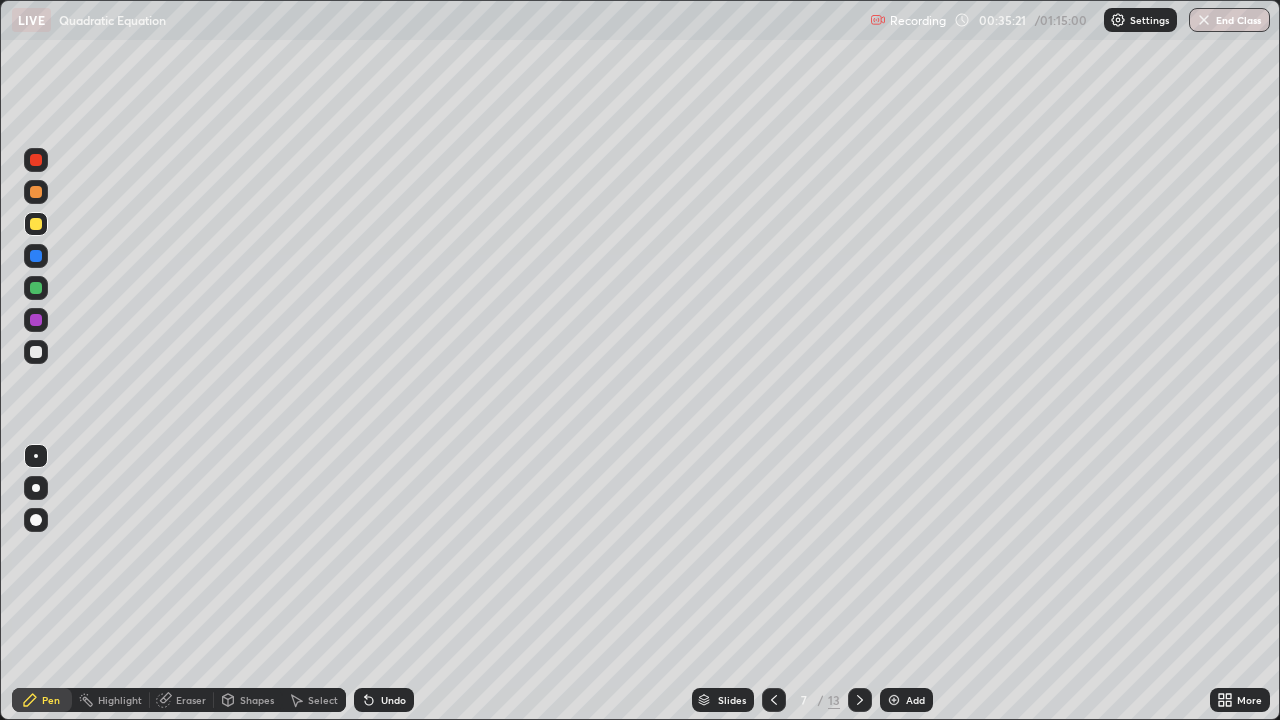 click 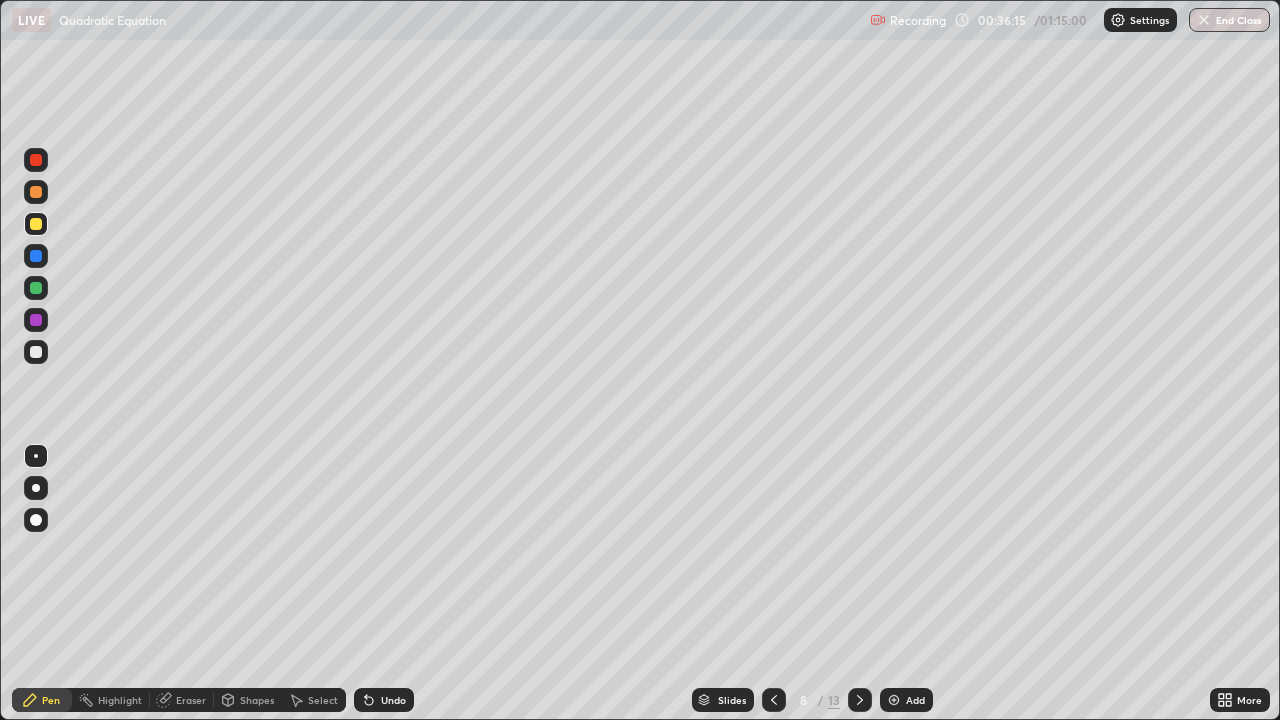 click 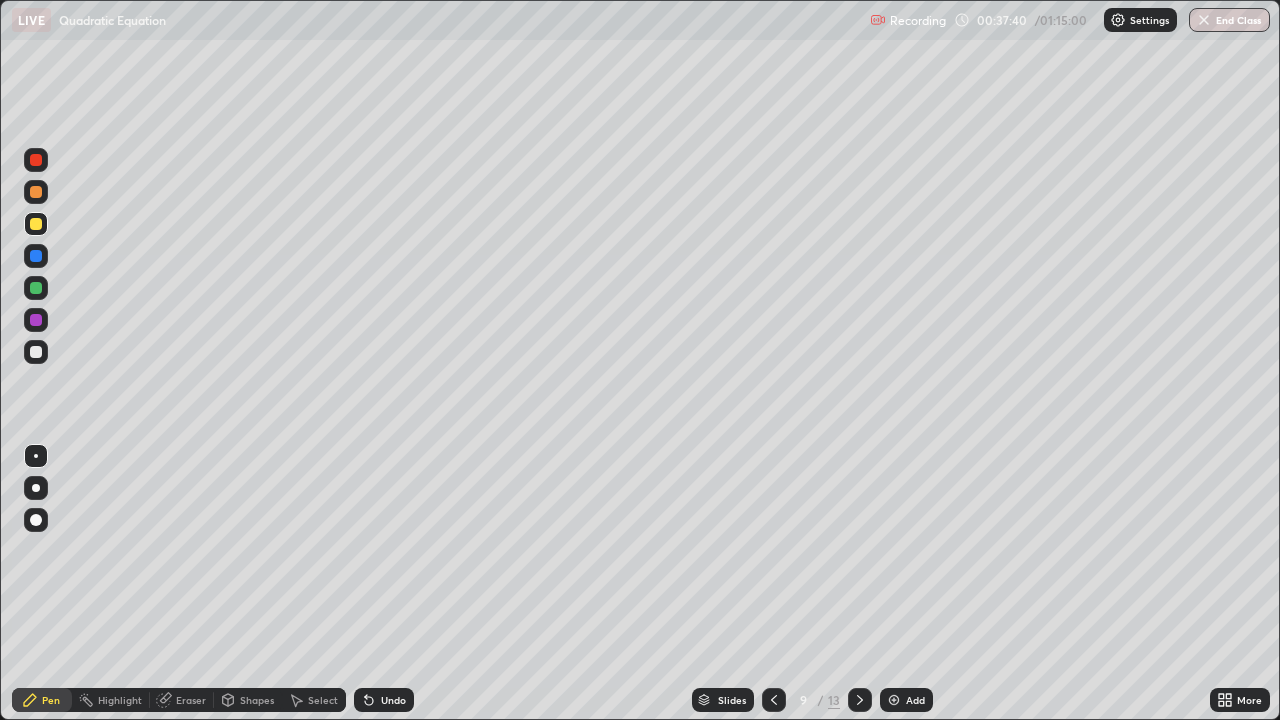 click at bounding box center [860, 700] 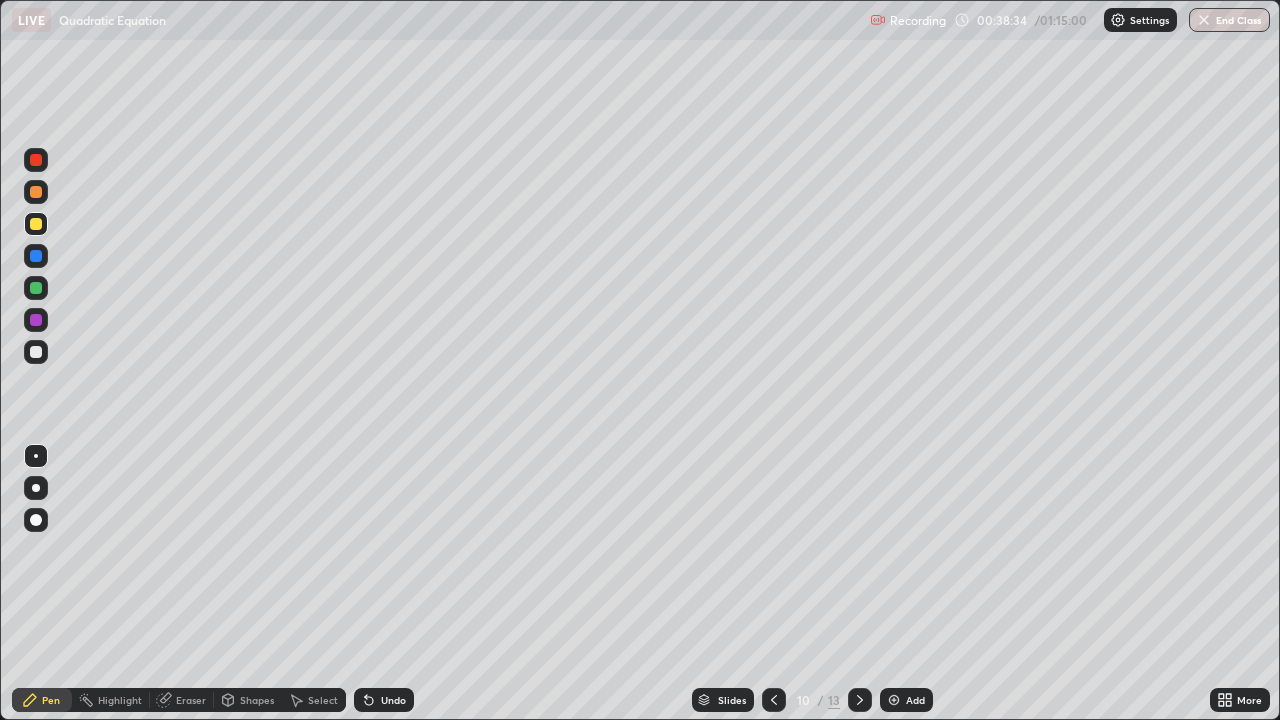 click 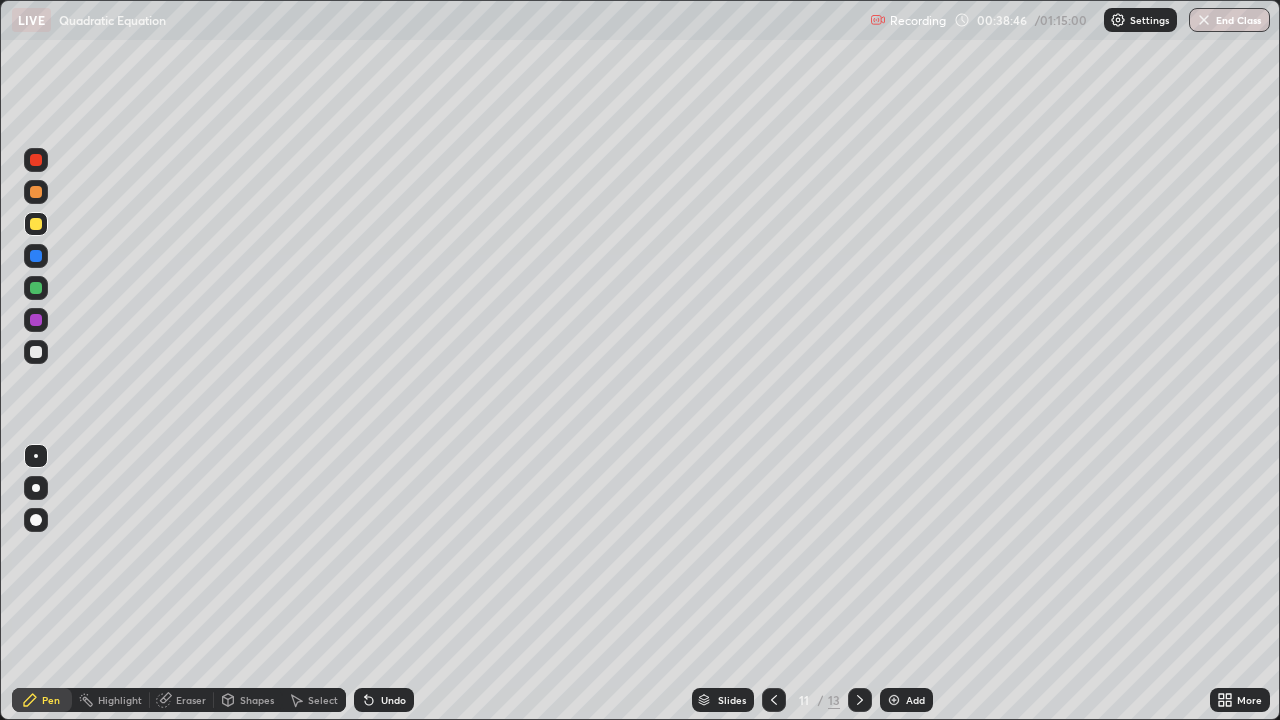 click on "Eraser" at bounding box center [191, 700] 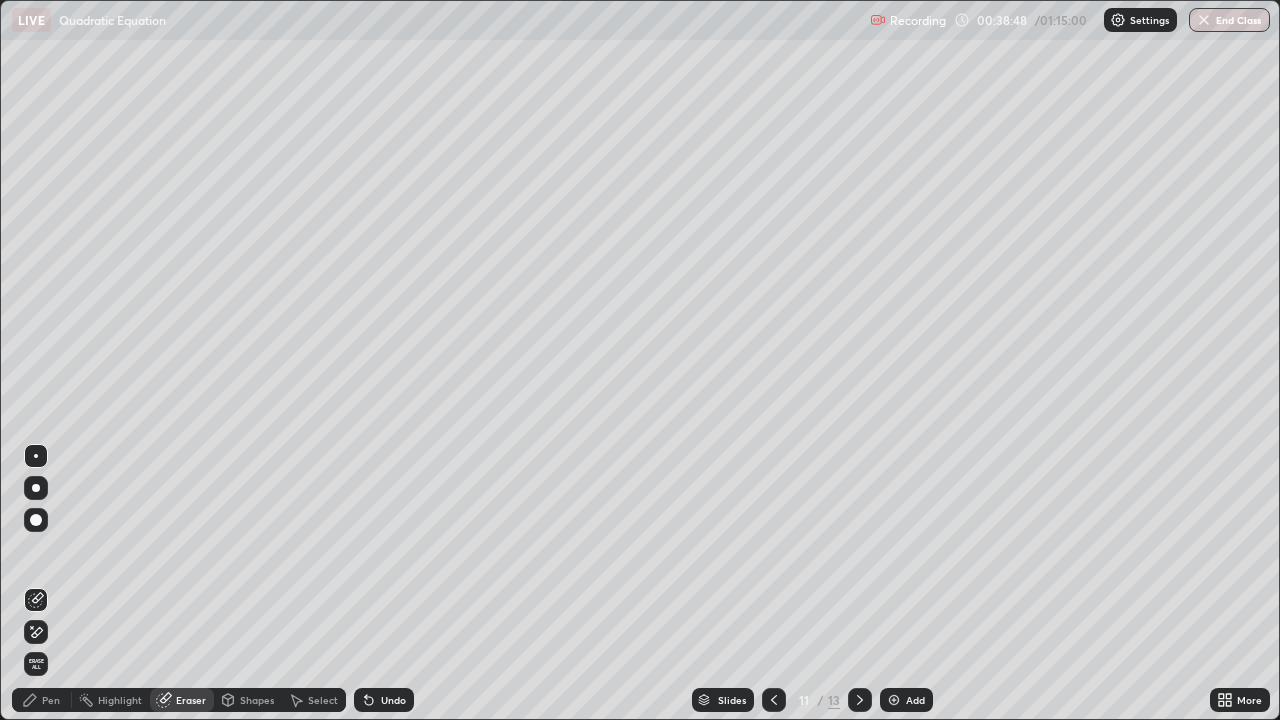 click on "Pen" at bounding box center [42, 700] 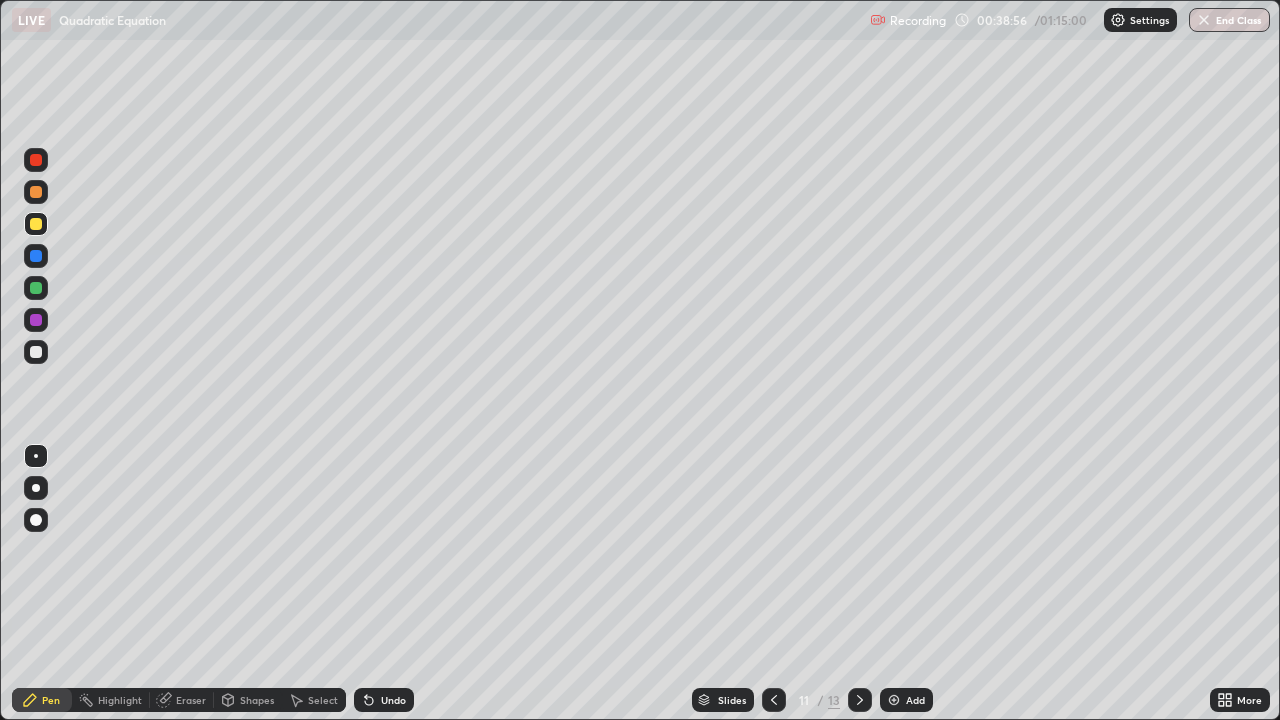 click on "Eraser" at bounding box center (191, 700) 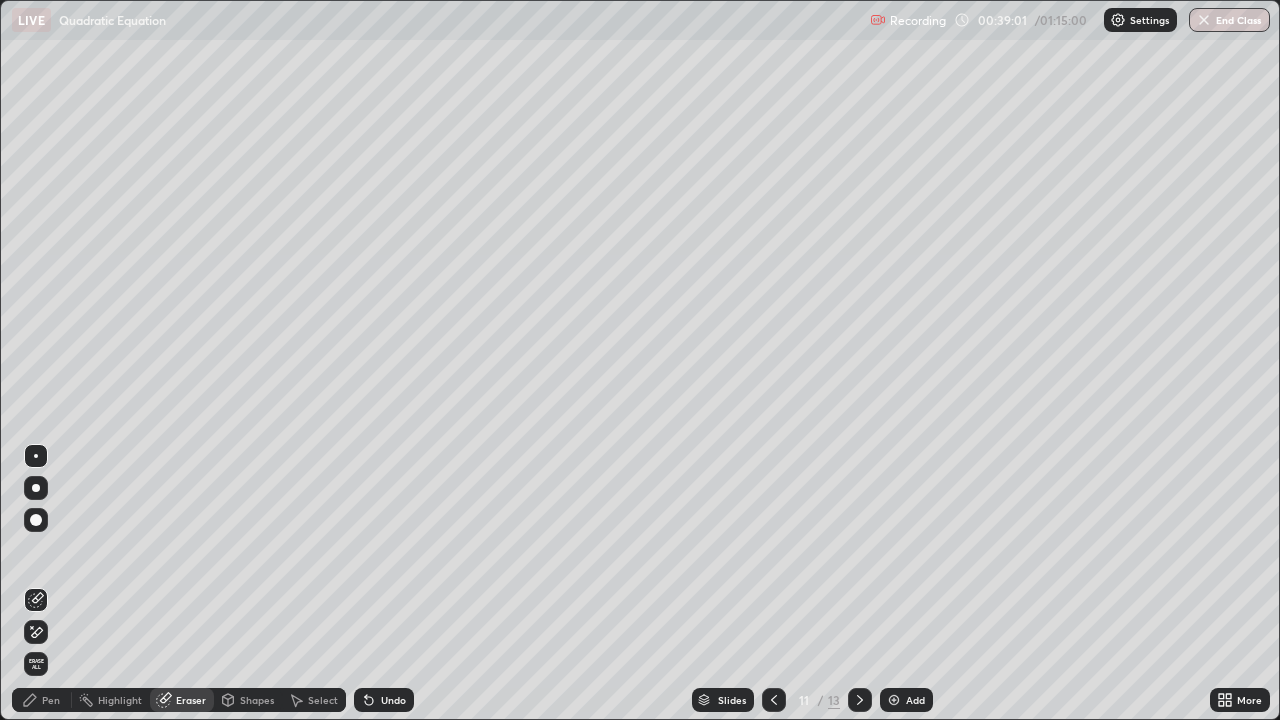click on "Pen" at bounding box center [42, 700] 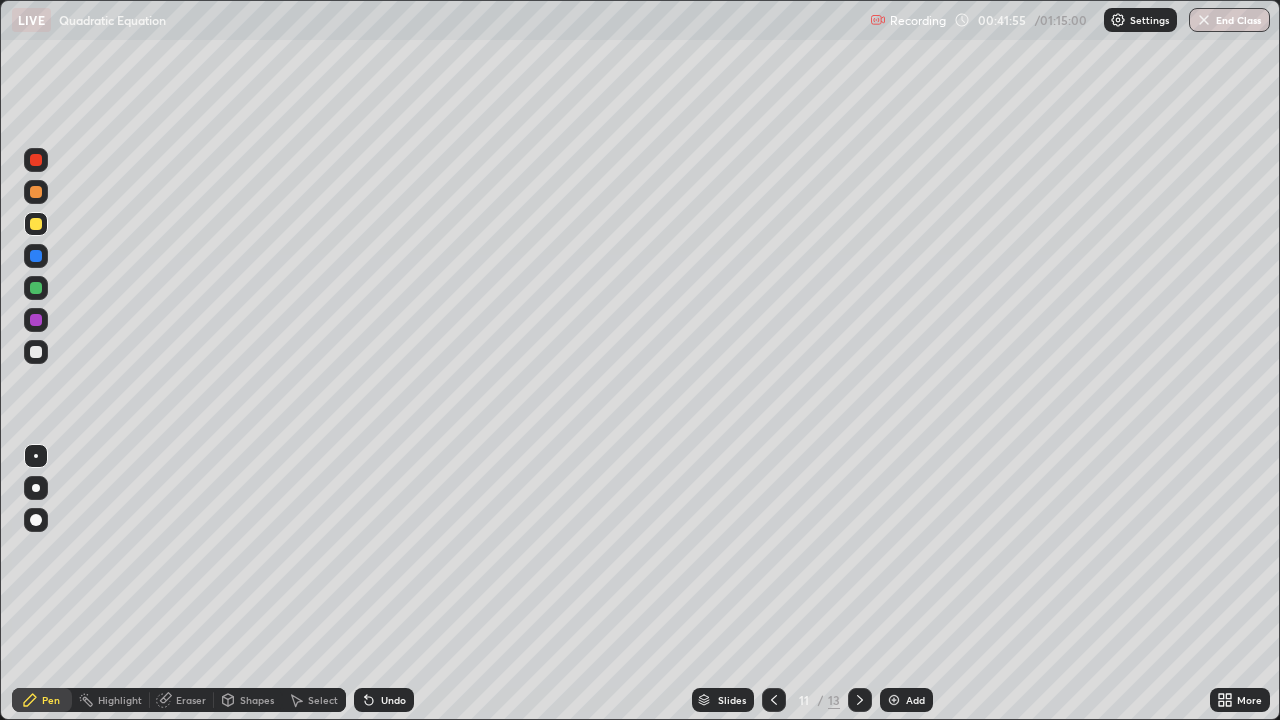 click 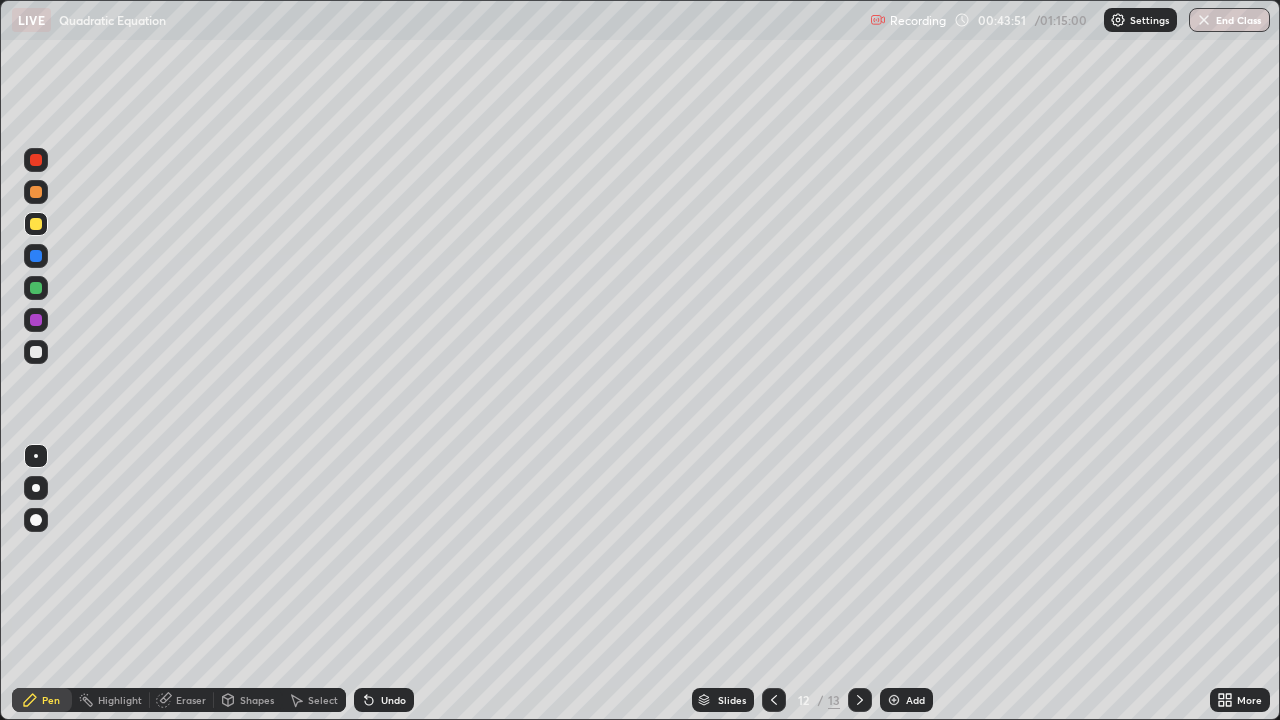 click on "Undo" at bounding box center [393, 700] 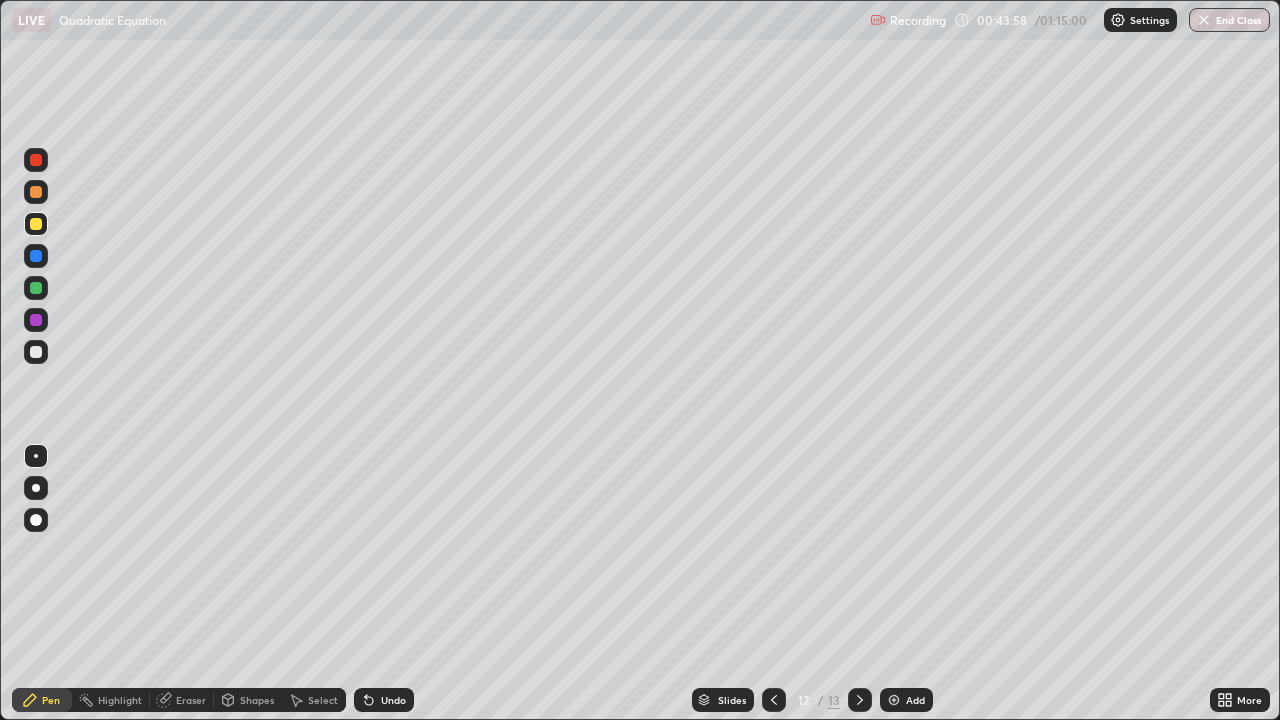 click on "Undo" at bounding box center [393, 700] 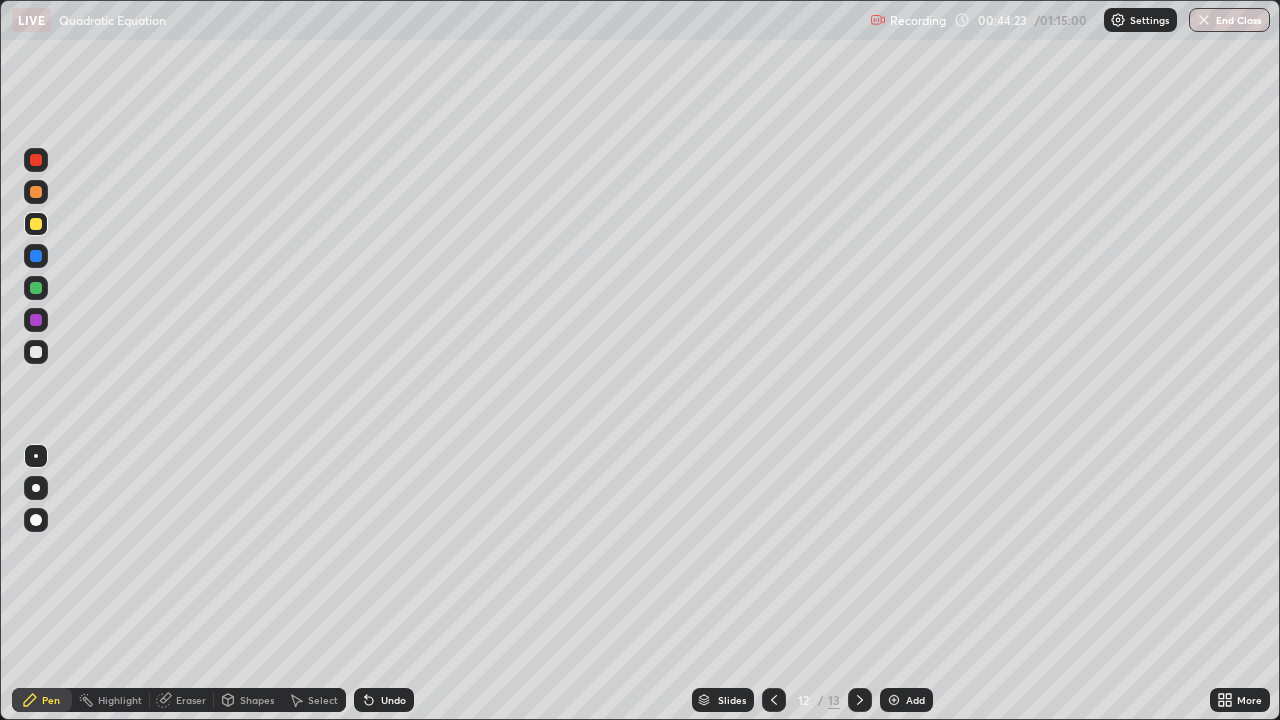 click on "Undo" at bounding box center (393, 700) 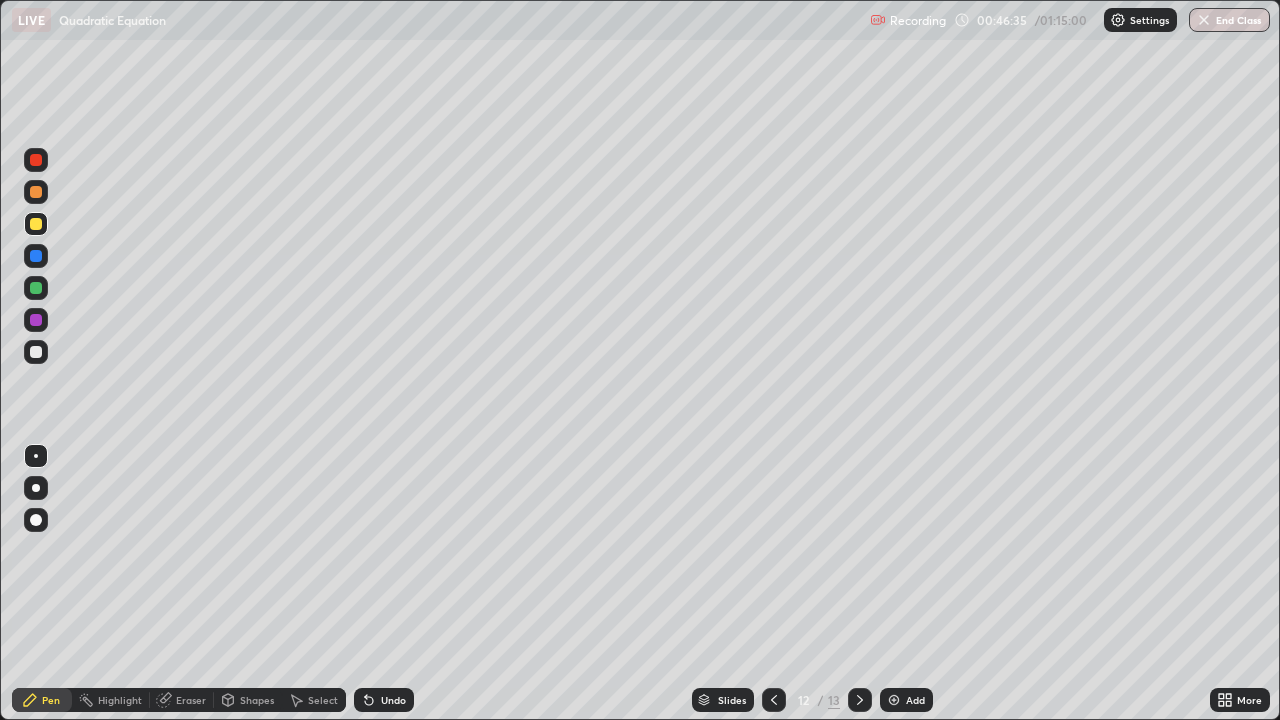 click 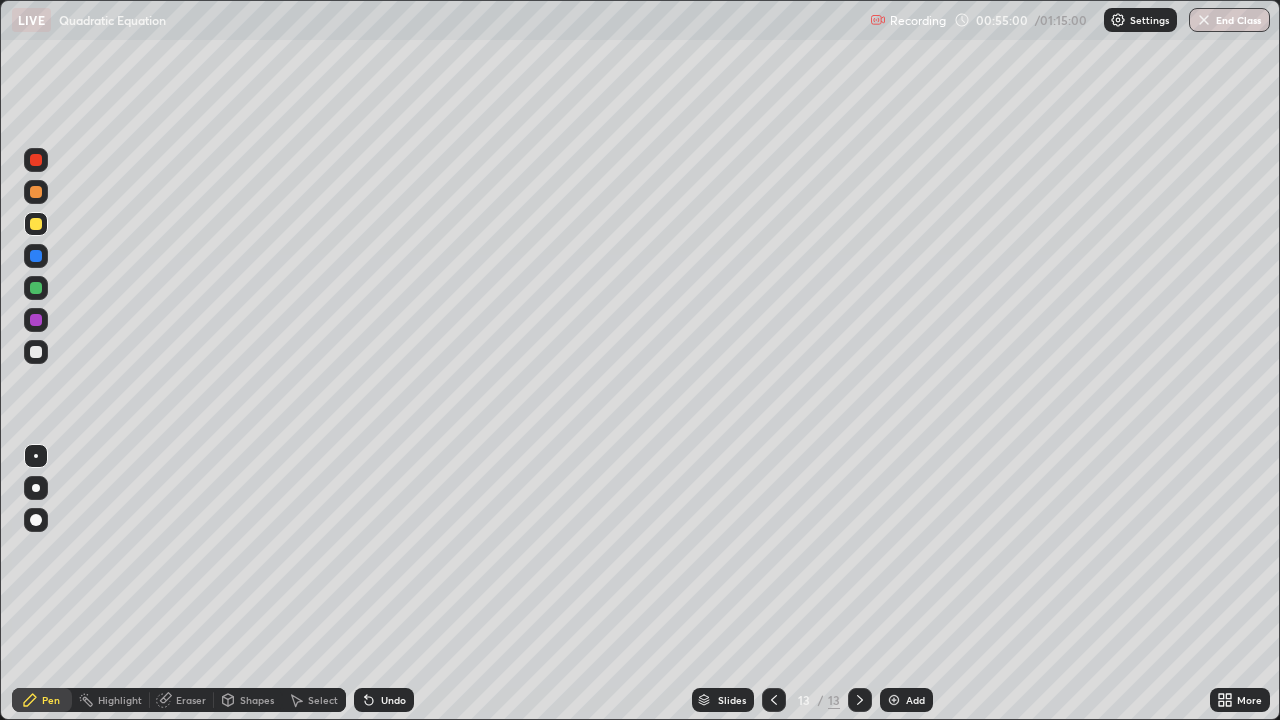 click 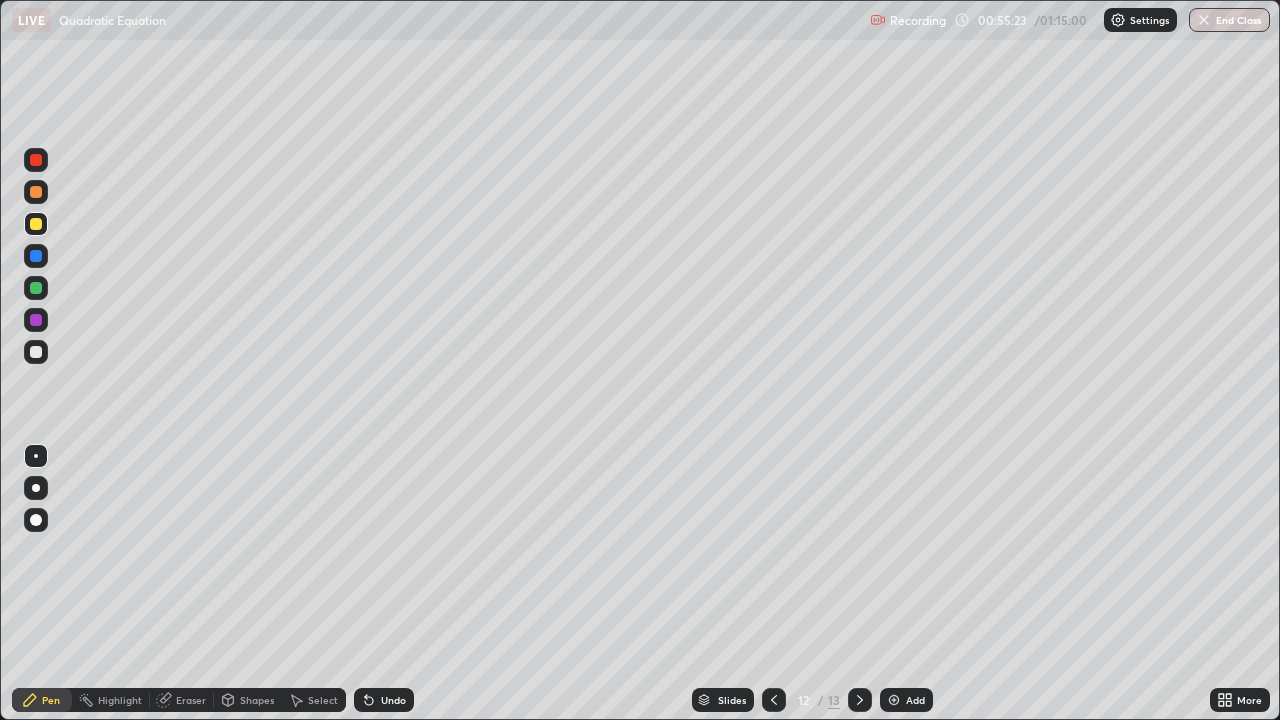 click 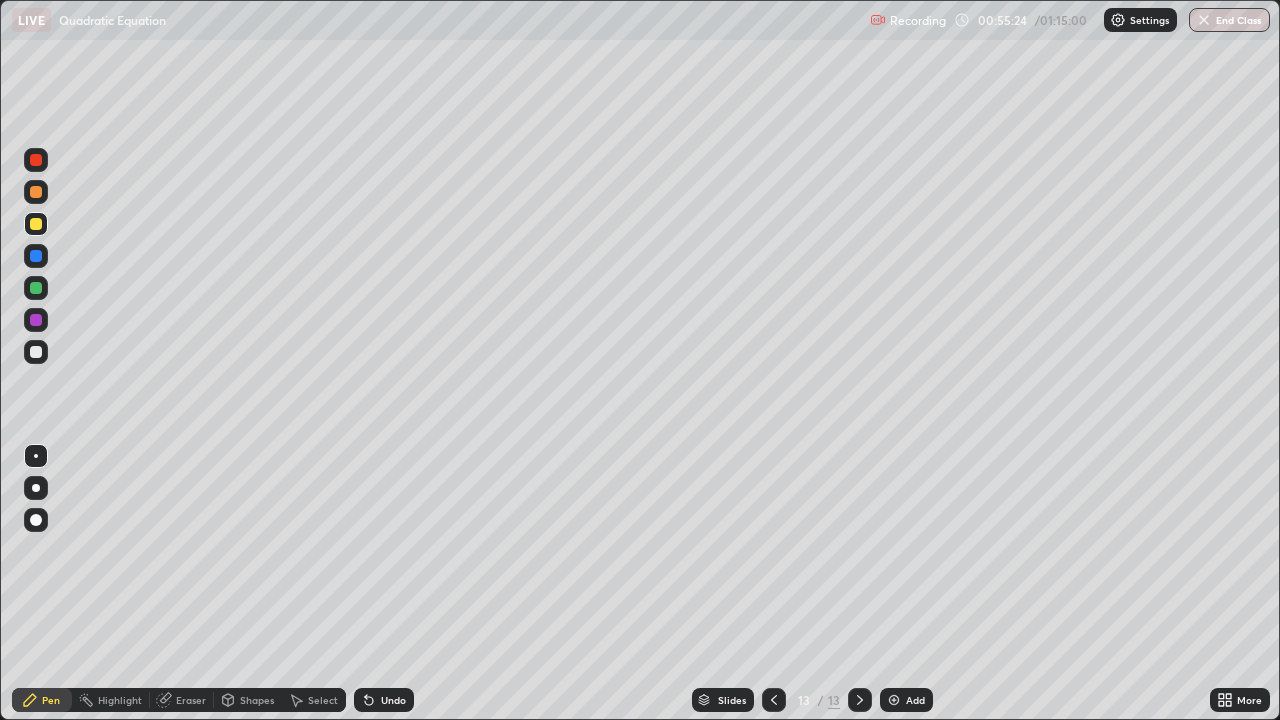click 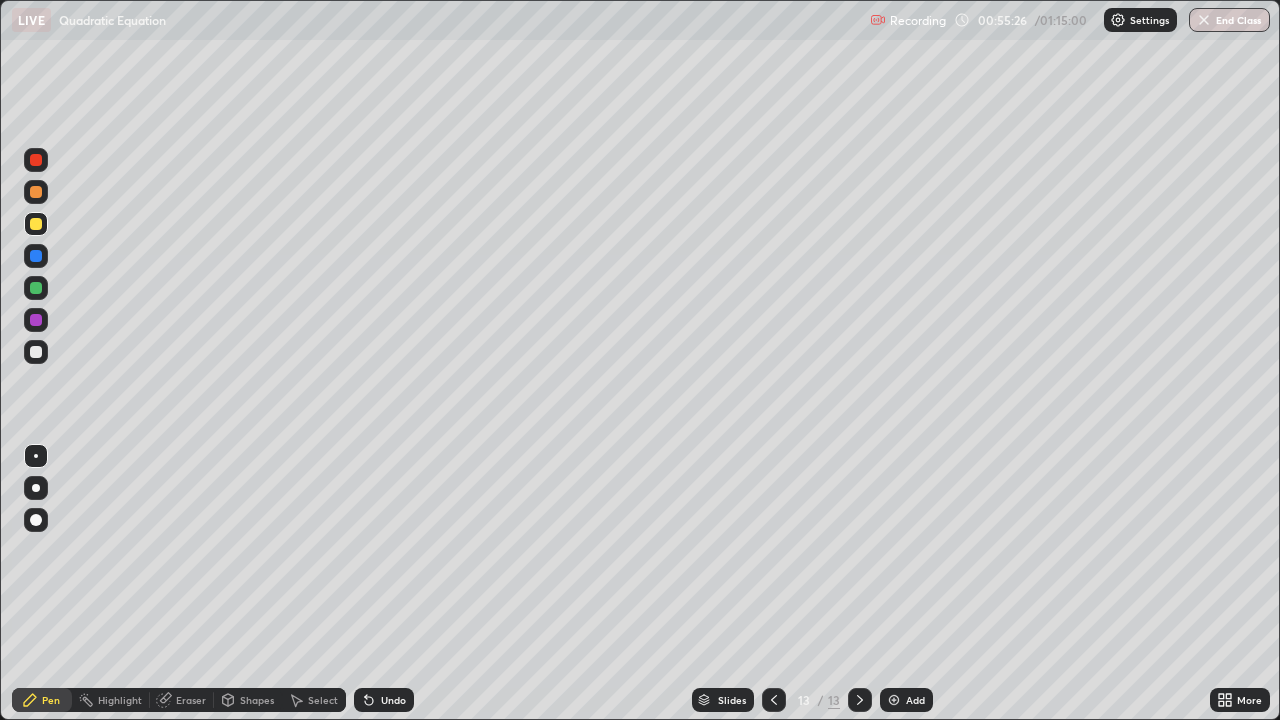 click on "Add" at bounding box center [906, 700] 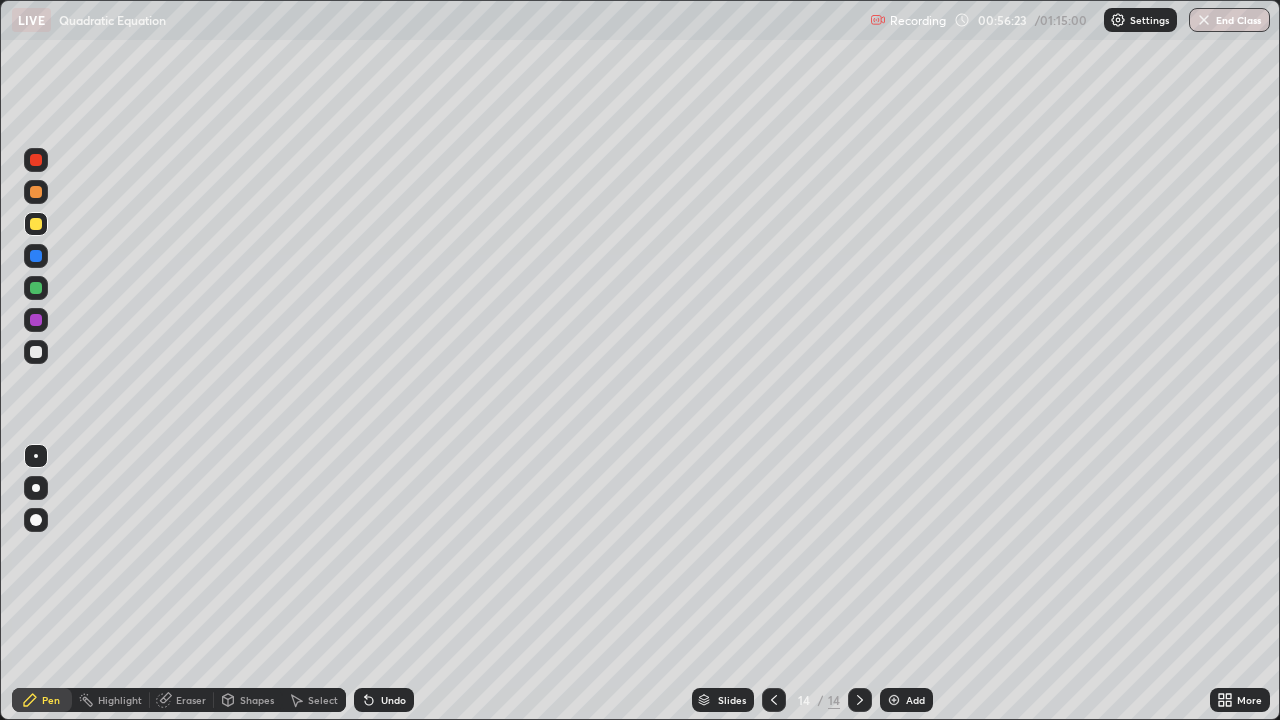 click on "Undo" at bounding box center (384, 700) 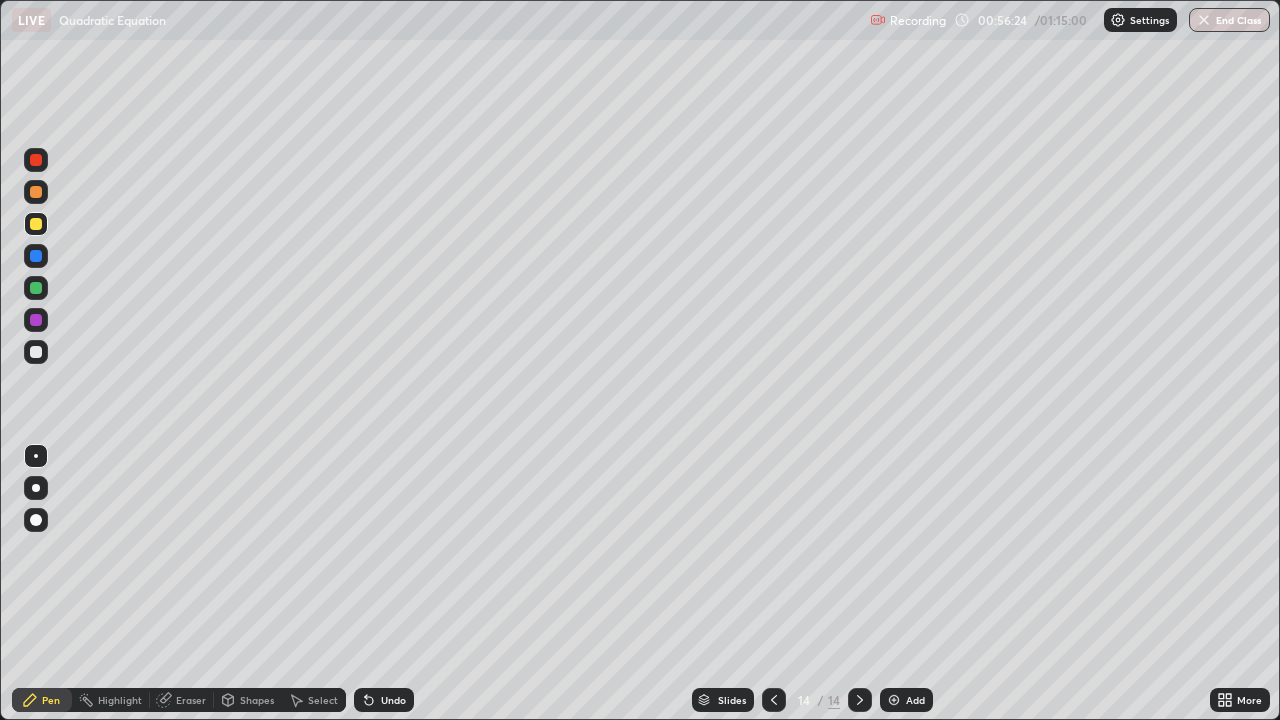 click on "Undo" at bounding box center (384, 700) 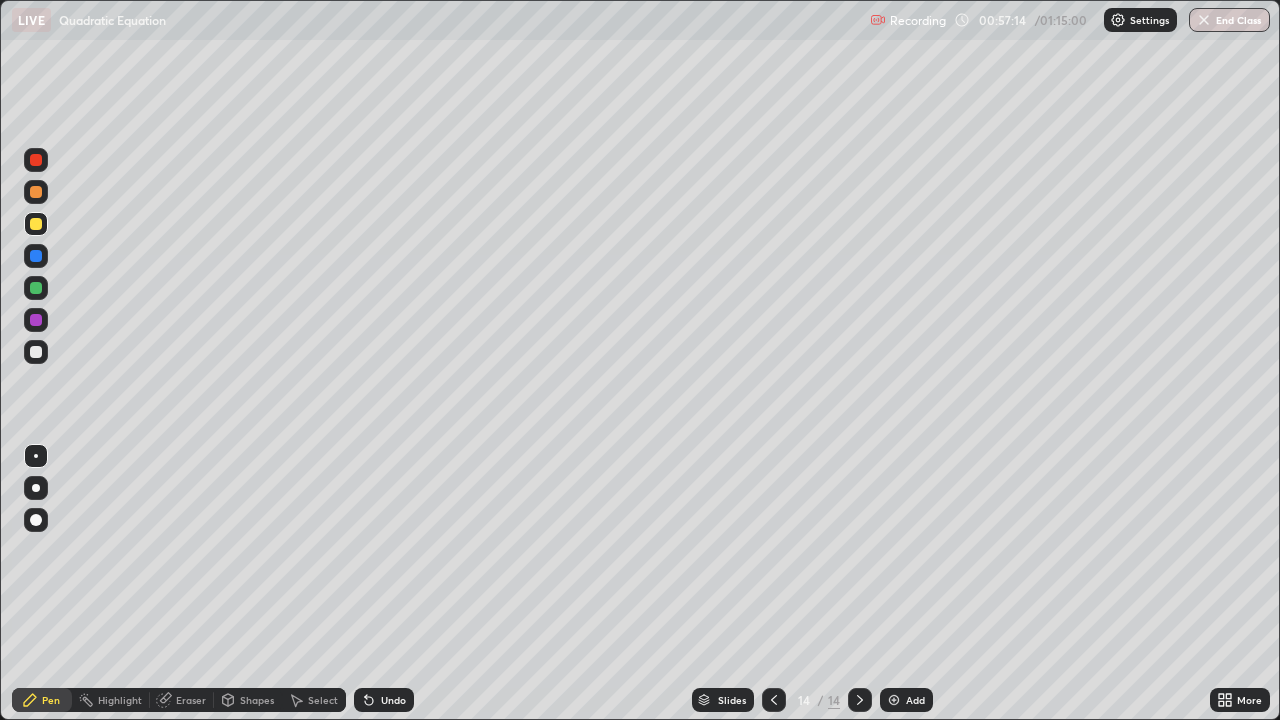 click 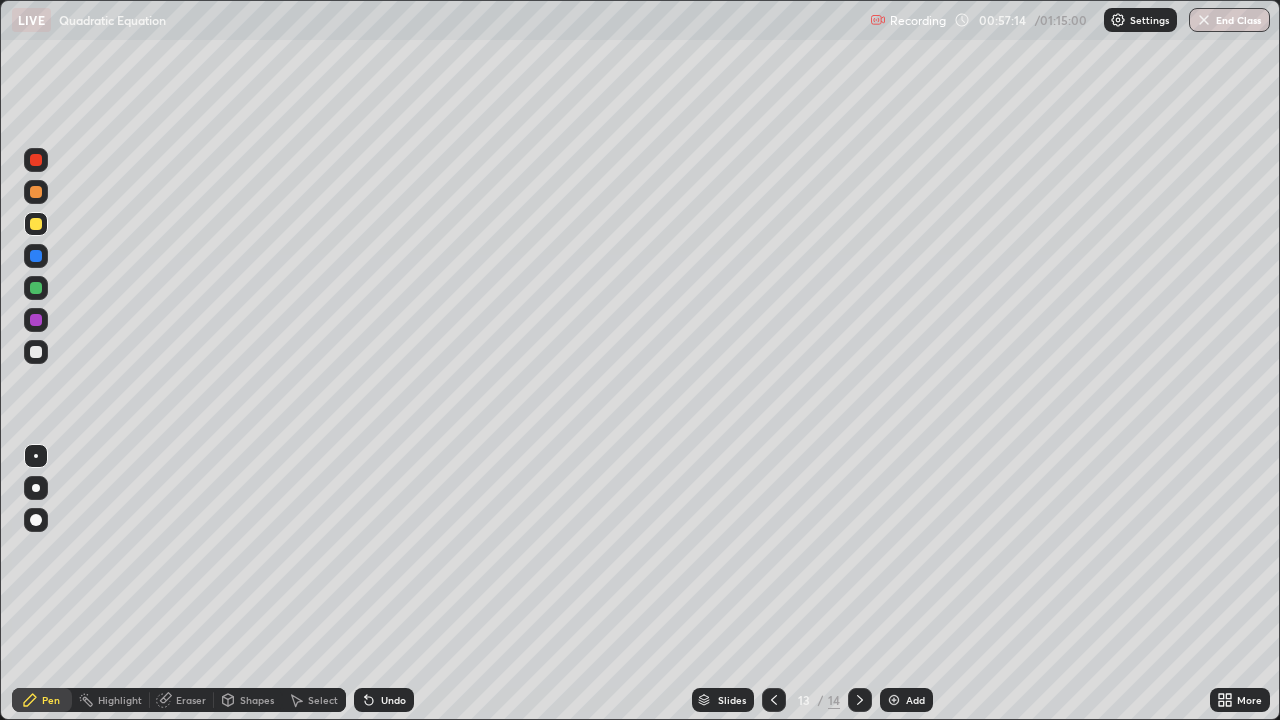 click at bounding box center [774, 700] 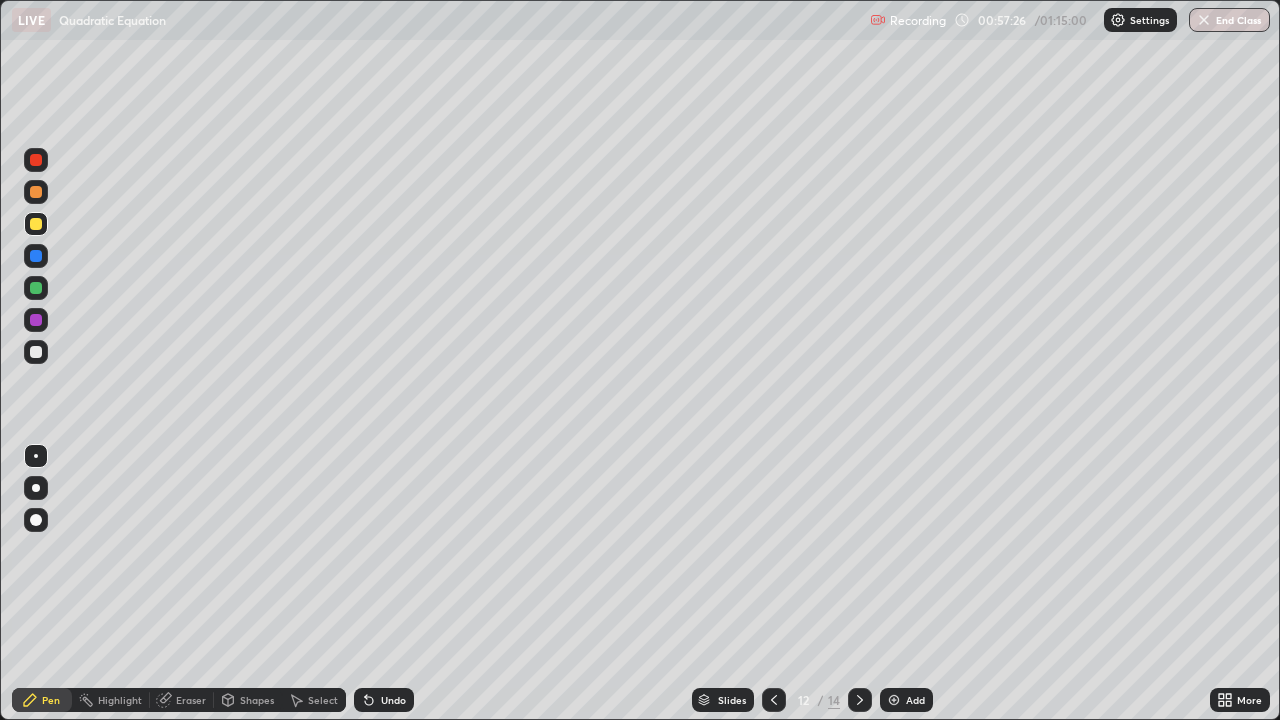click 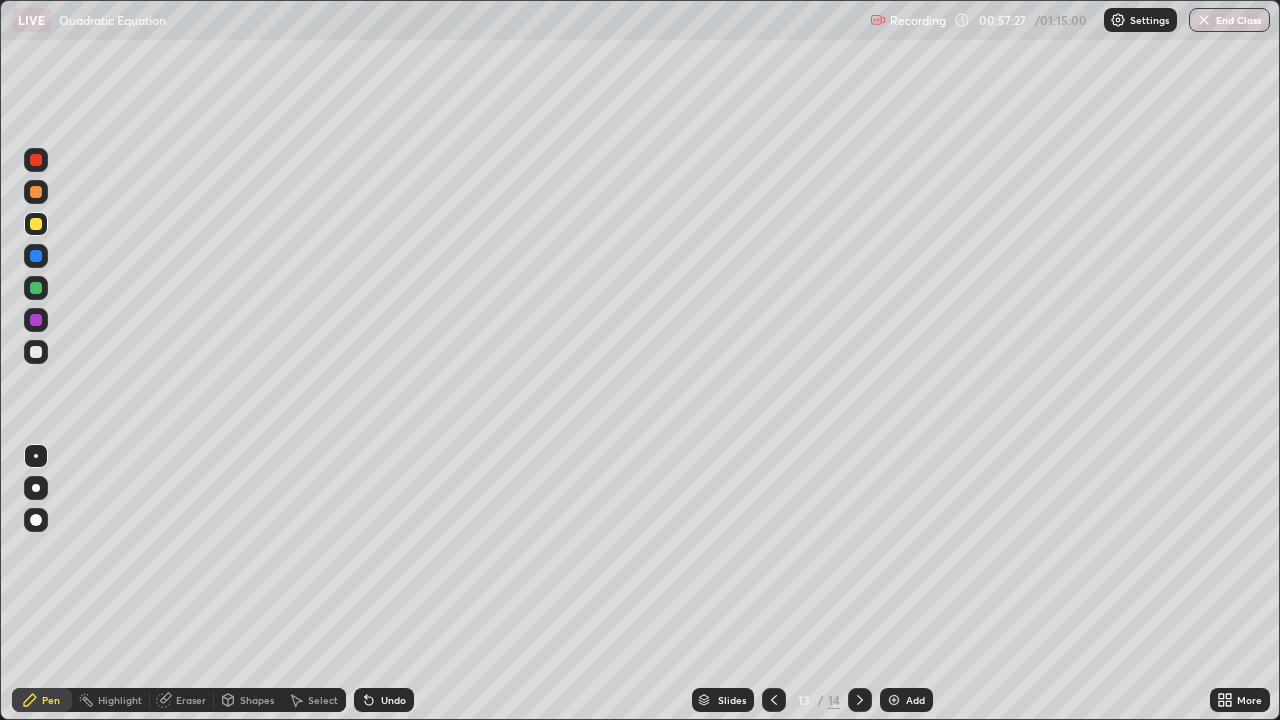 click 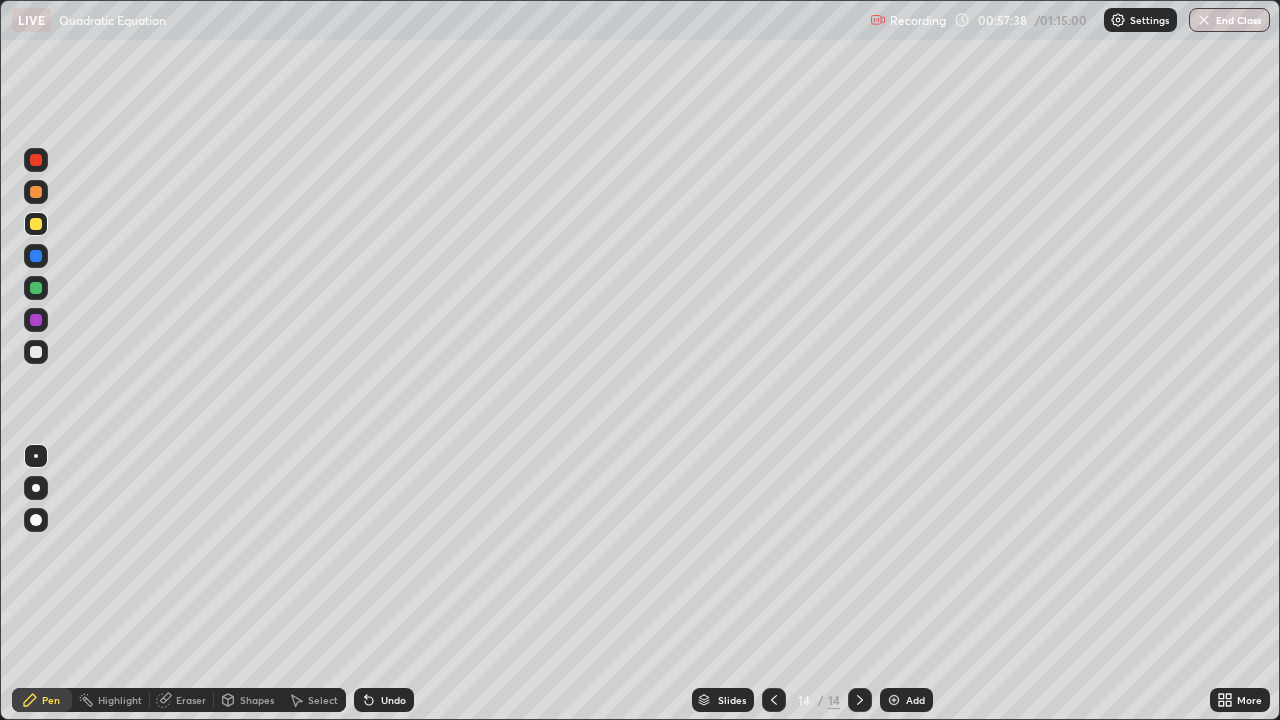 click on "Undo" at bounding box center (393, 700) 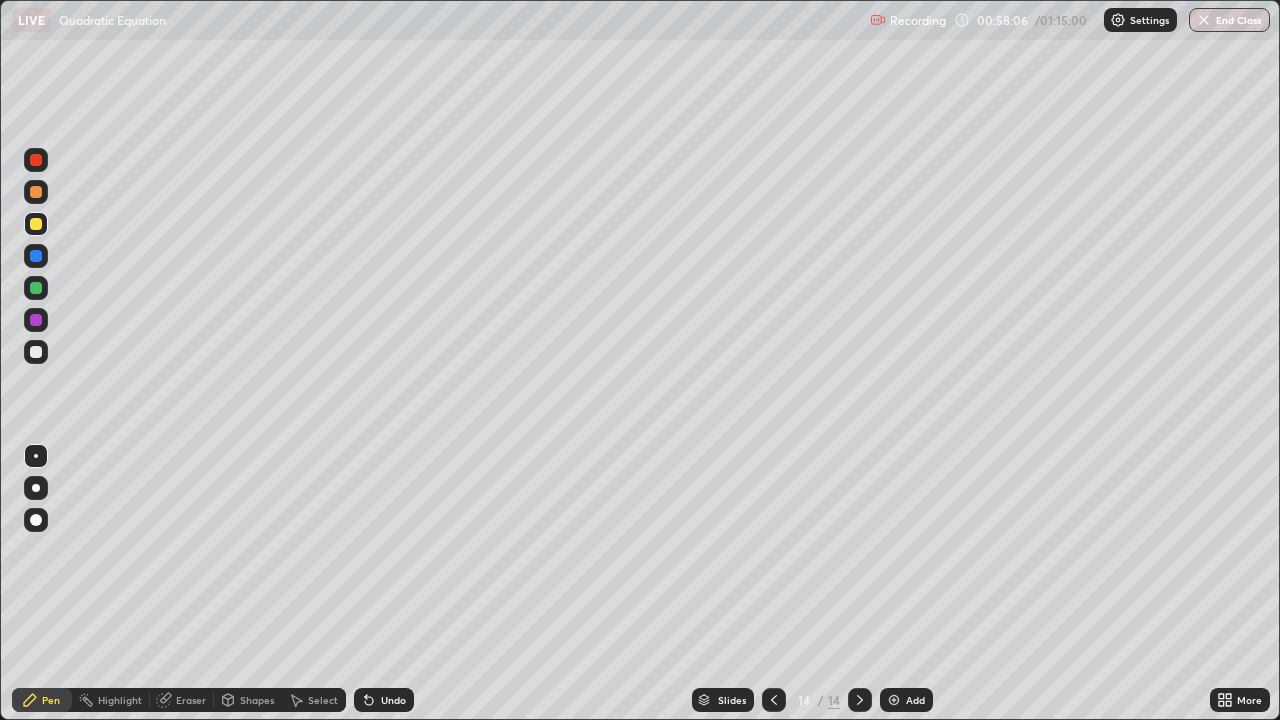 click on "Undo" at bounding box center [393, 700] 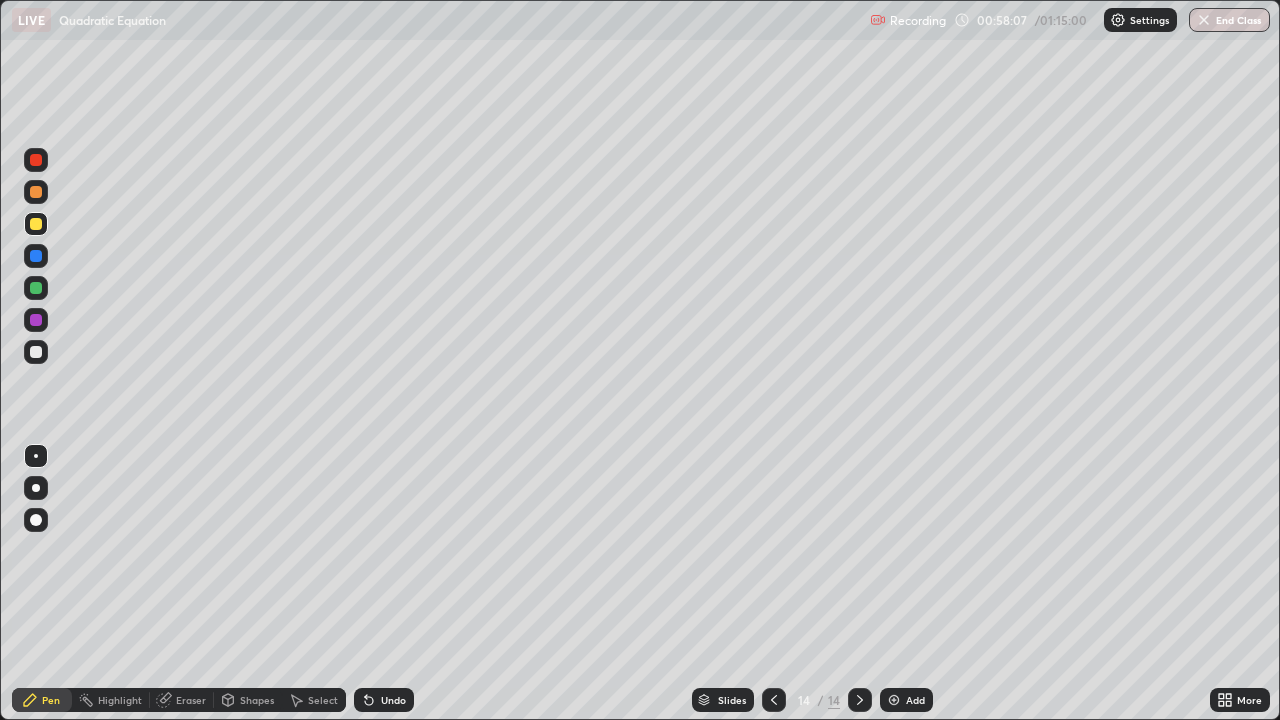 click 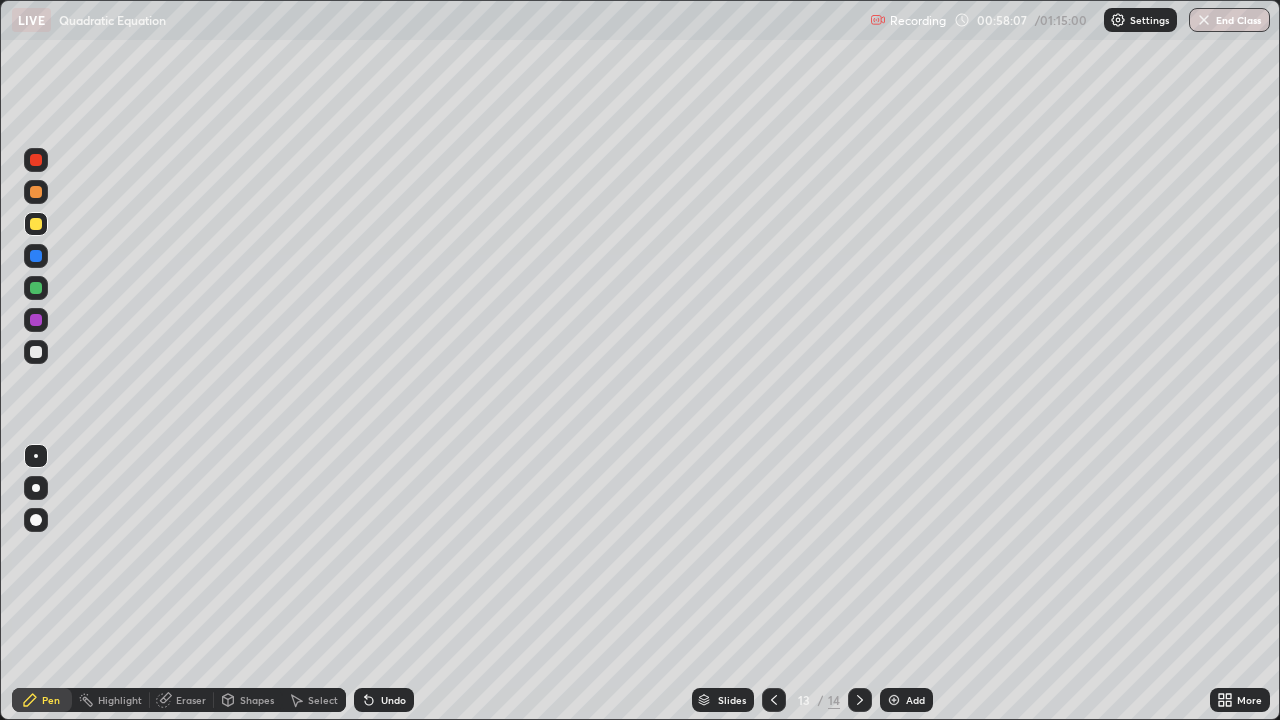 click at bounding box center [774, 700] 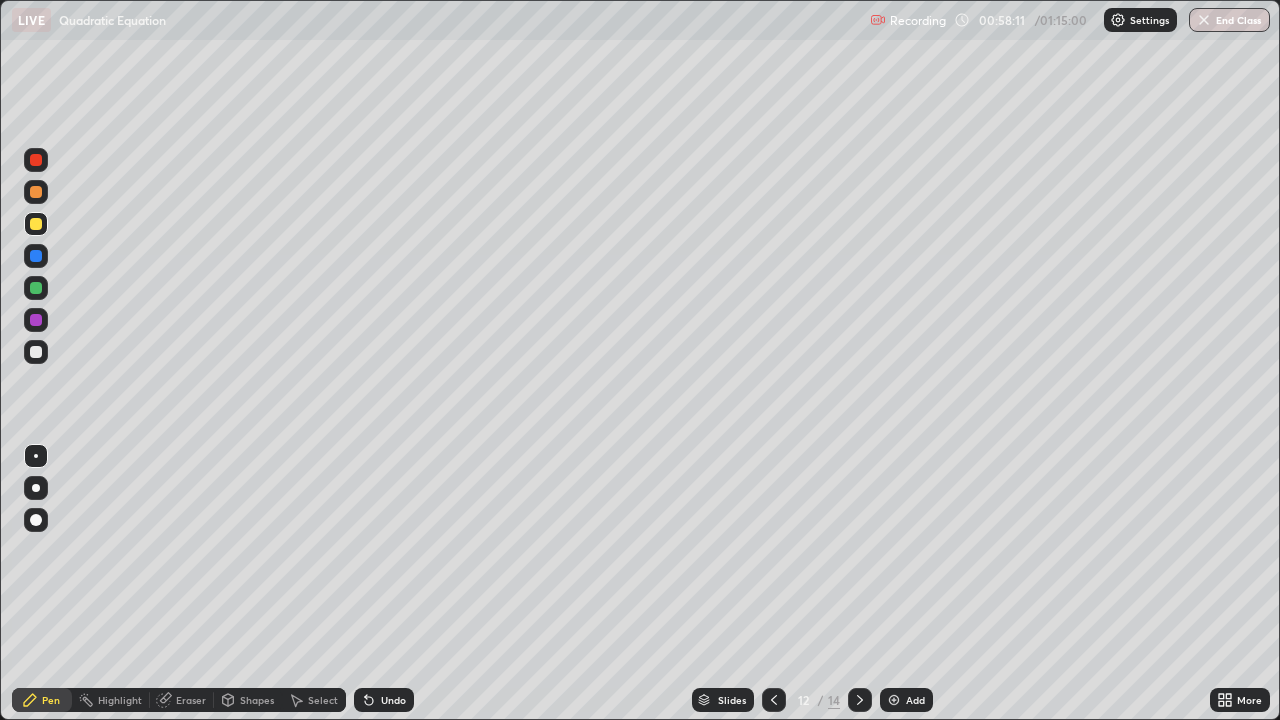 click 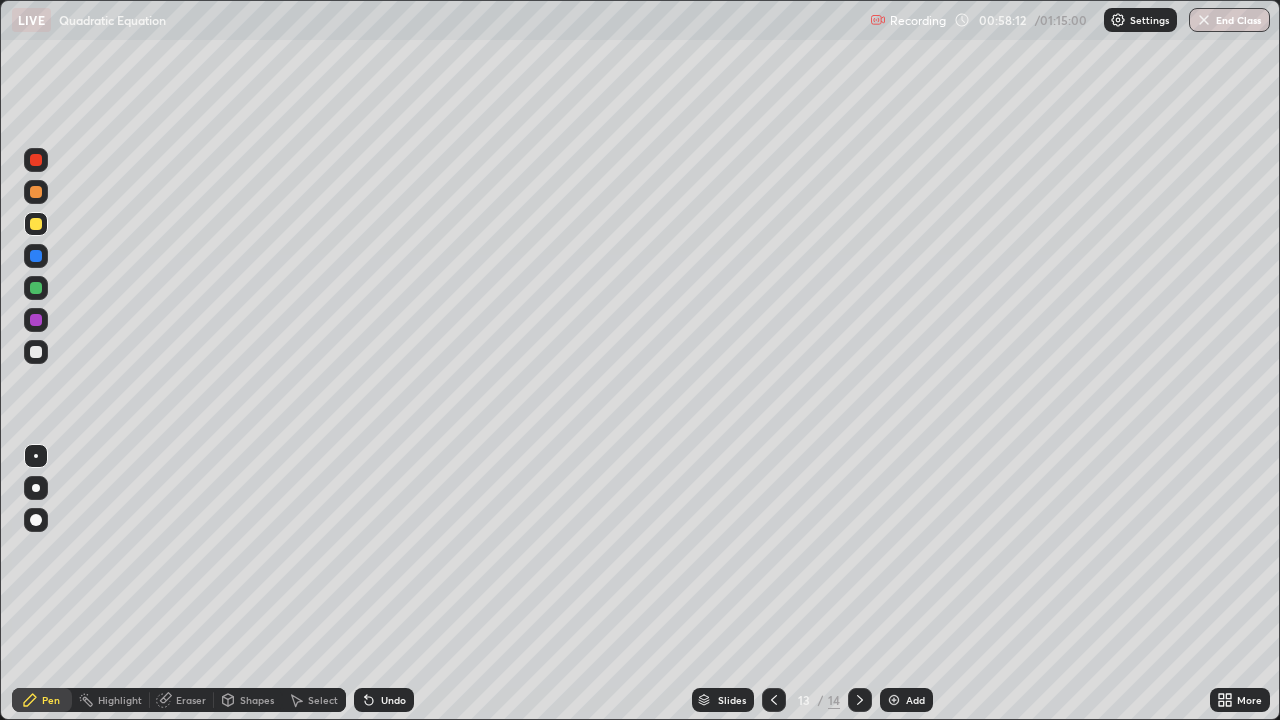 click 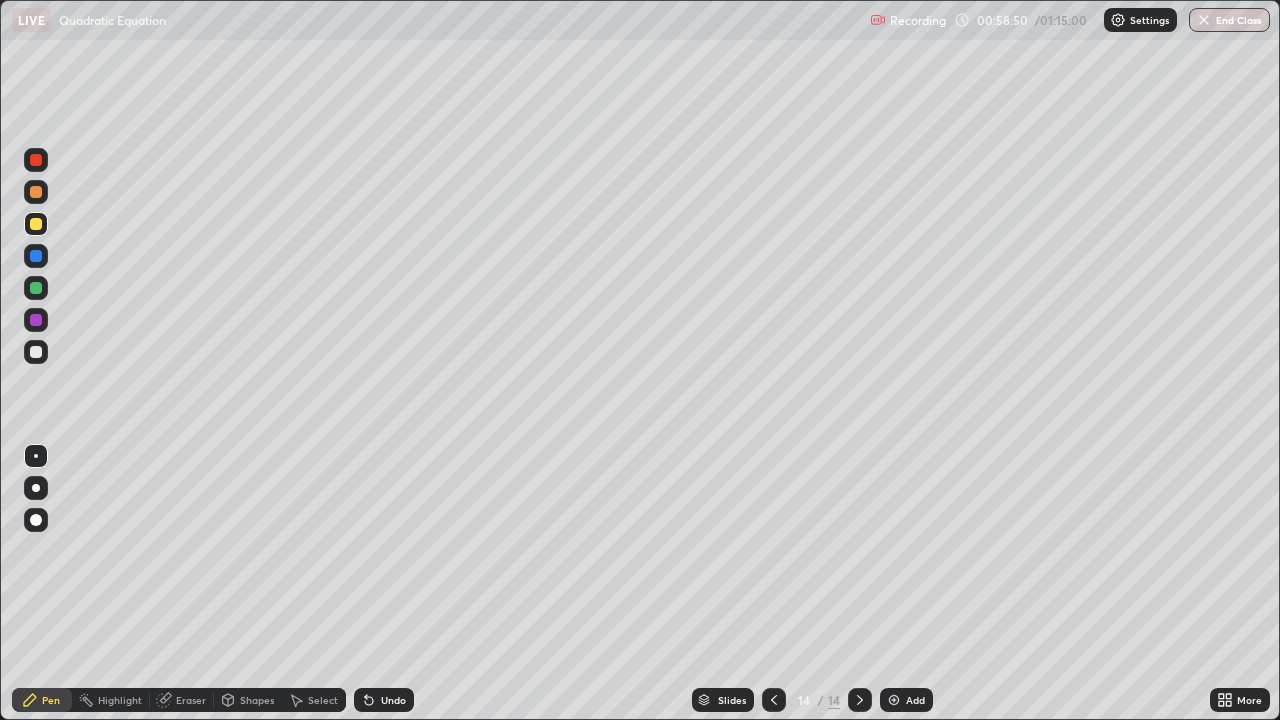click 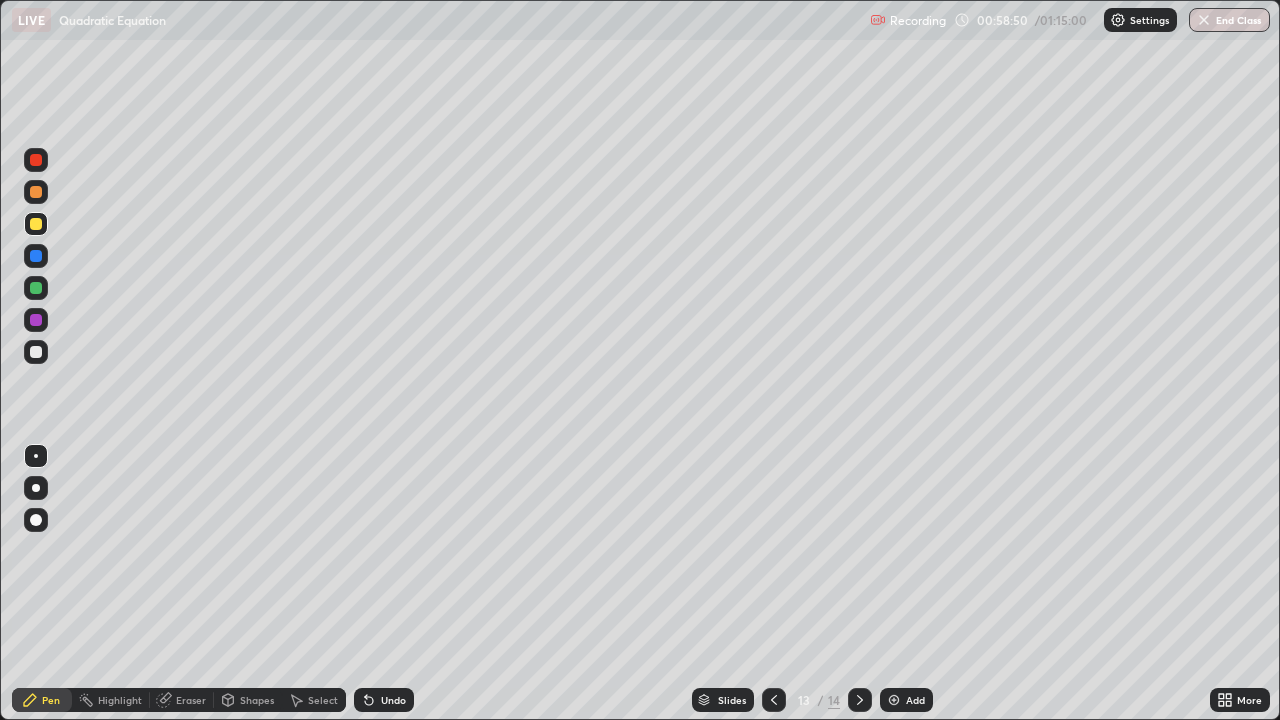 click at bounding box center [774, 700] 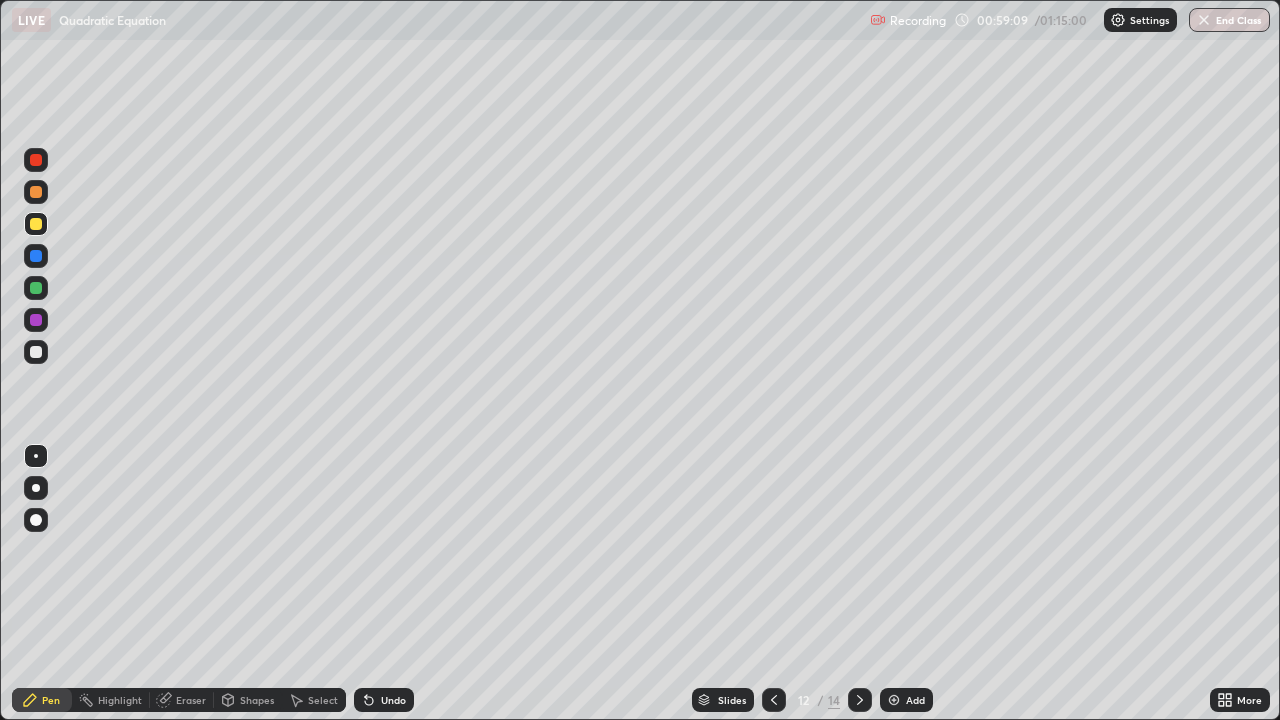 click 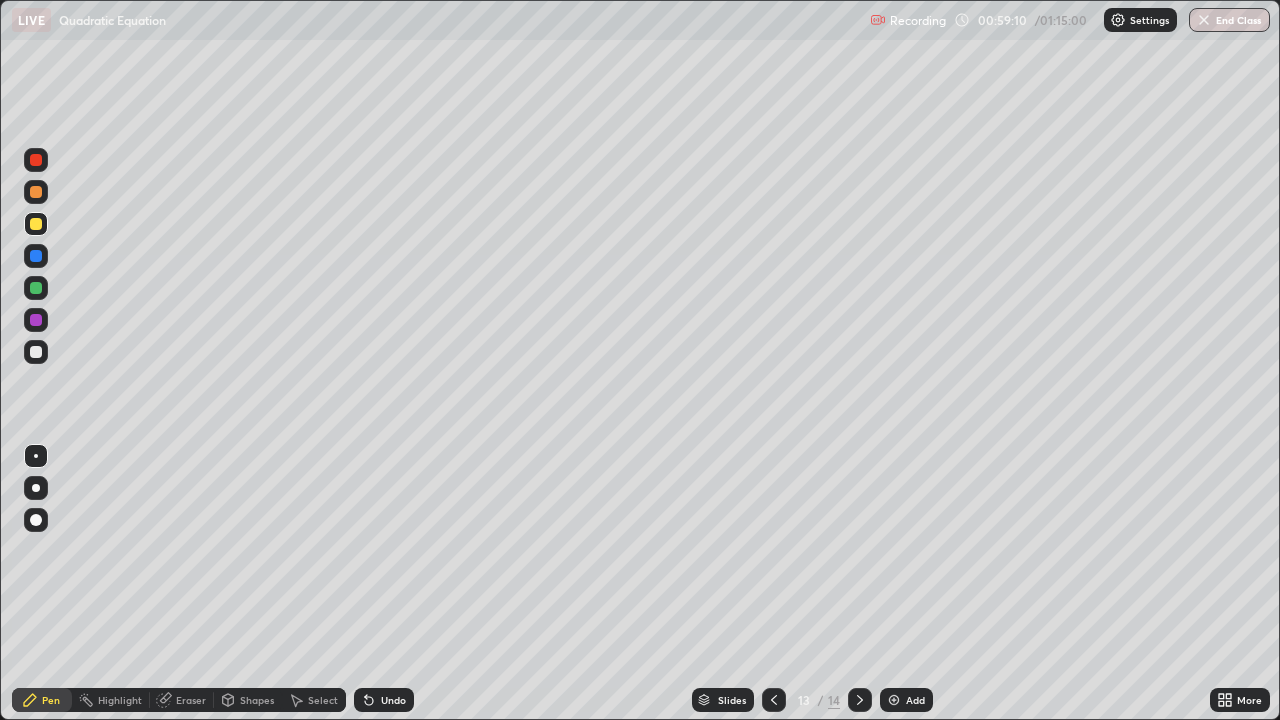 click 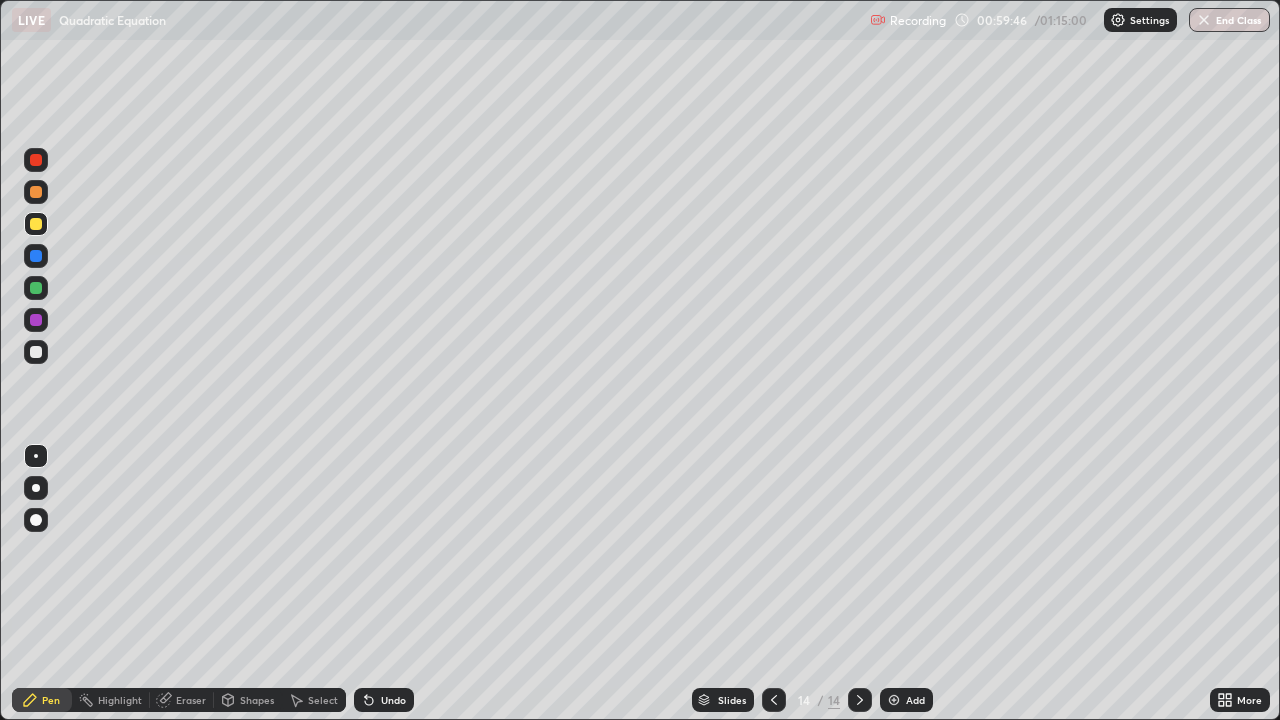click 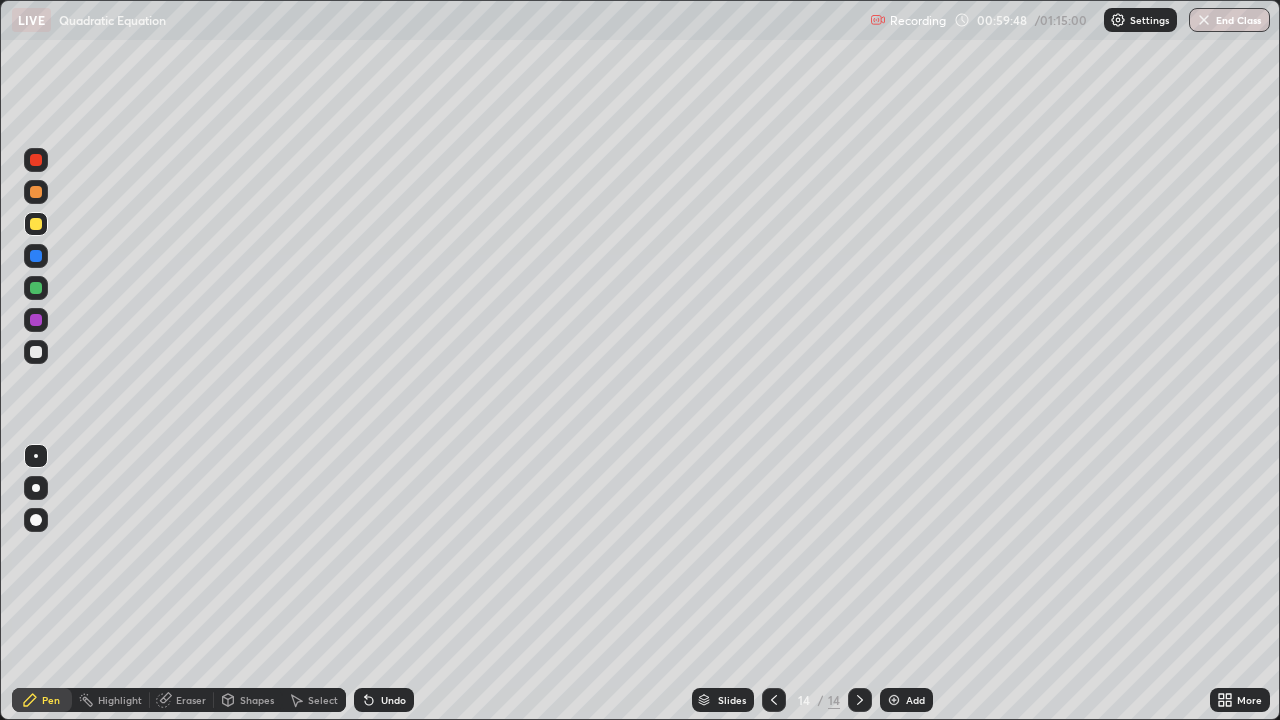 click at bounding box center (894, 700) 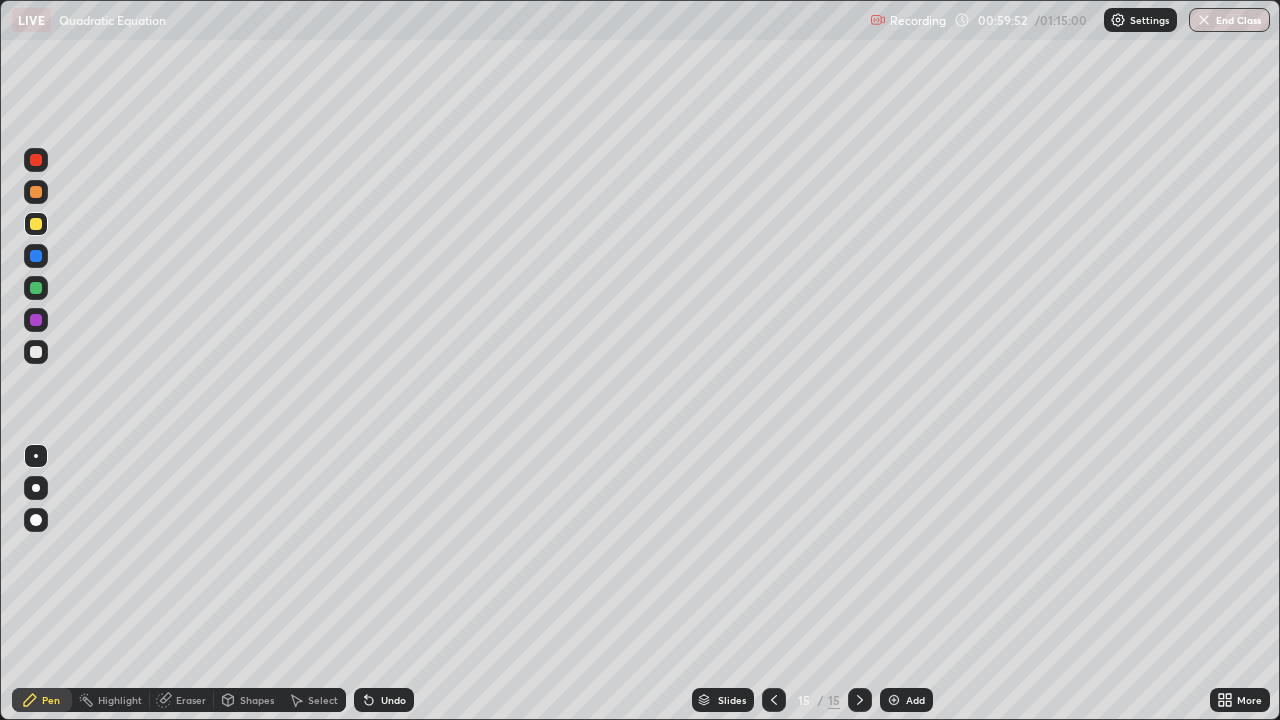 click 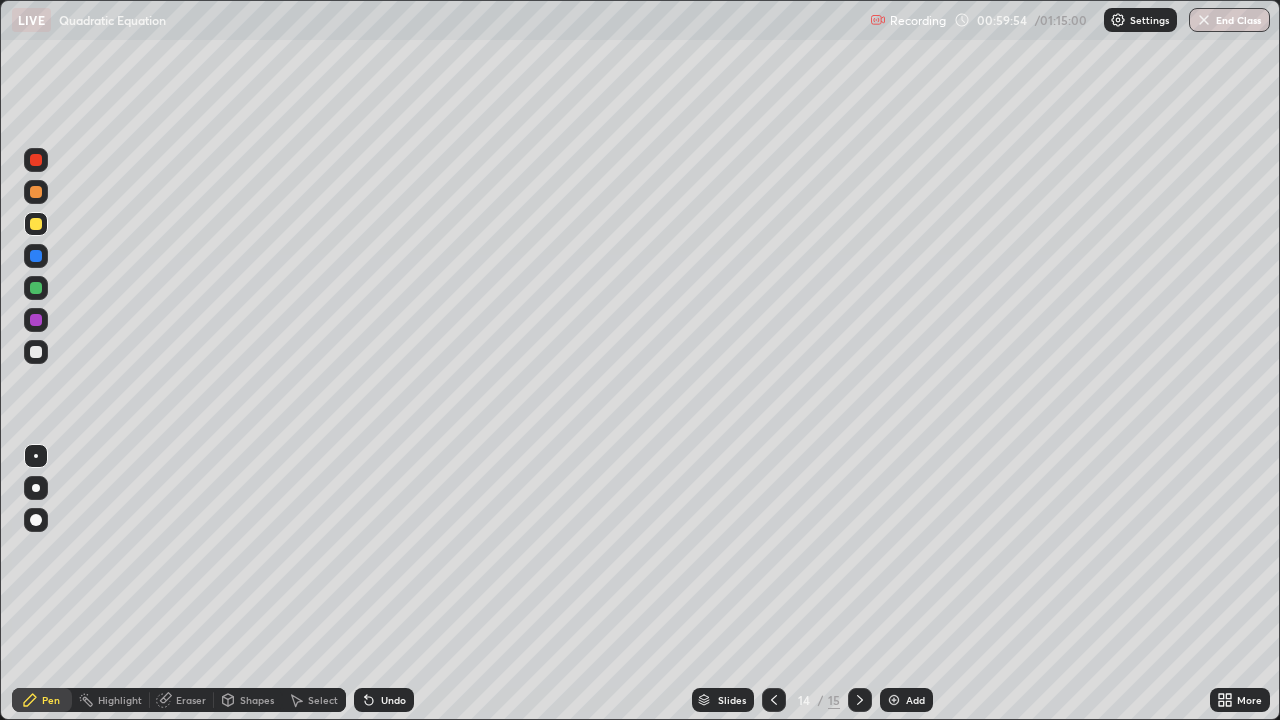 click 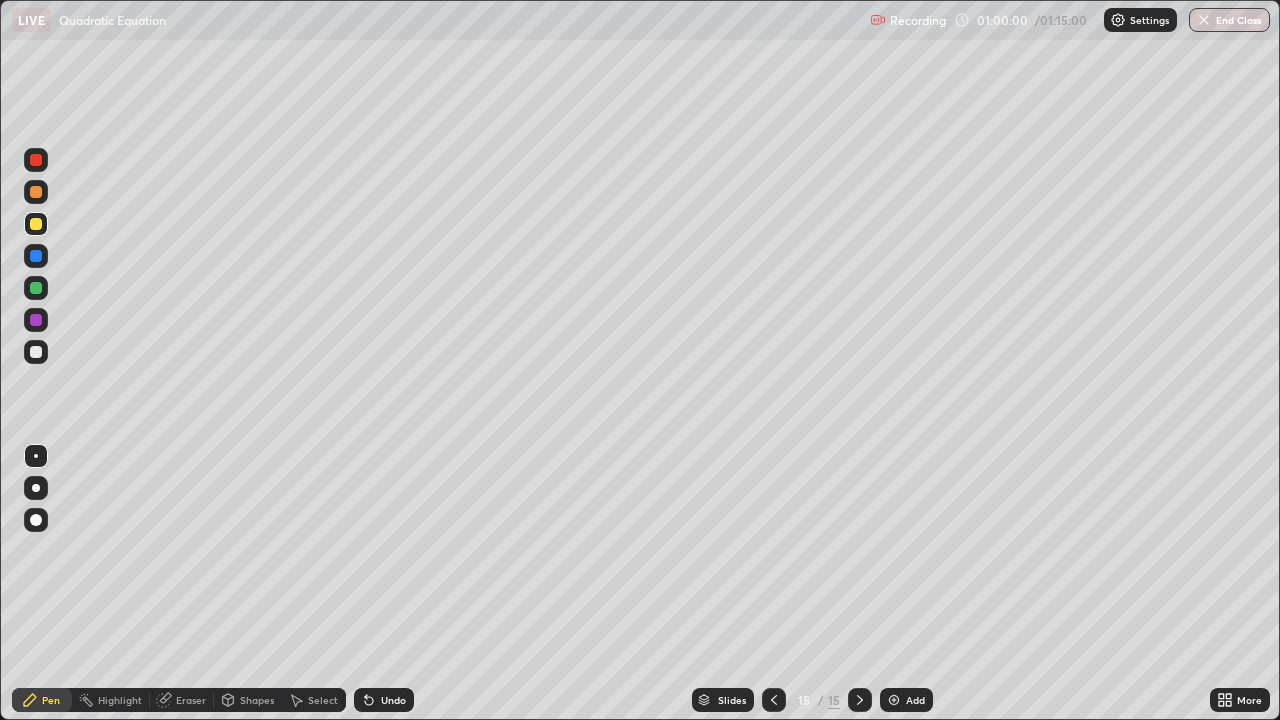 click on "Undo" at bounding box center (384, 700) 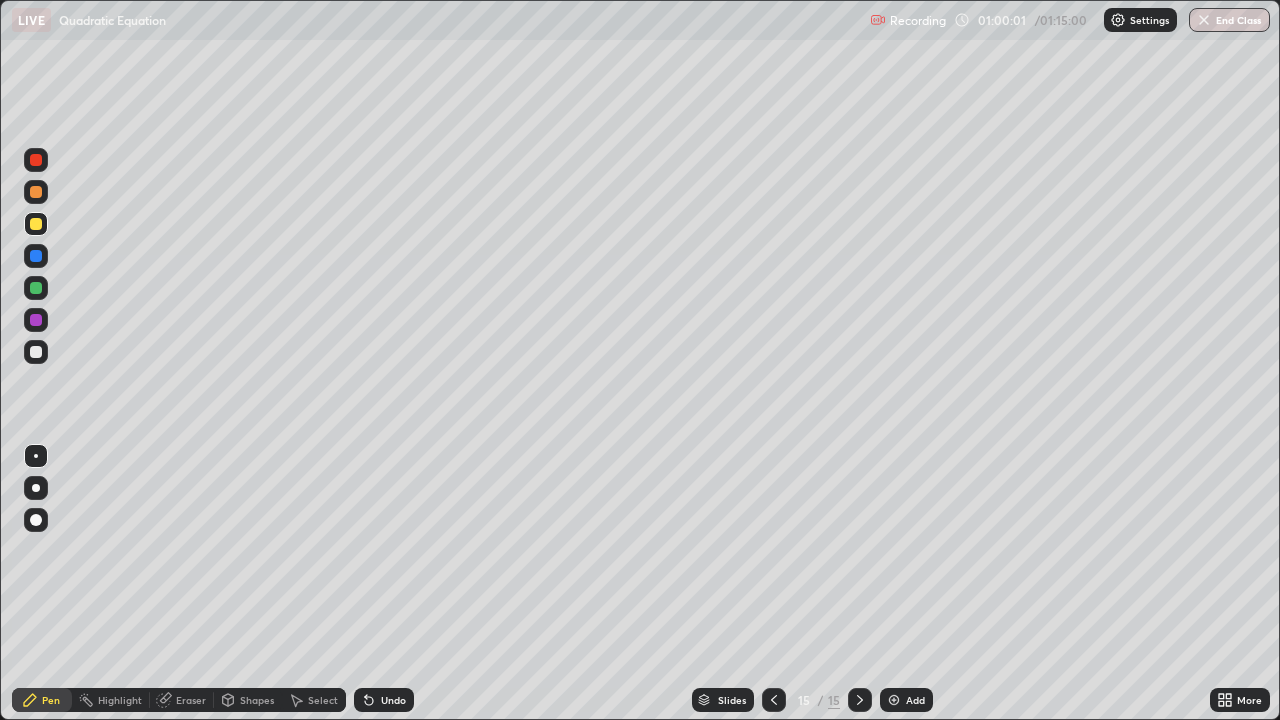 click on "Undo" at bounding box center (384, 700) 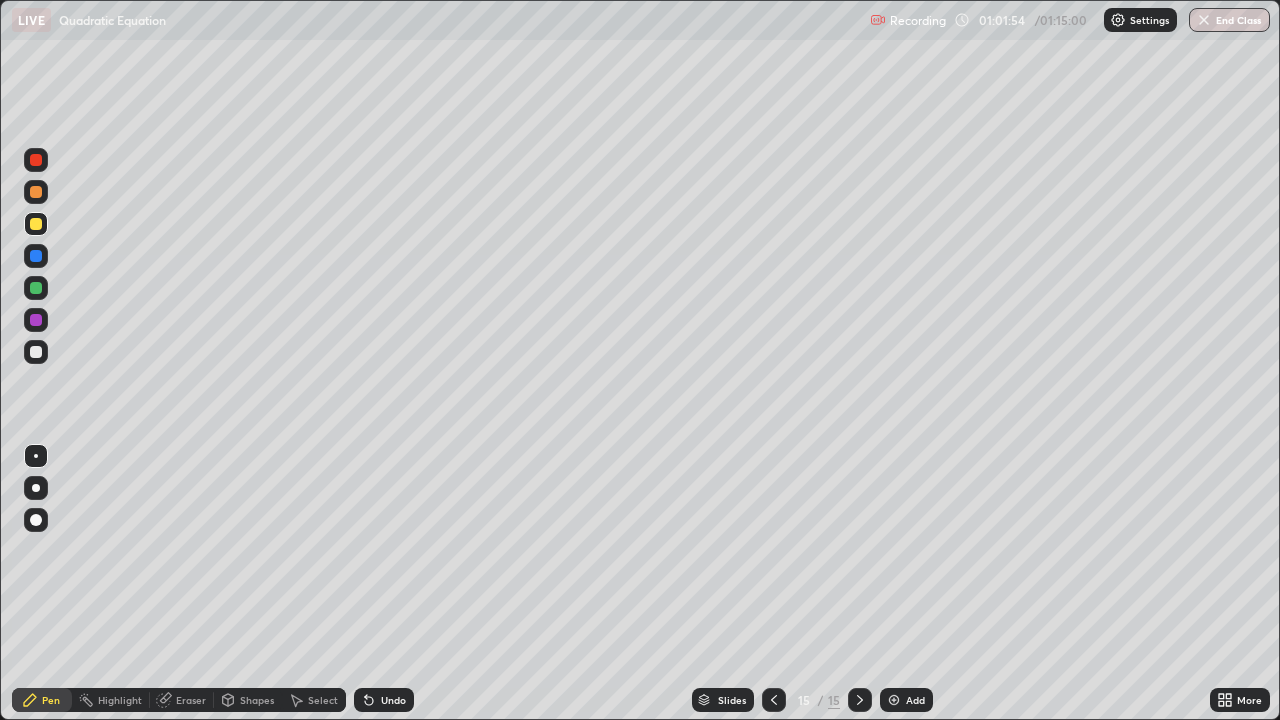 click 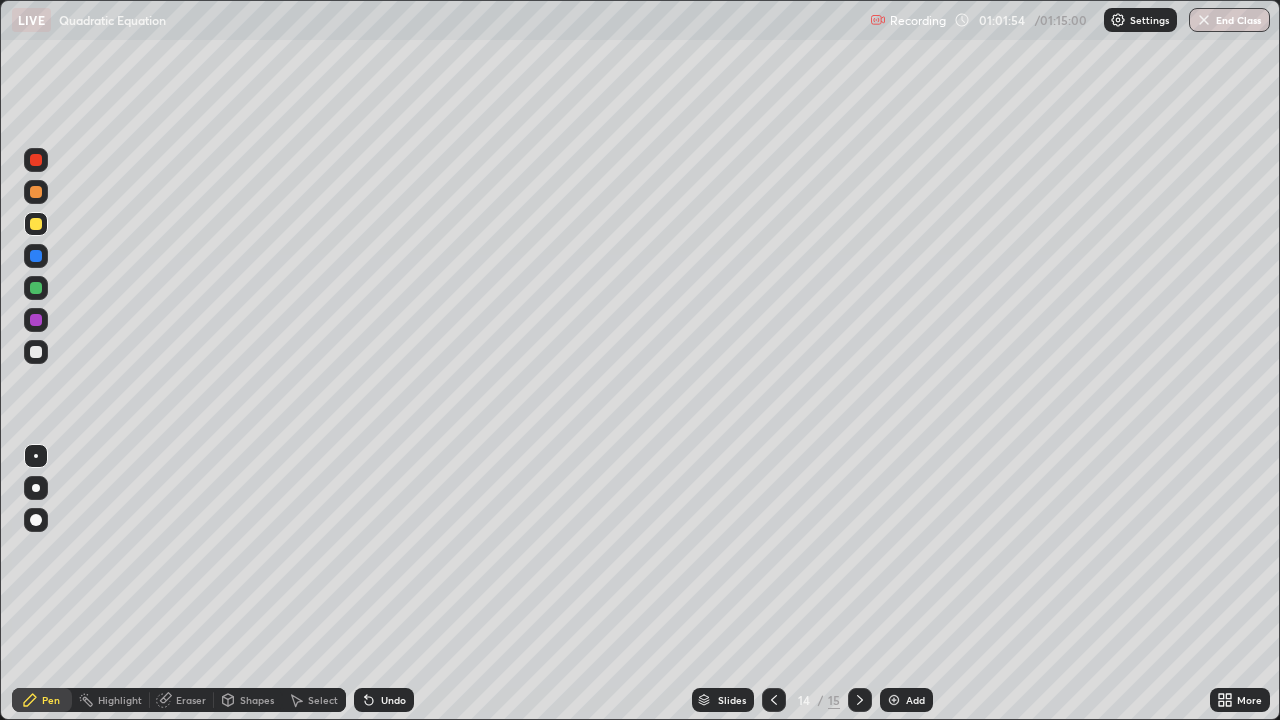 click 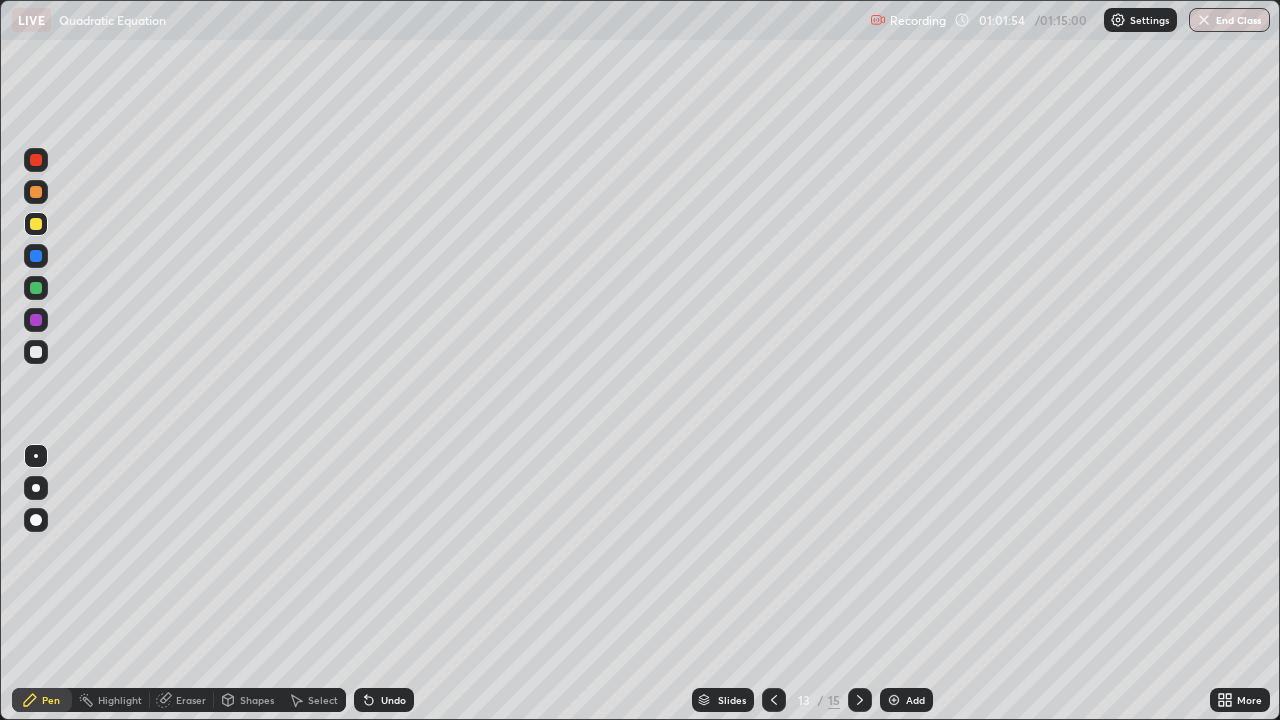 click 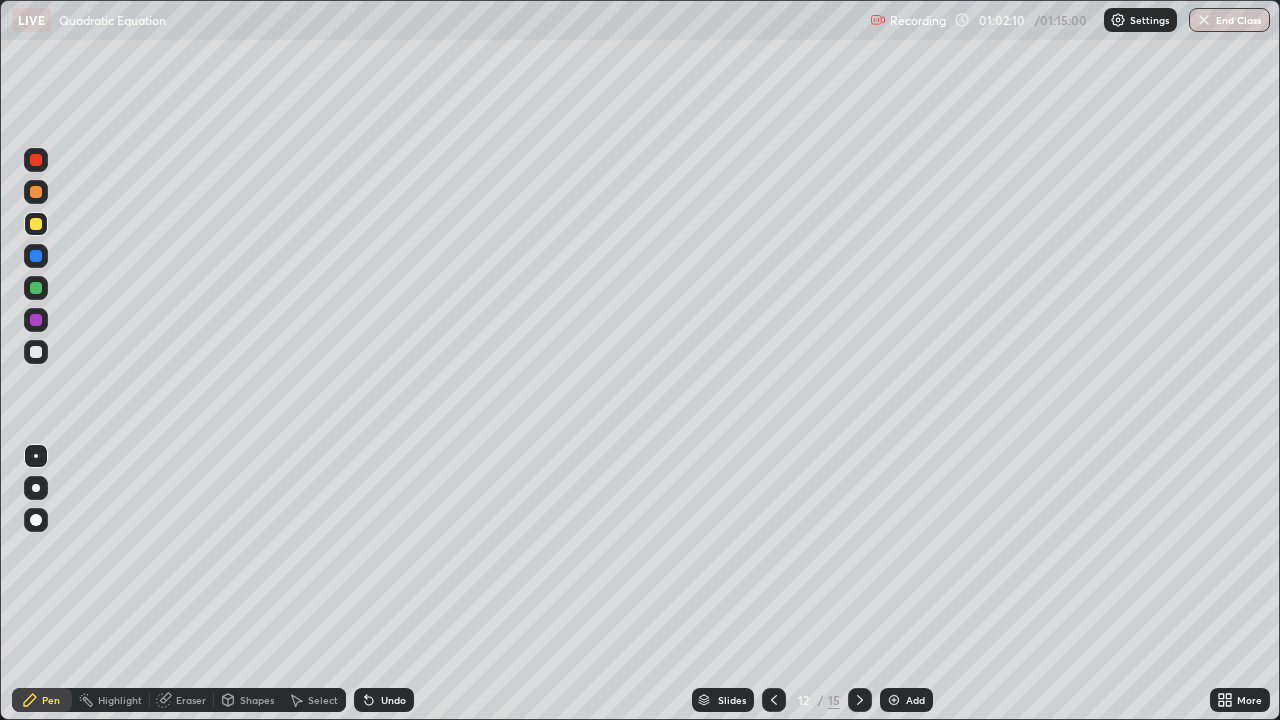 click 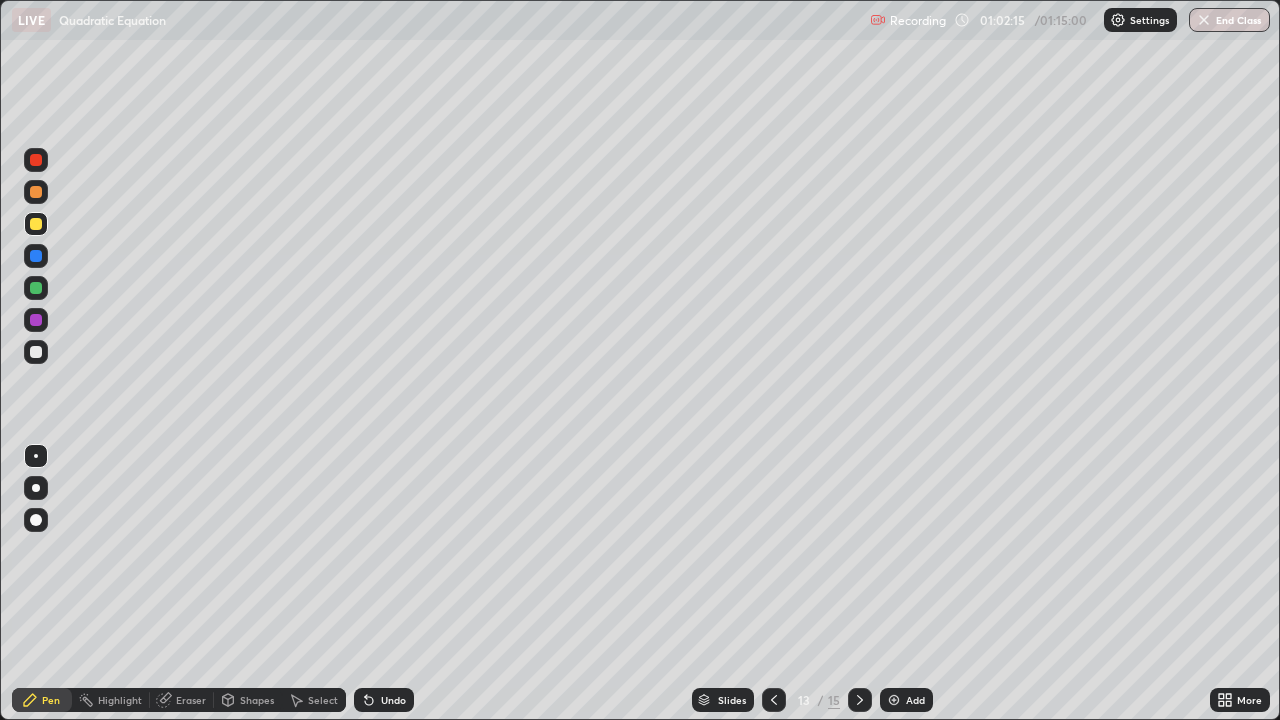 click 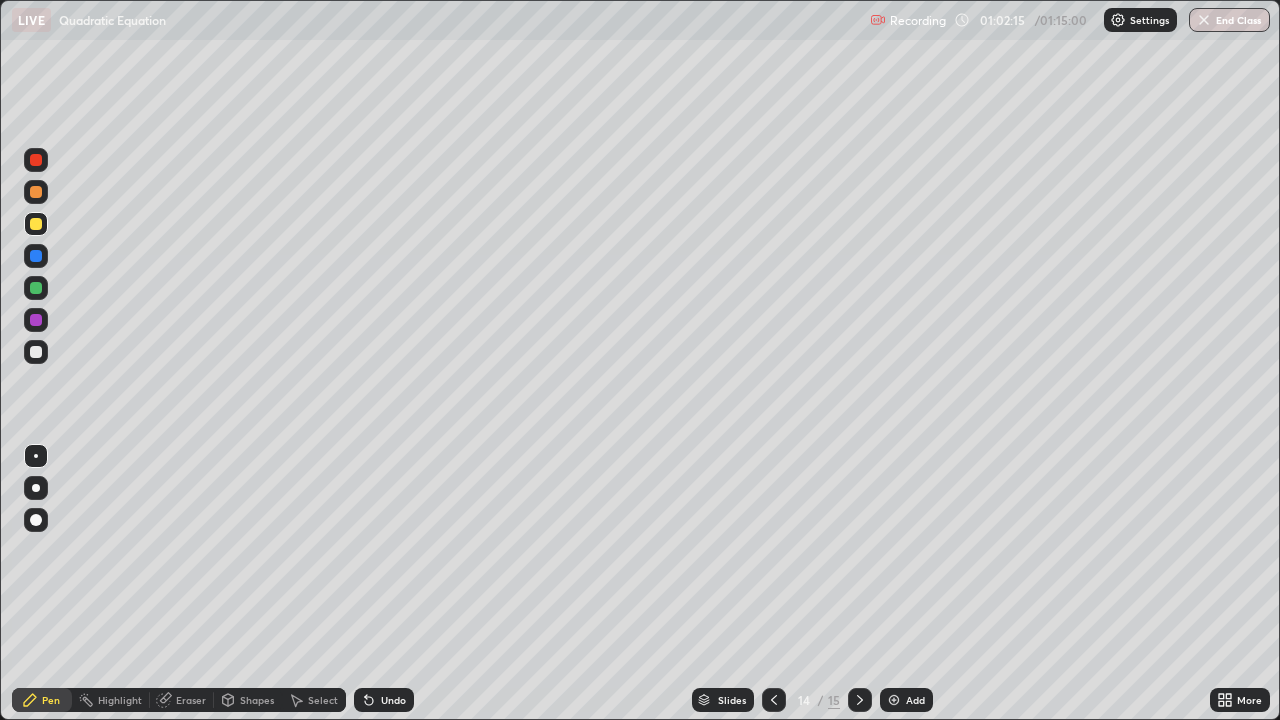 click 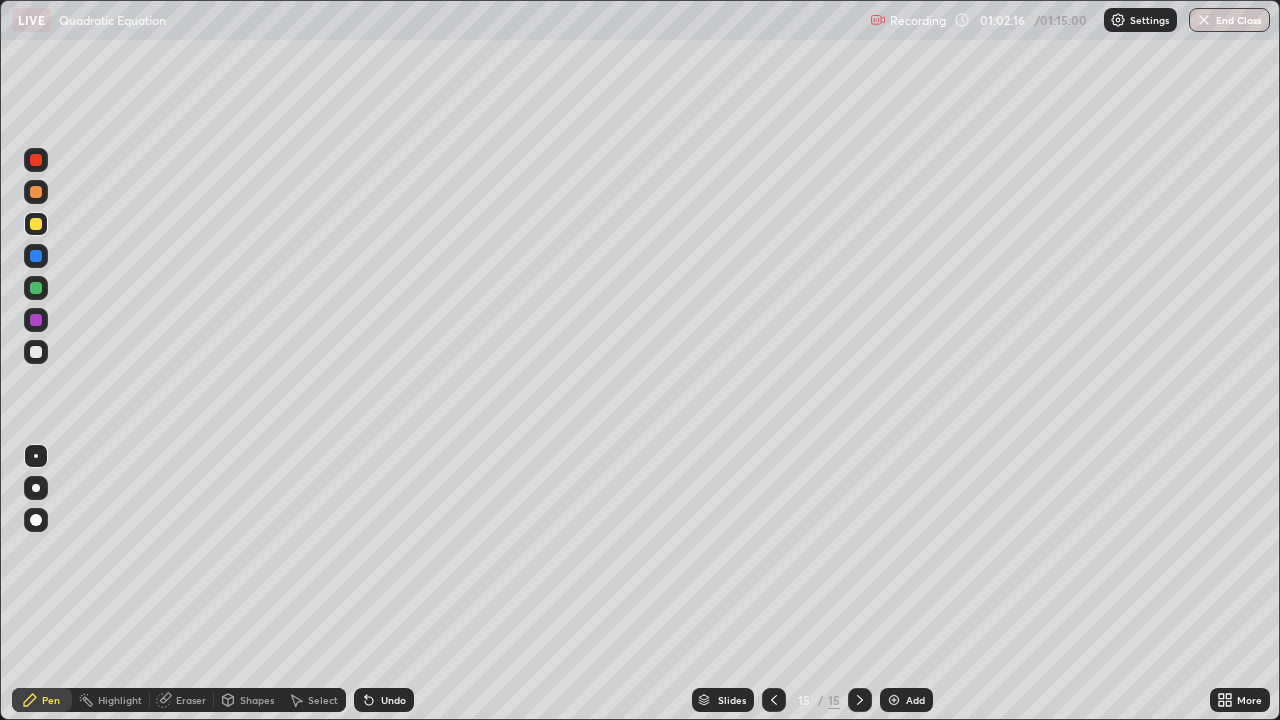click at bounding box center (860, 700) 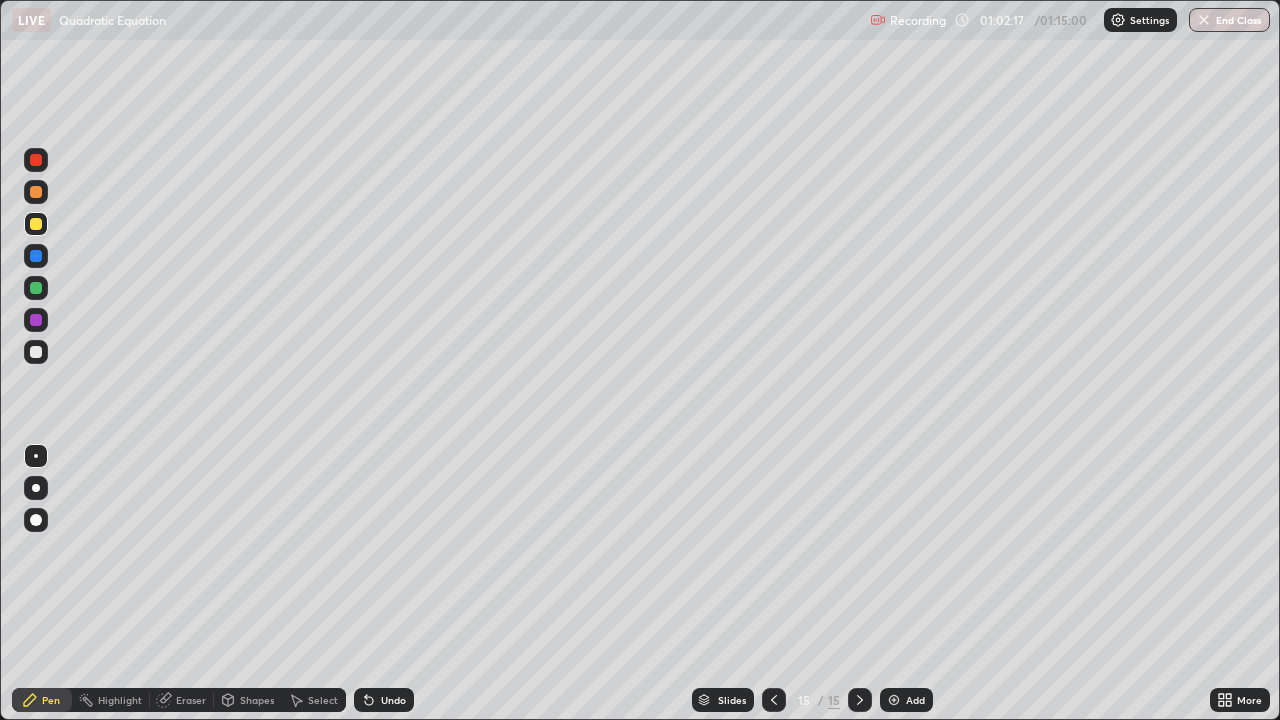click on "Add" at bounding box center (906, 700) 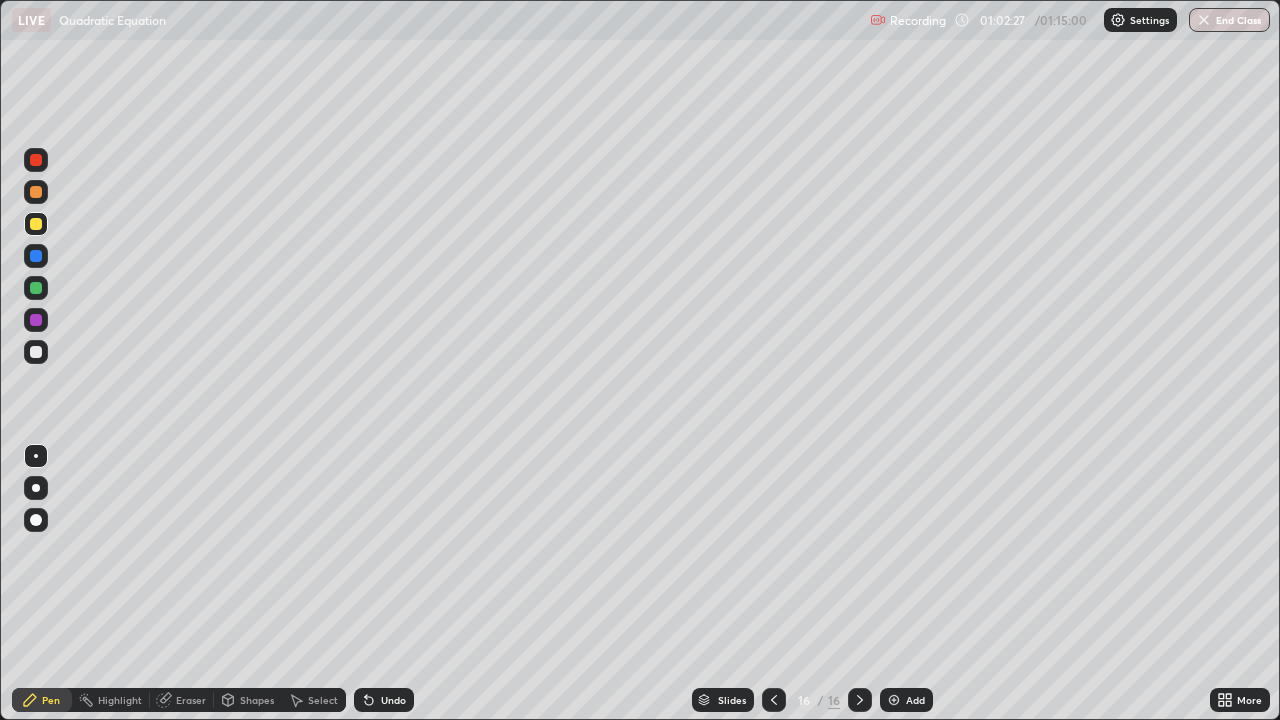 click on "Undo" at bounding box center (384, 700) 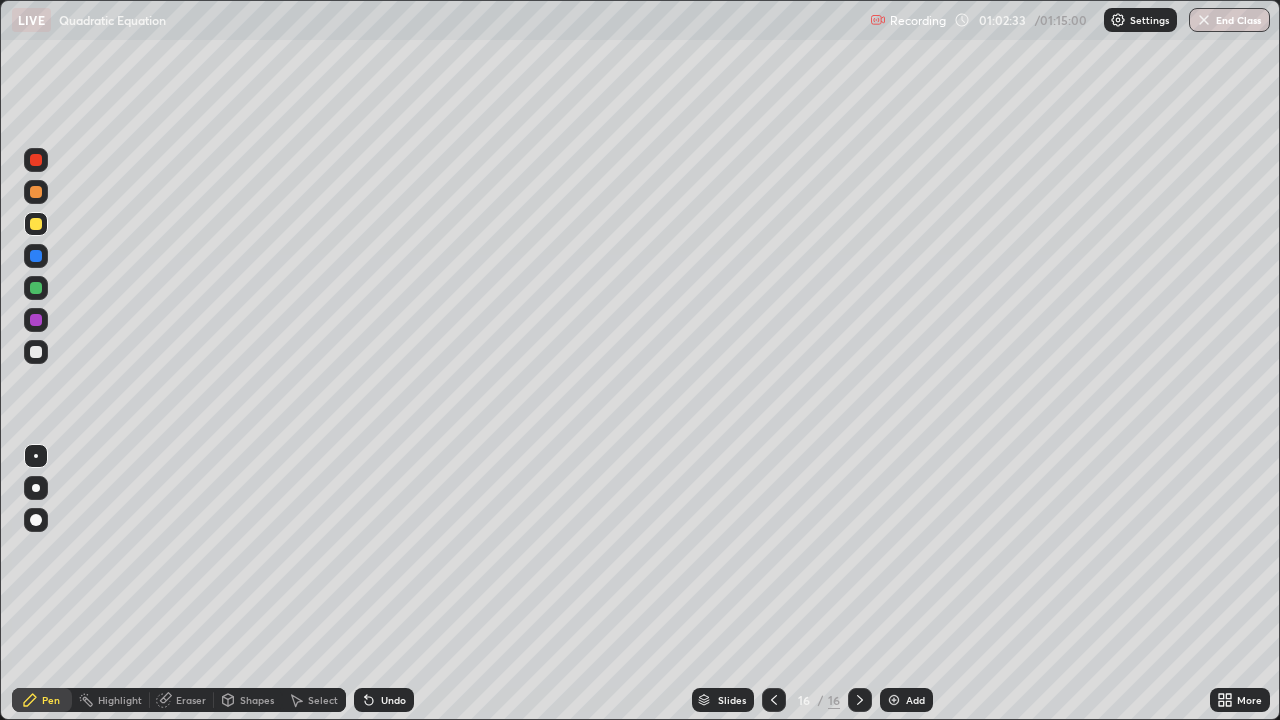 click 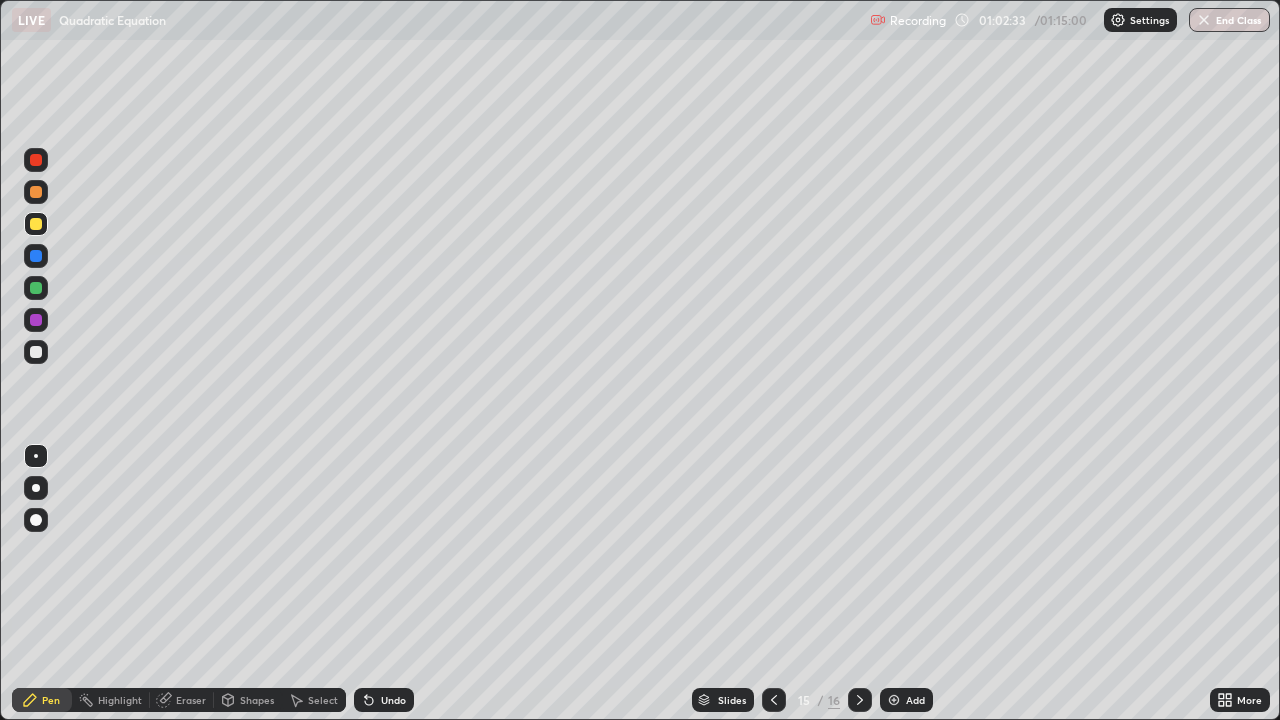 click 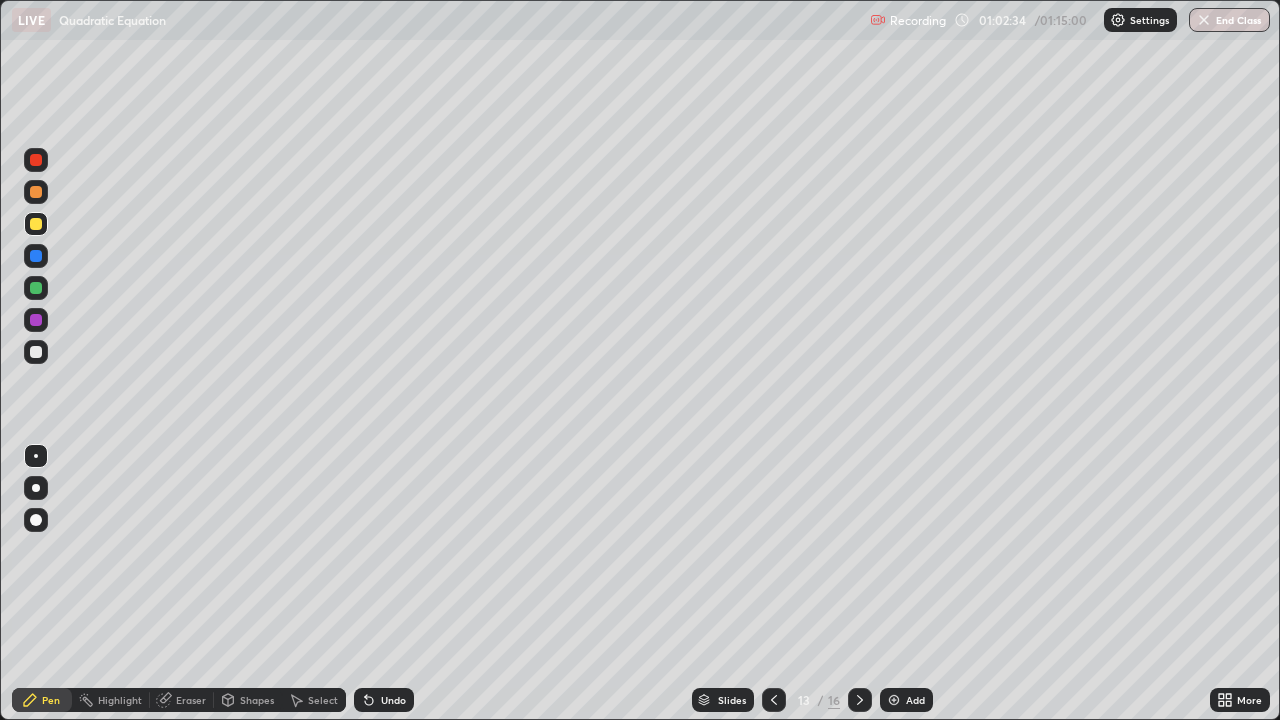 click 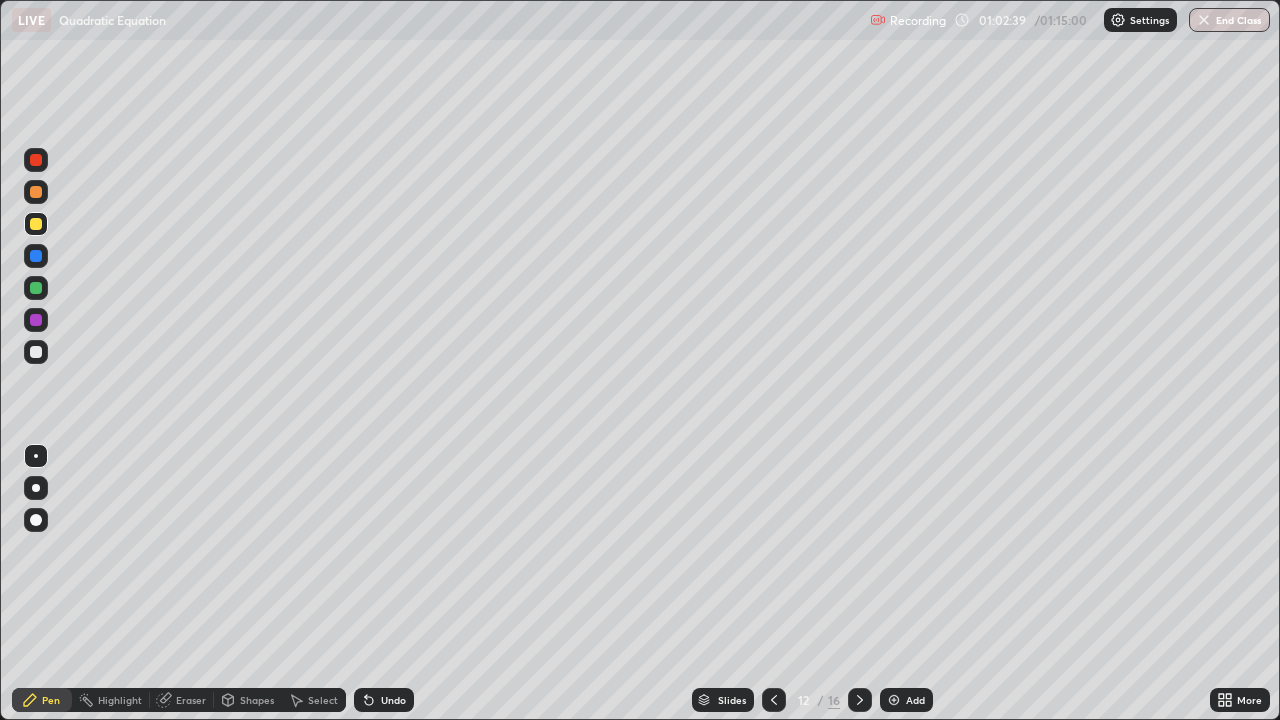 click 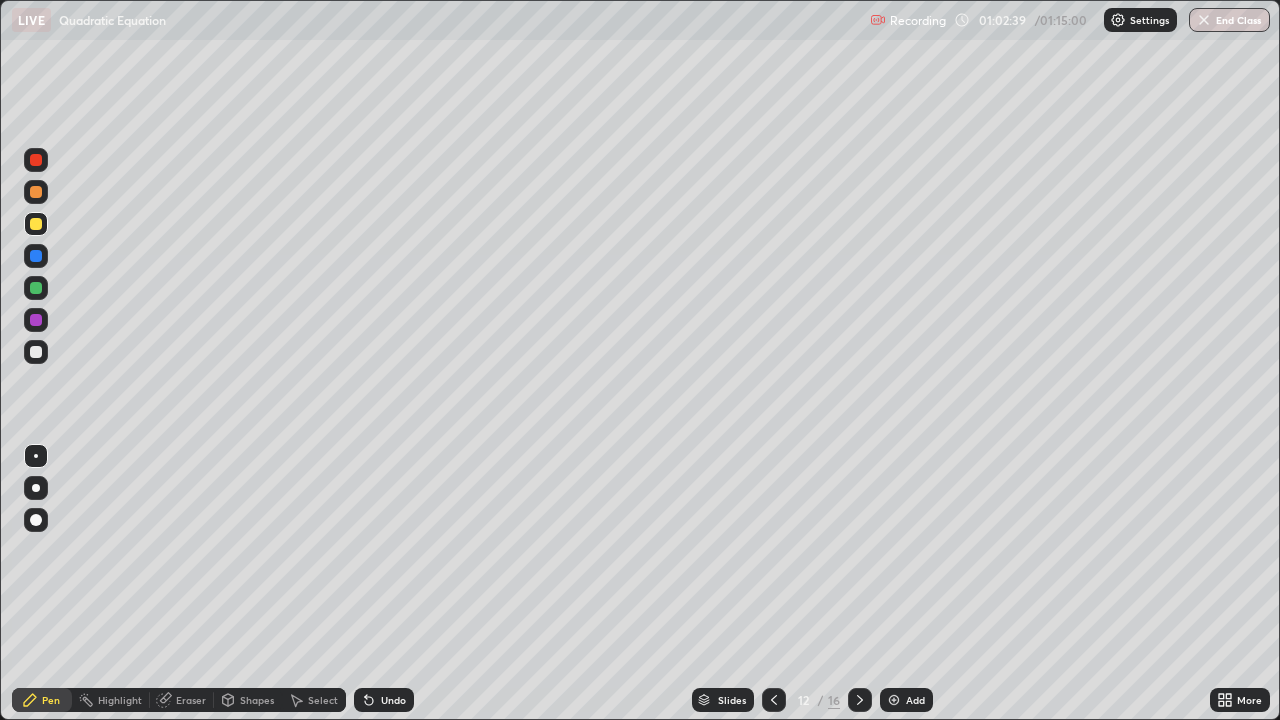 click 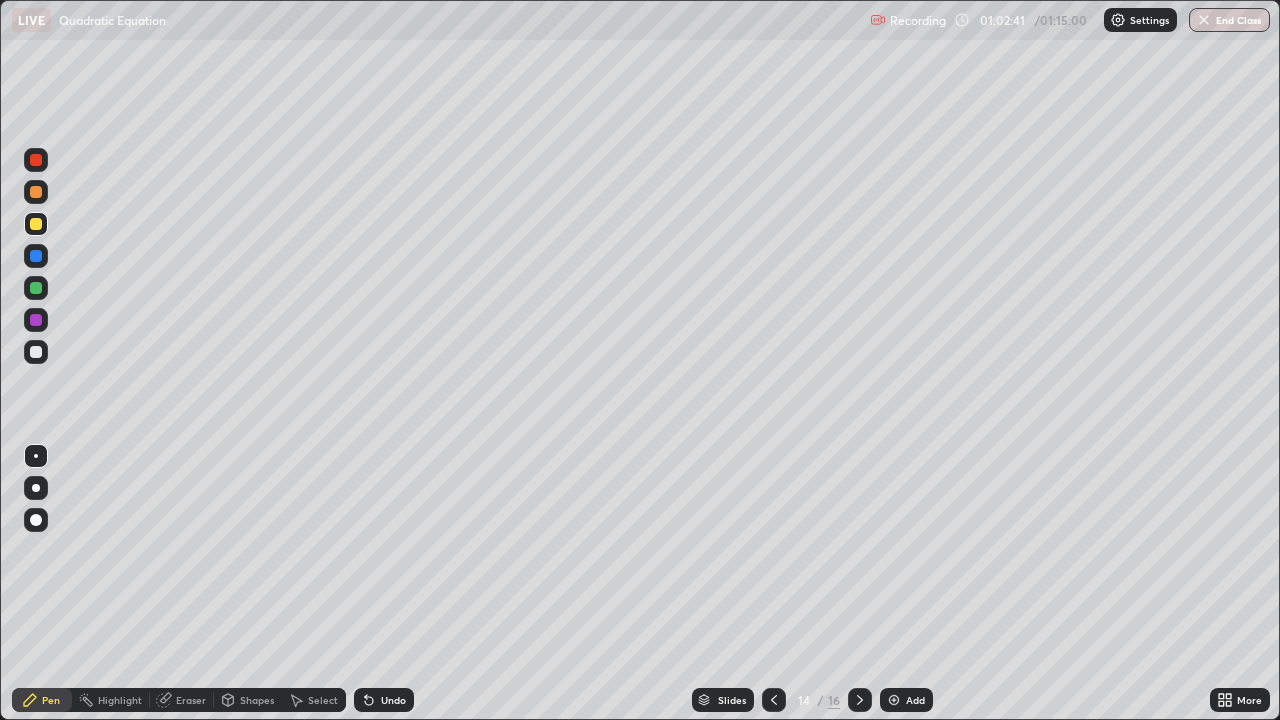 click 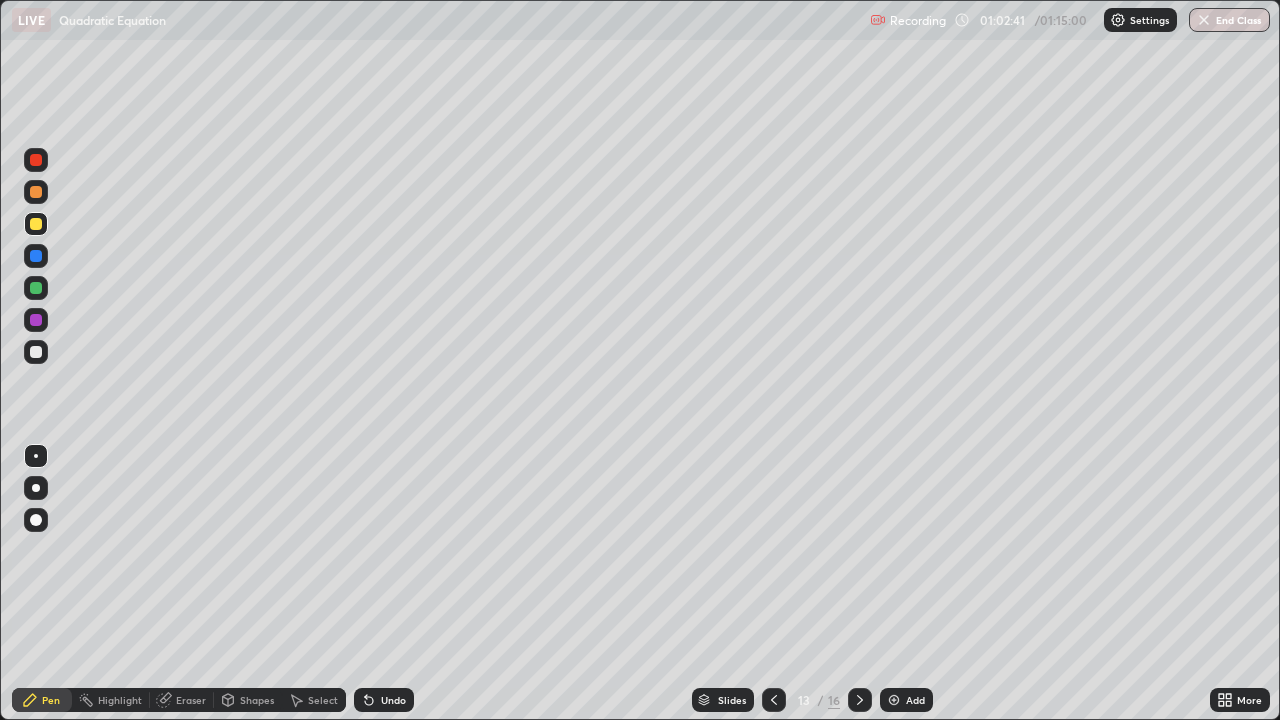 click 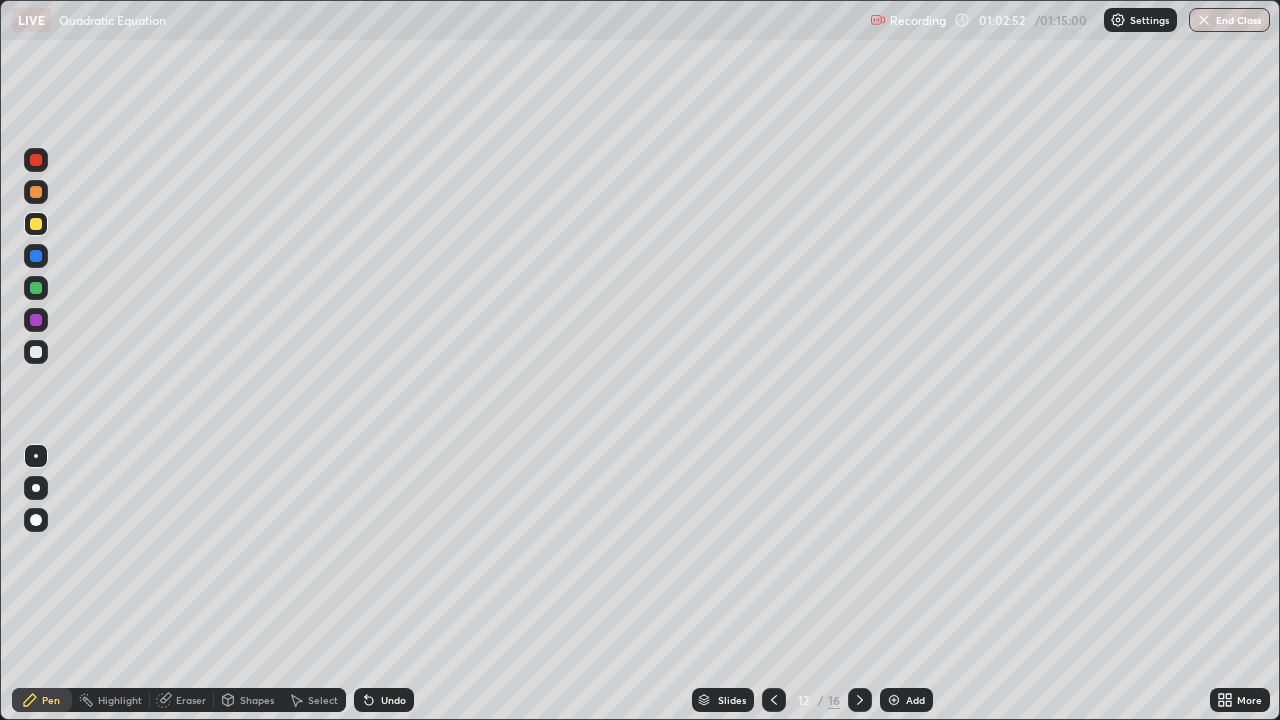 click 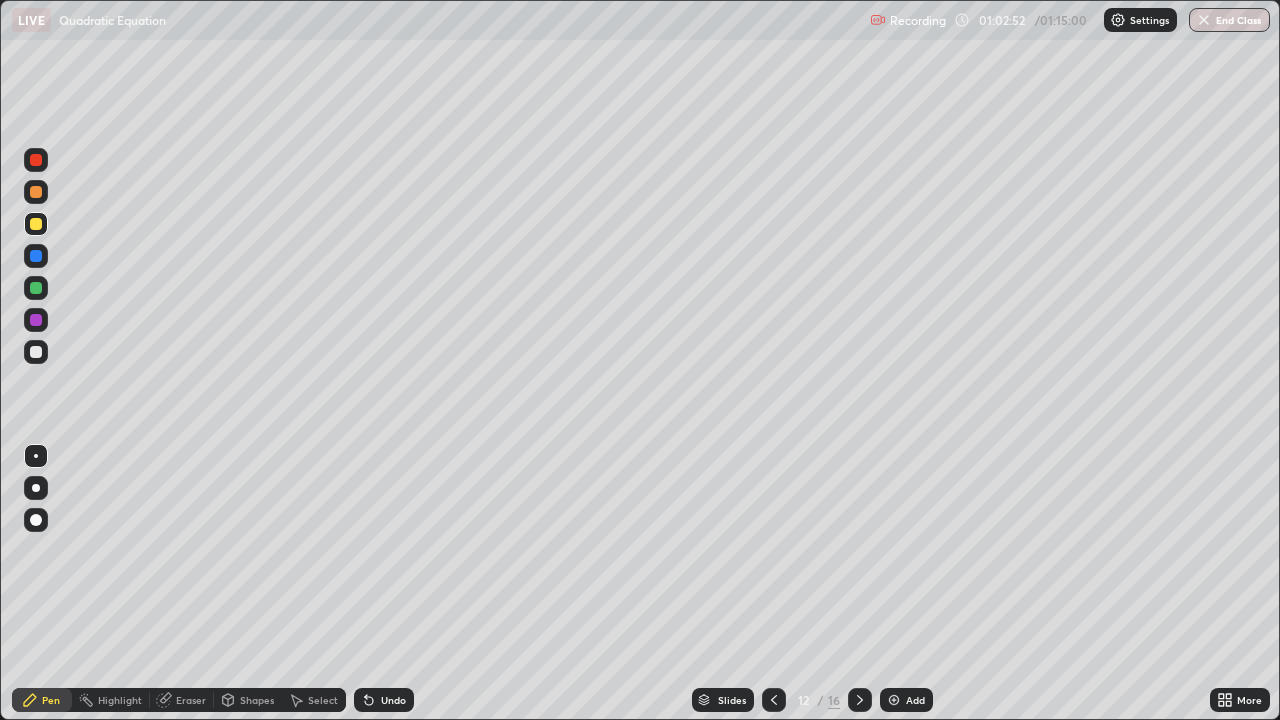 click 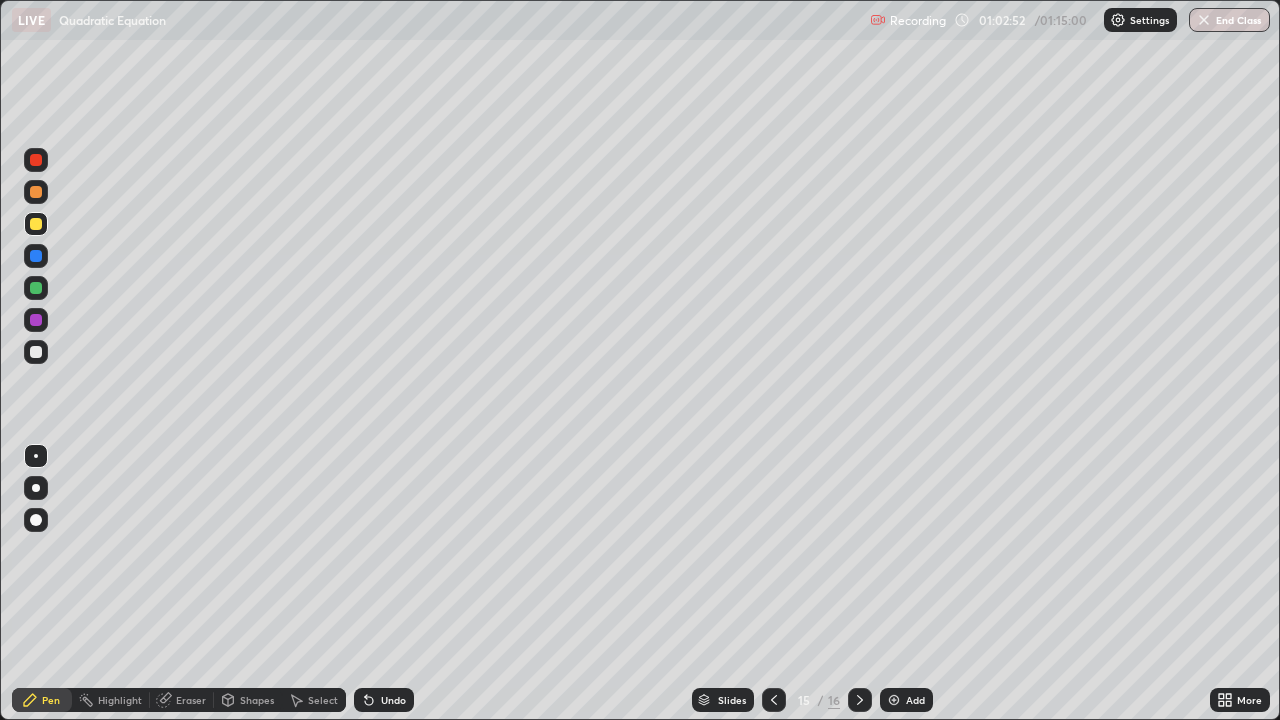 click 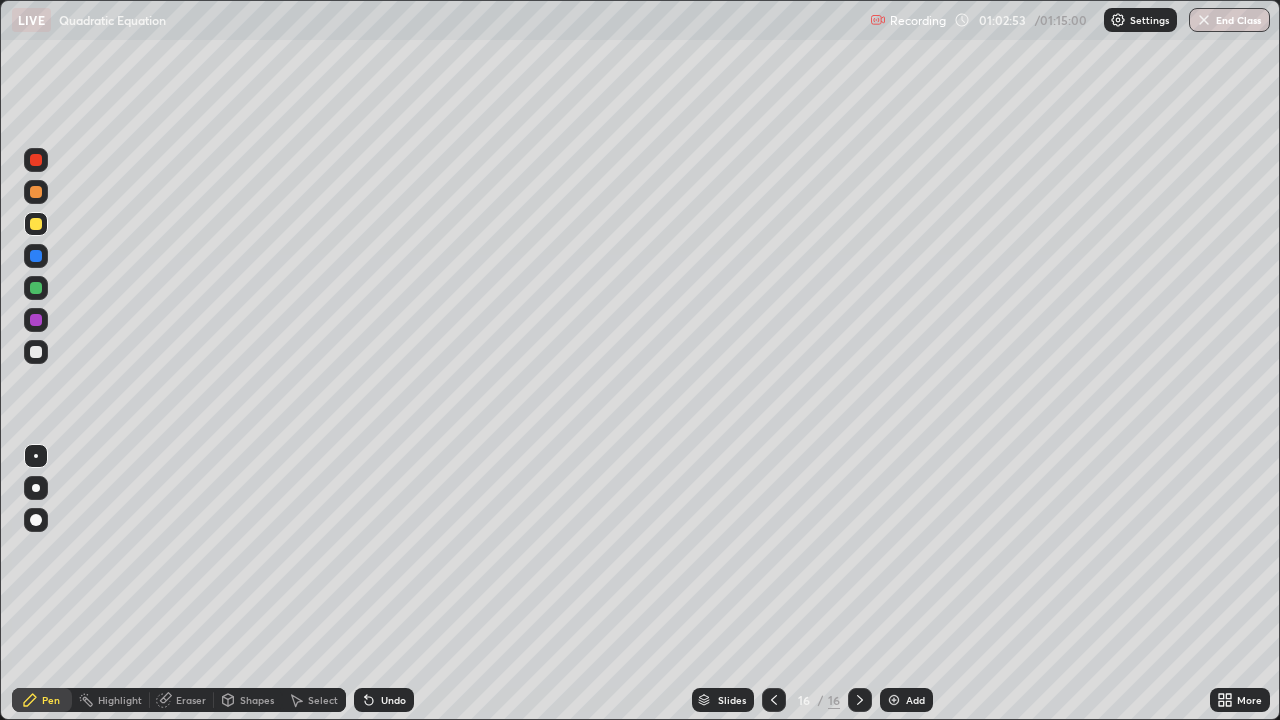 click 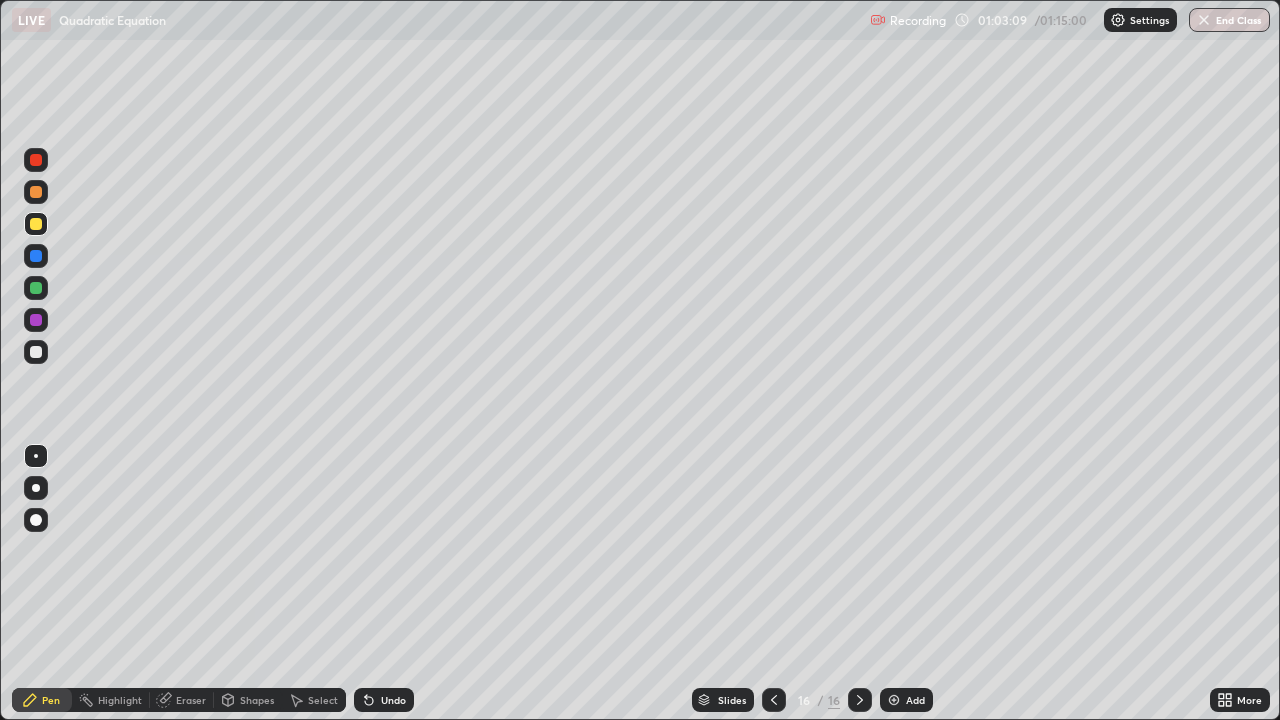 click on "Undo" at bounding box center (393, 700) 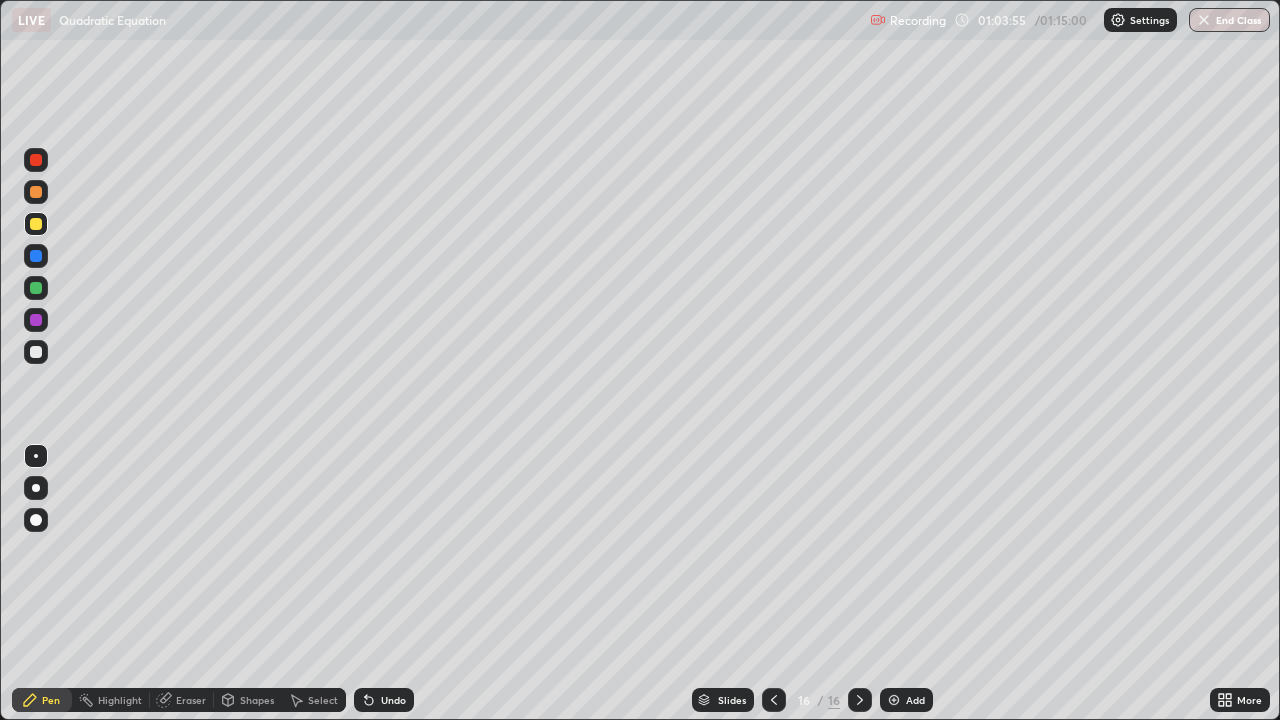 click 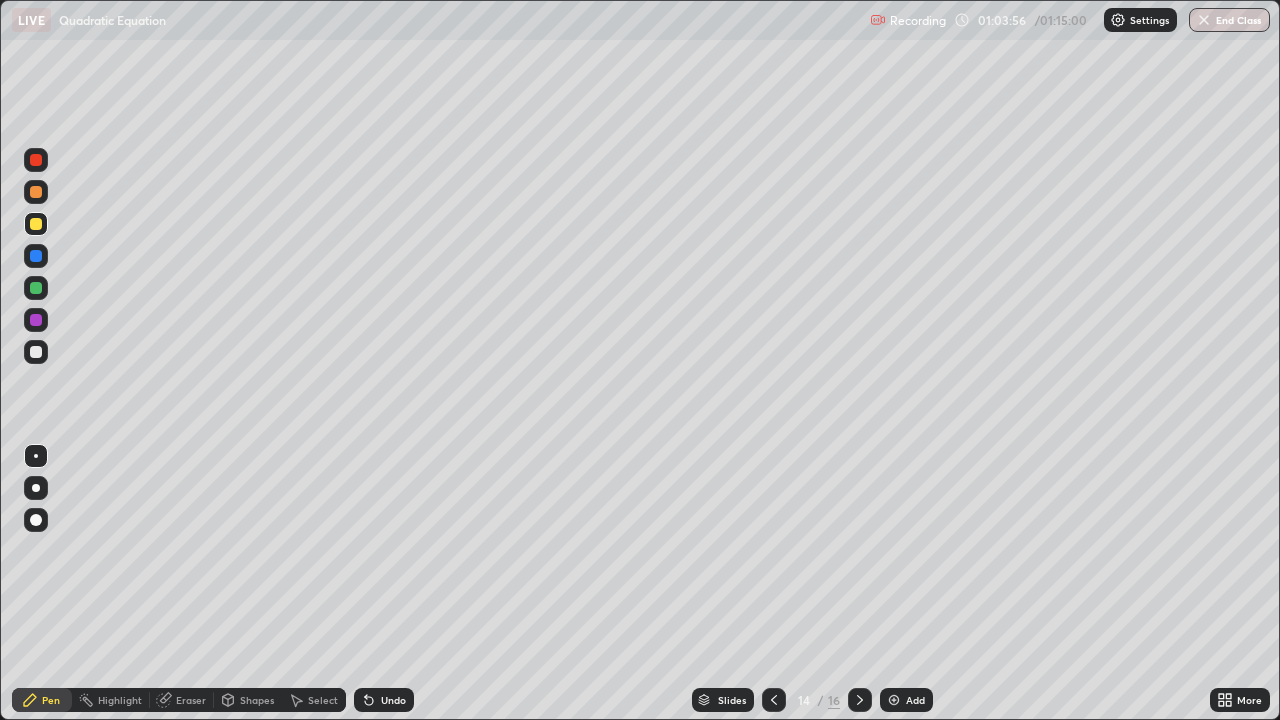 click 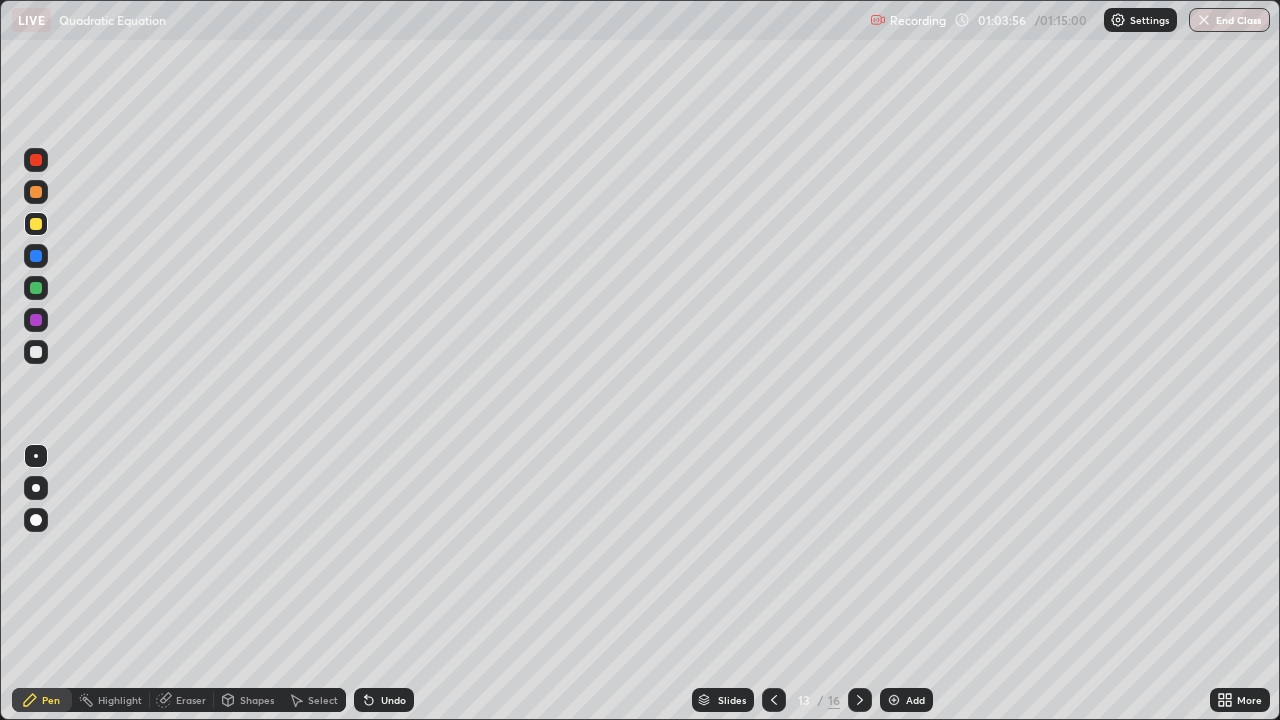 click 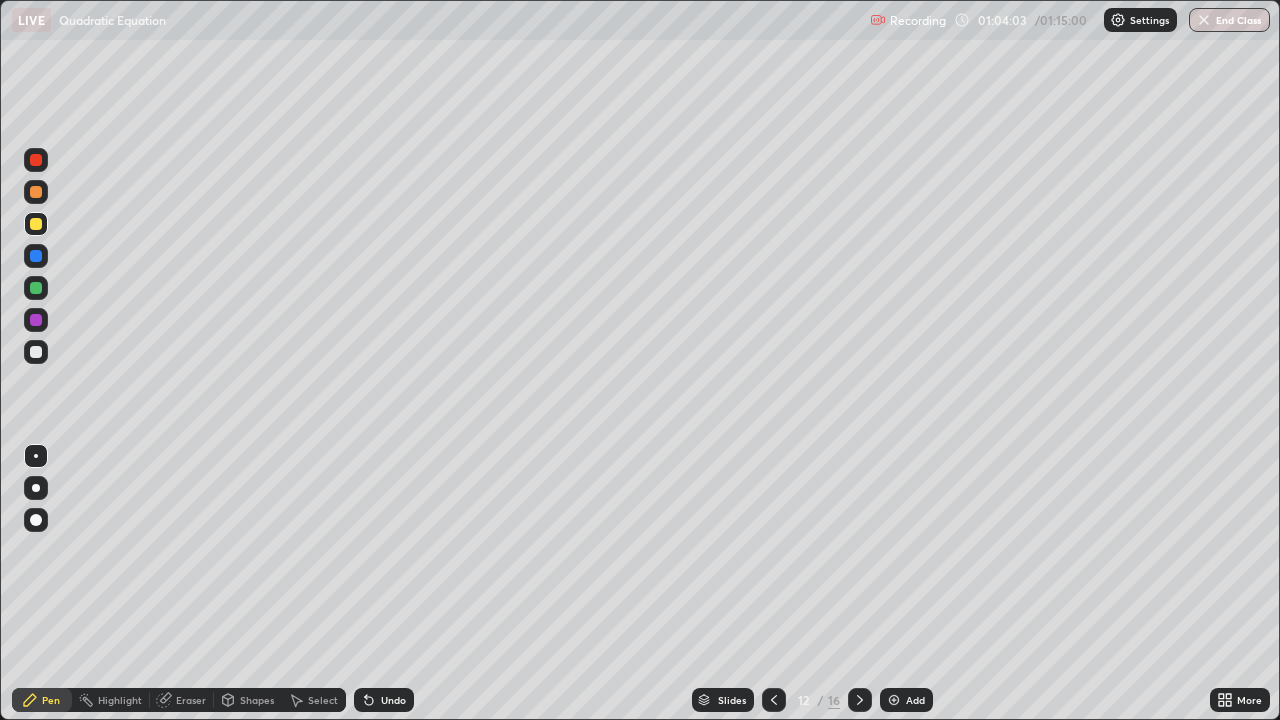 click 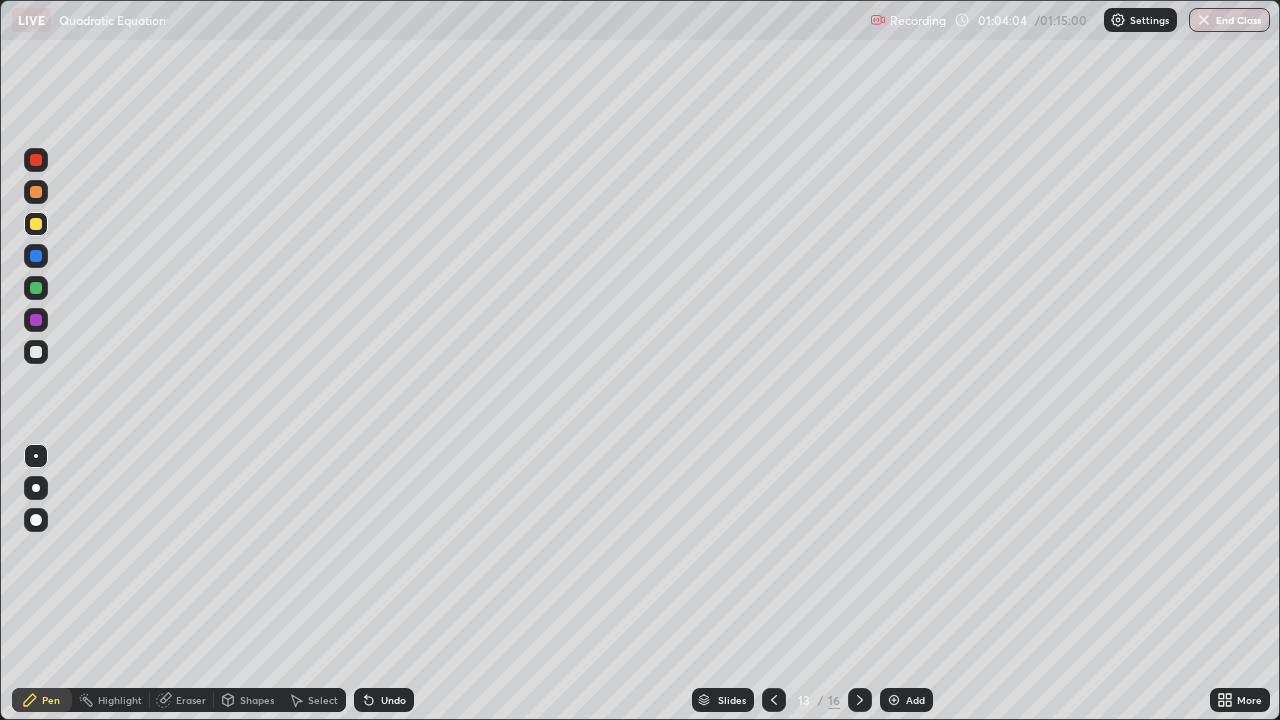 click 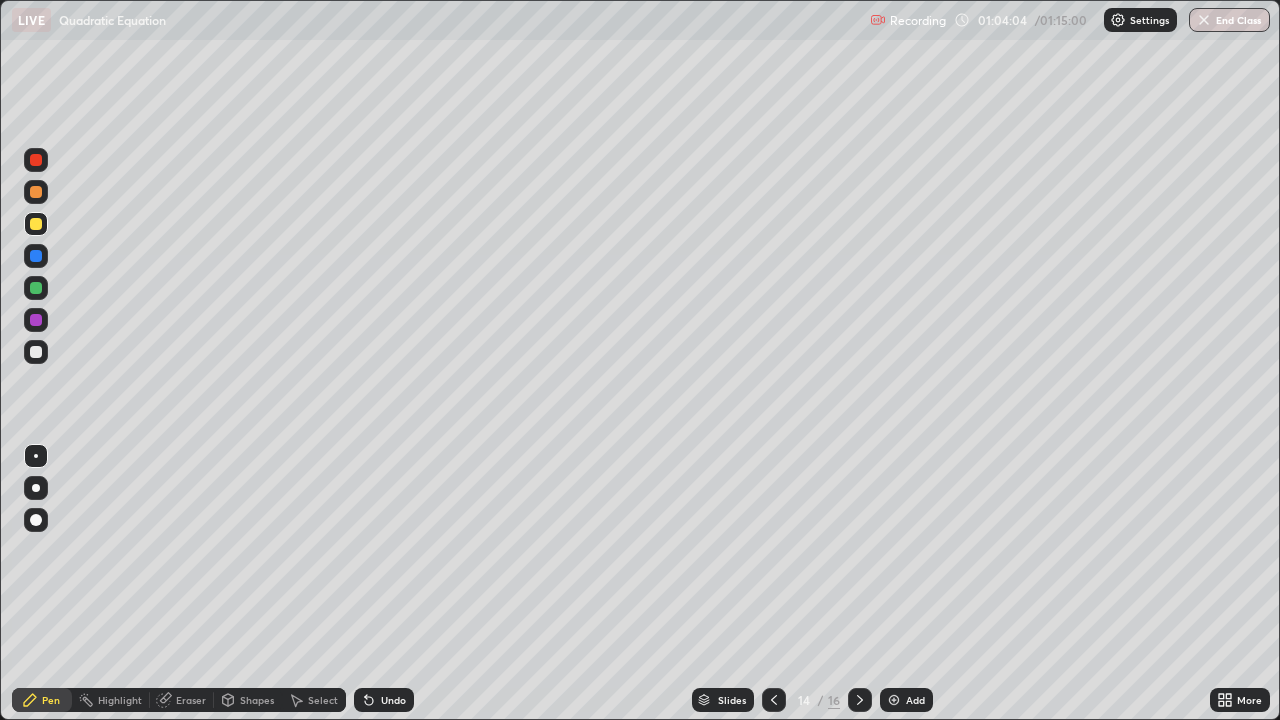 click 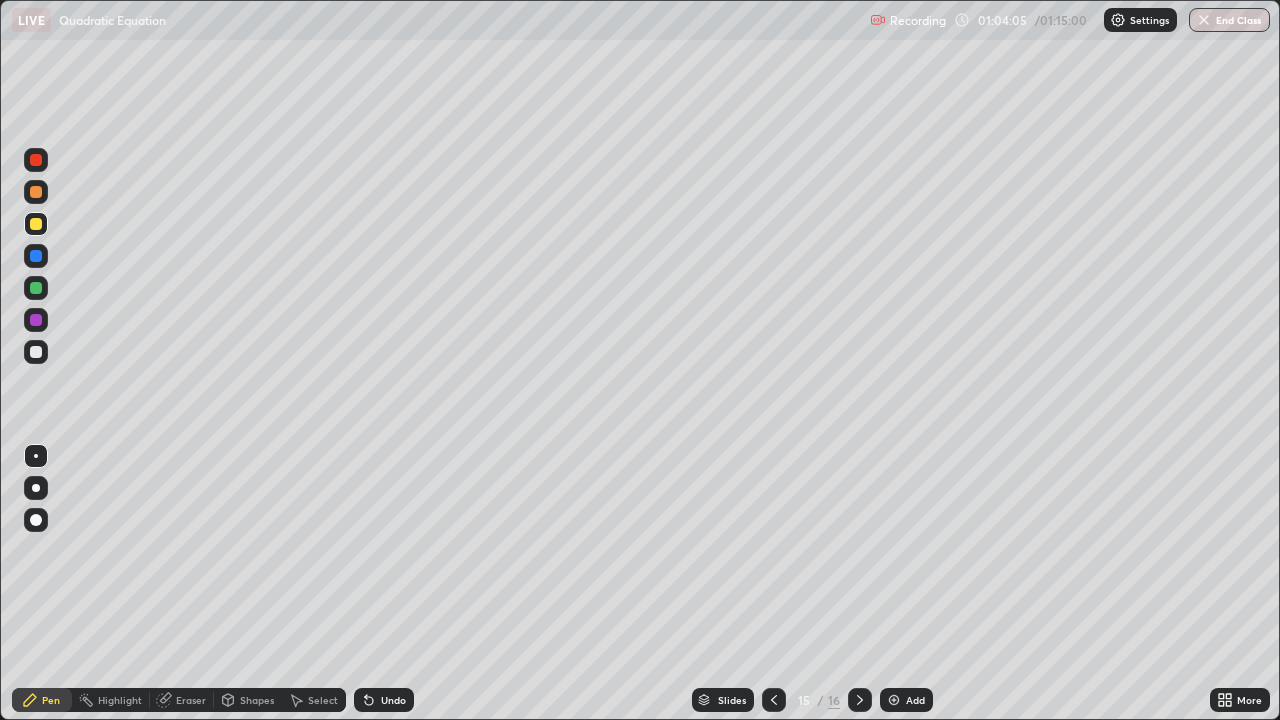 click 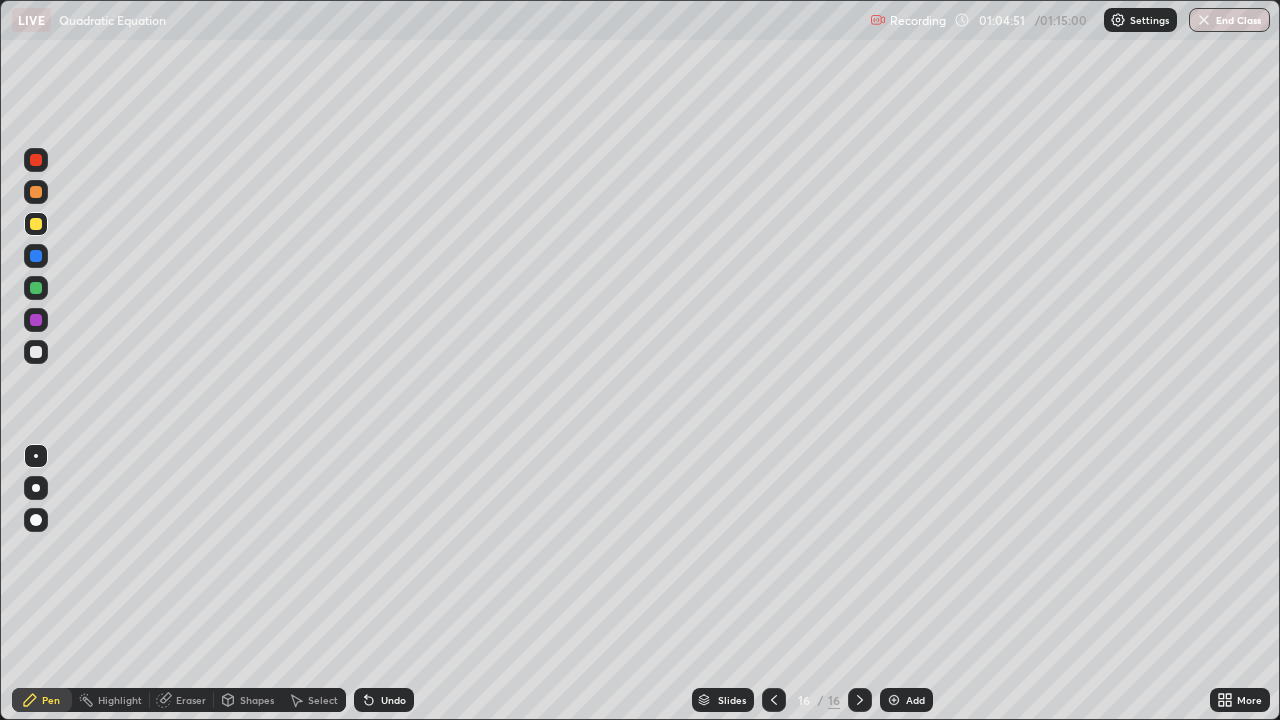 click 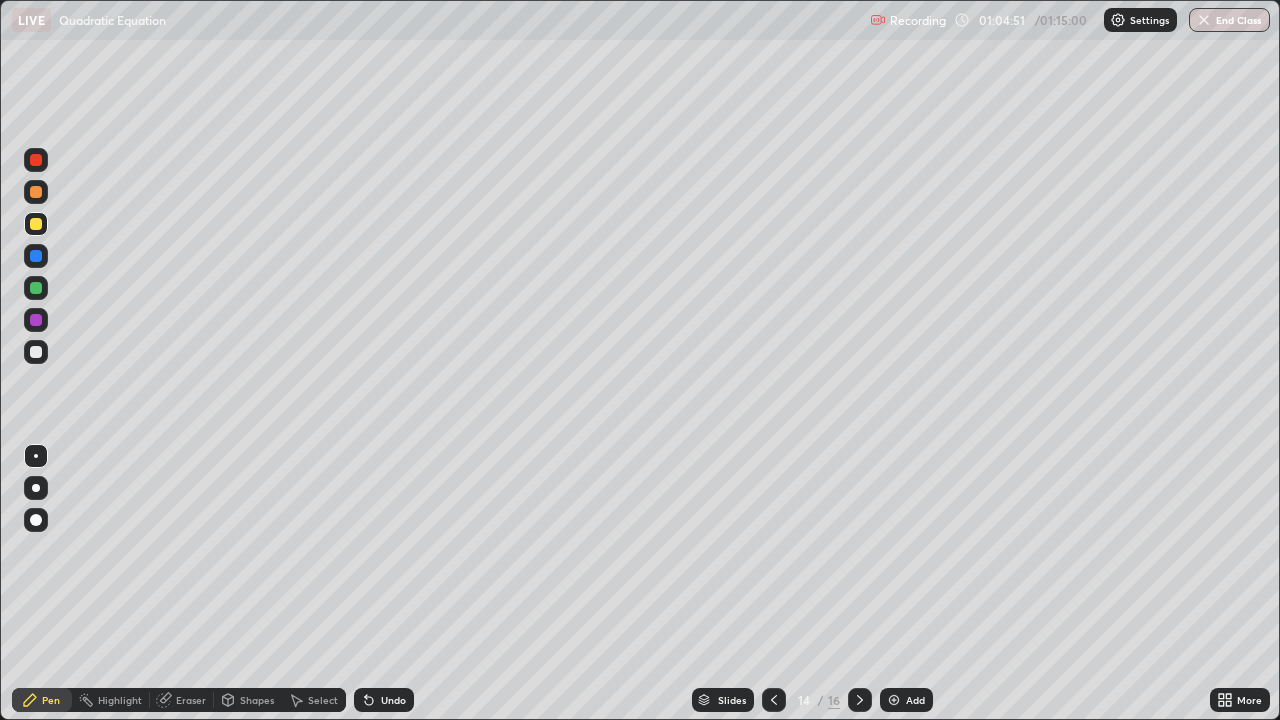 click 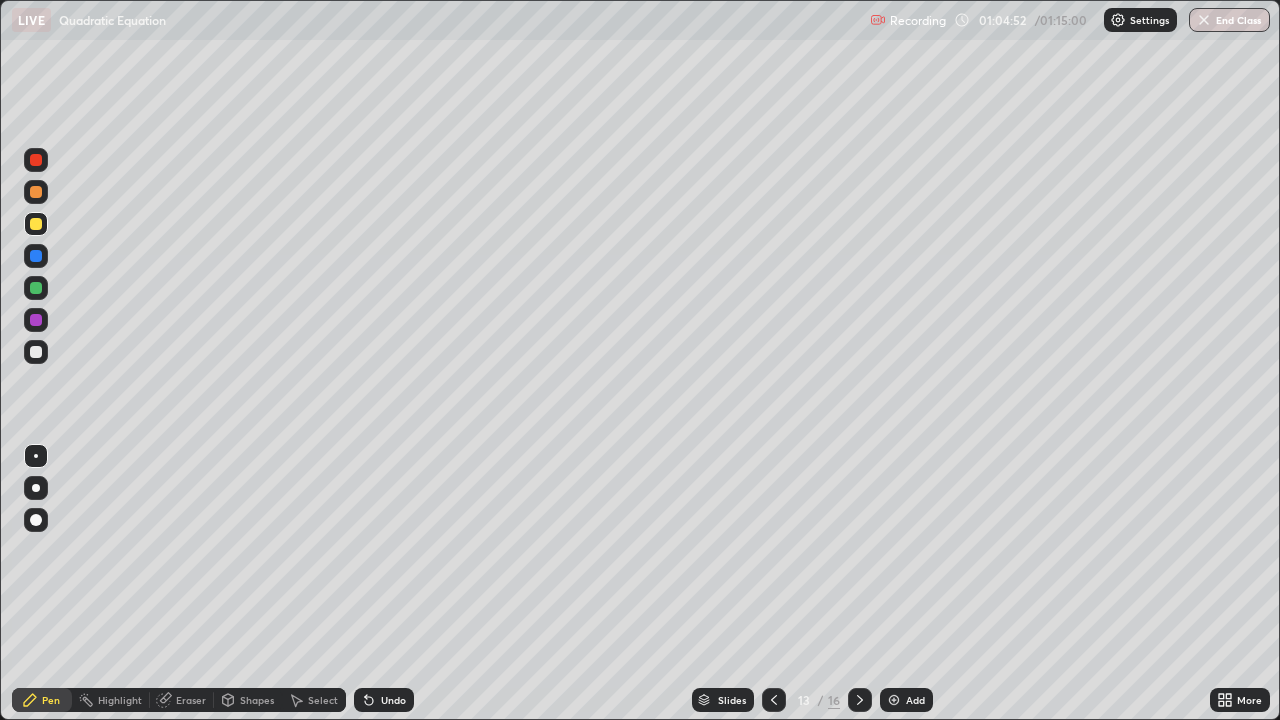 click 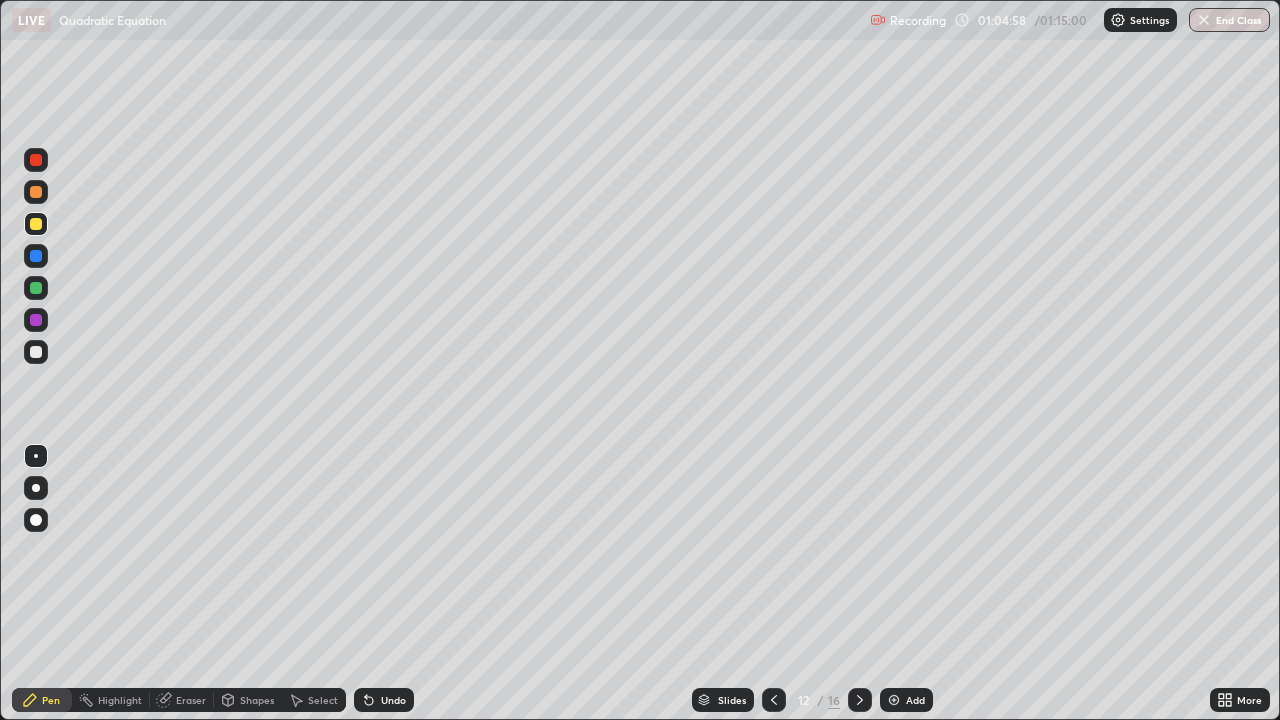 click 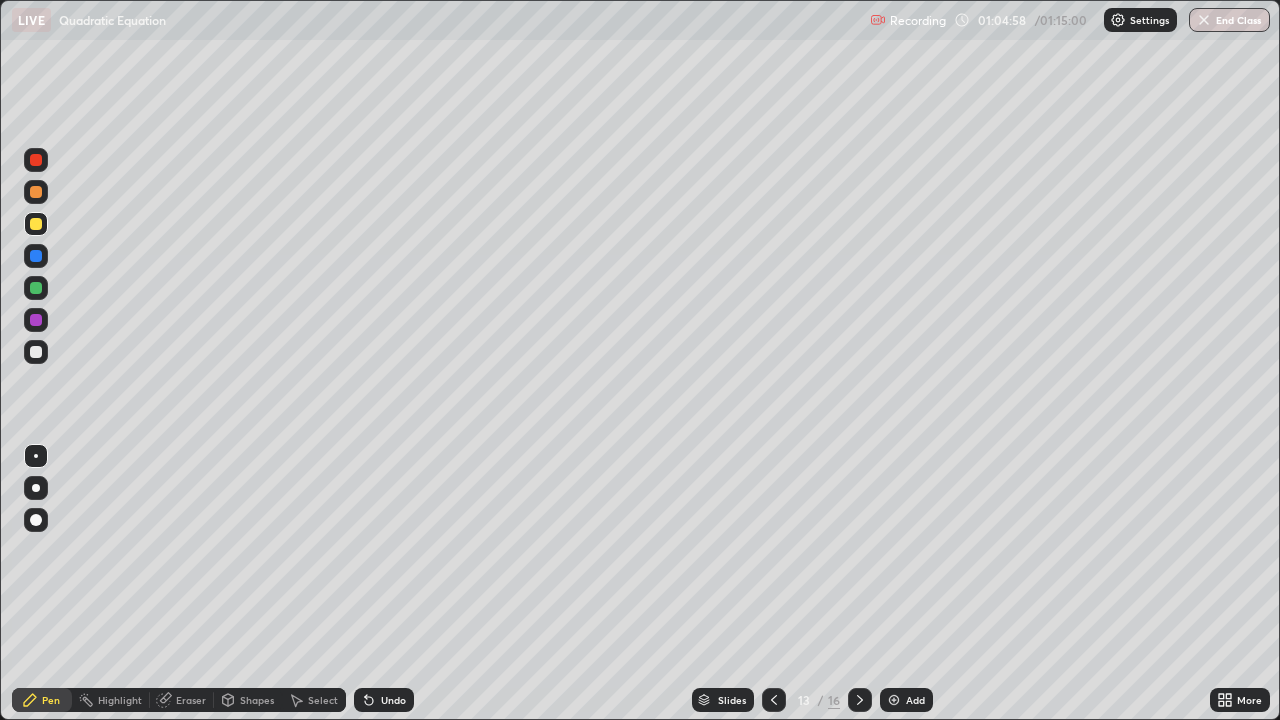 click 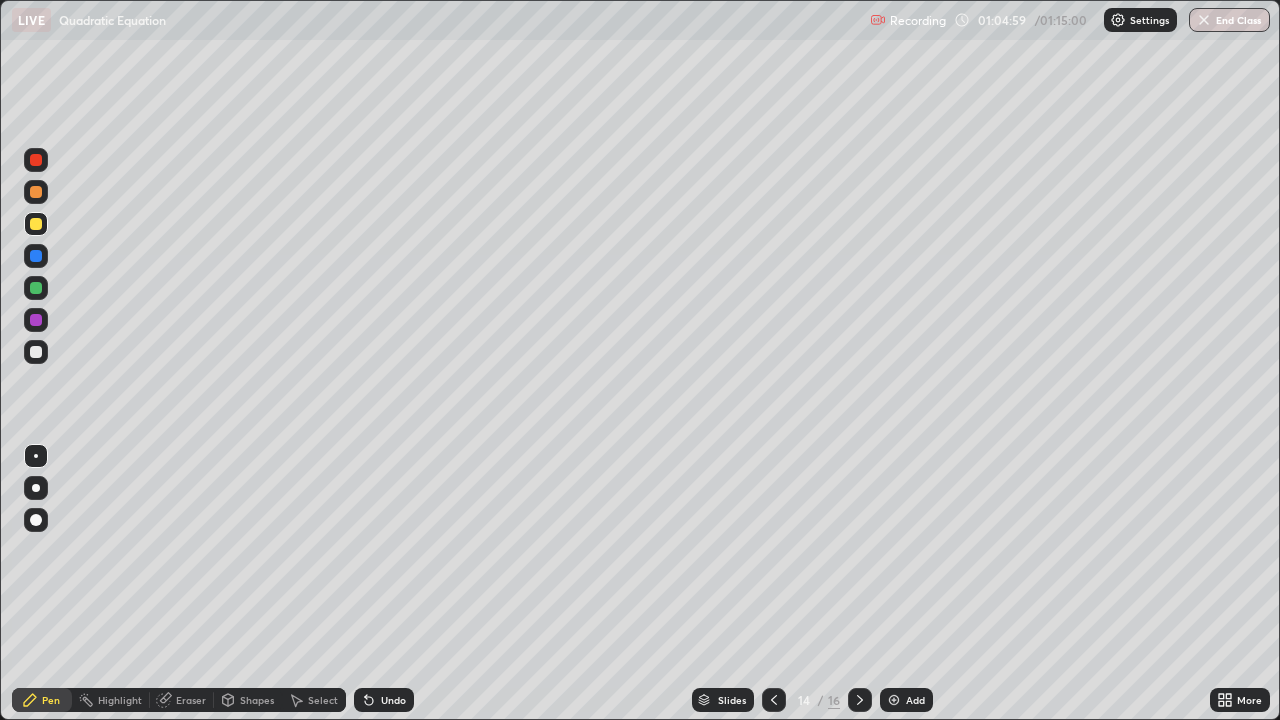 click 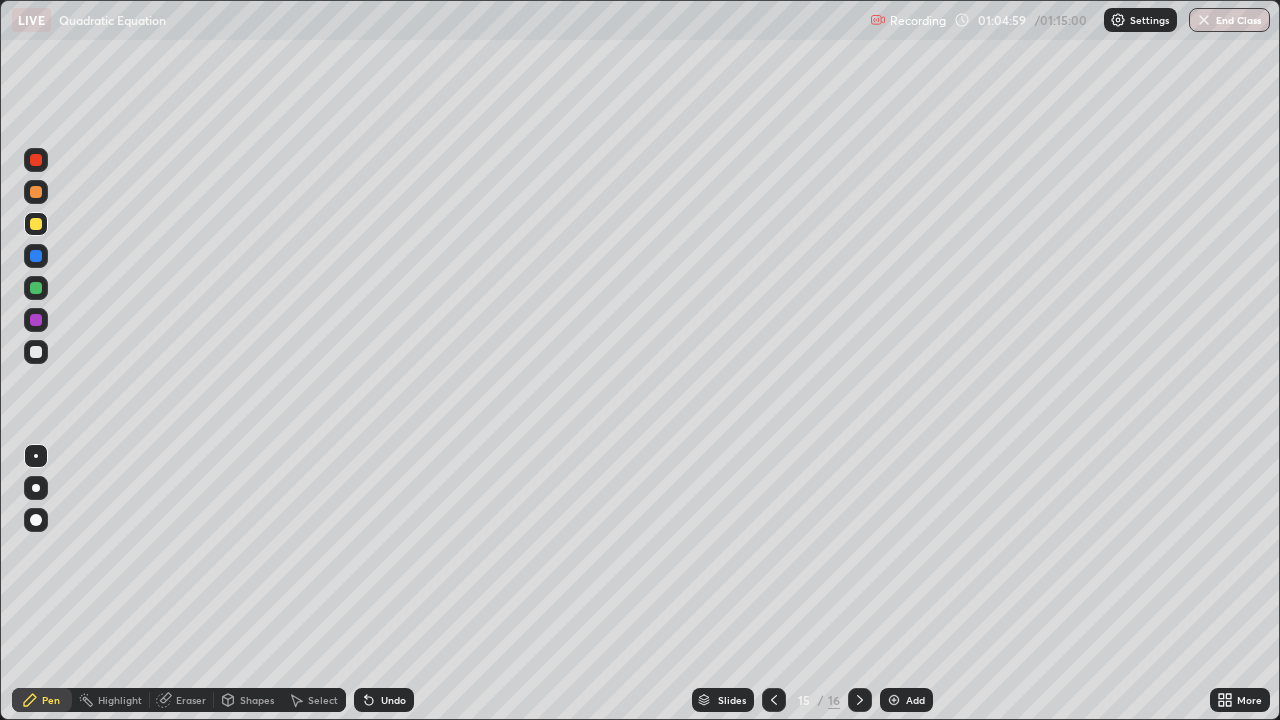 click 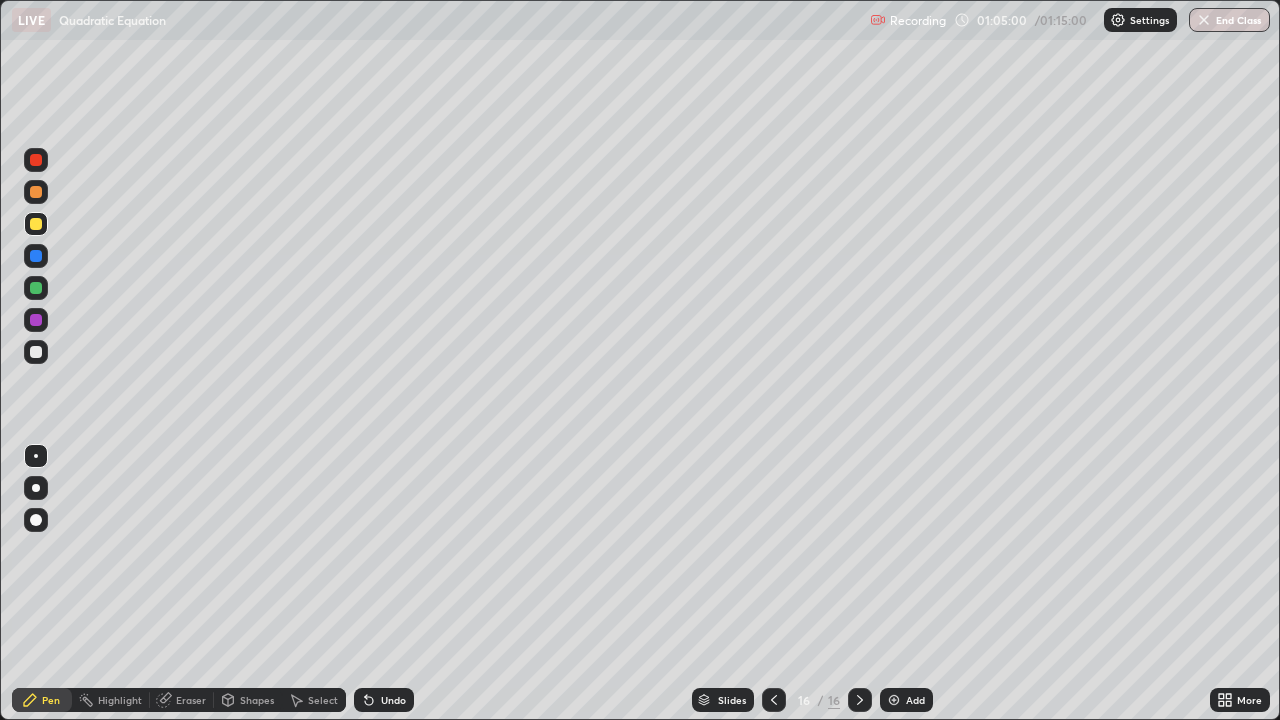click at bounding box center [860, 700] 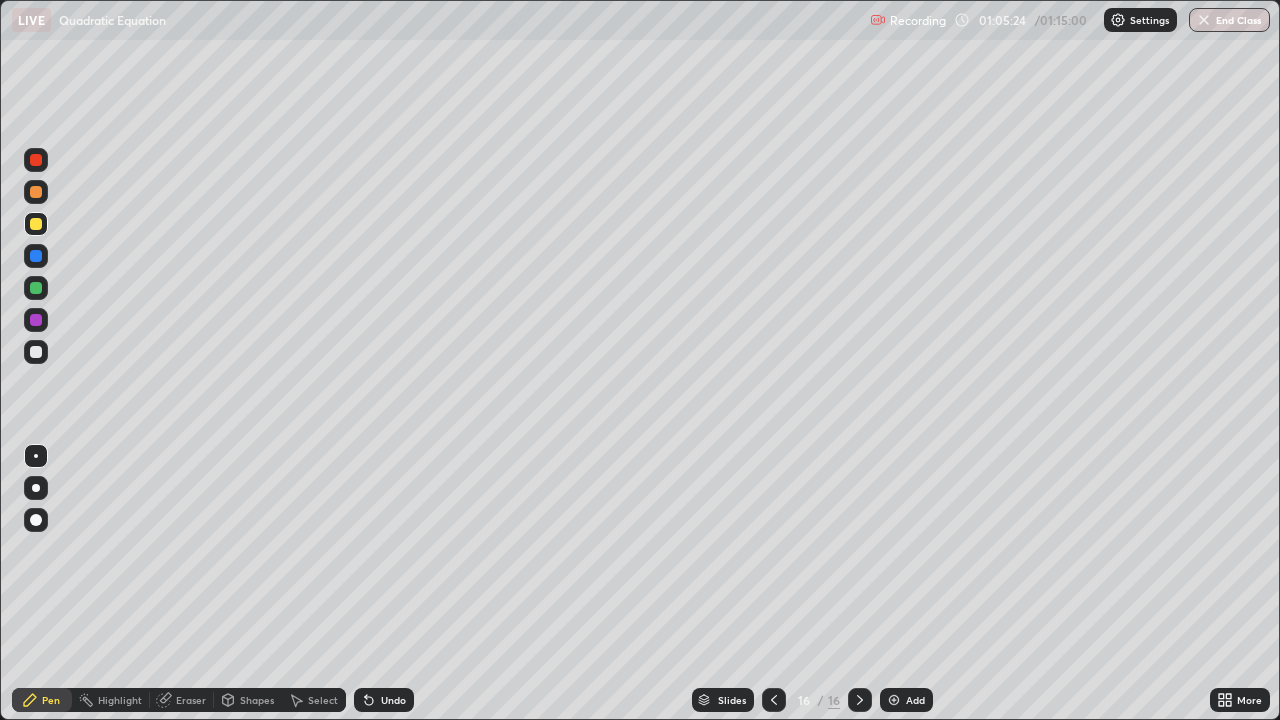 click 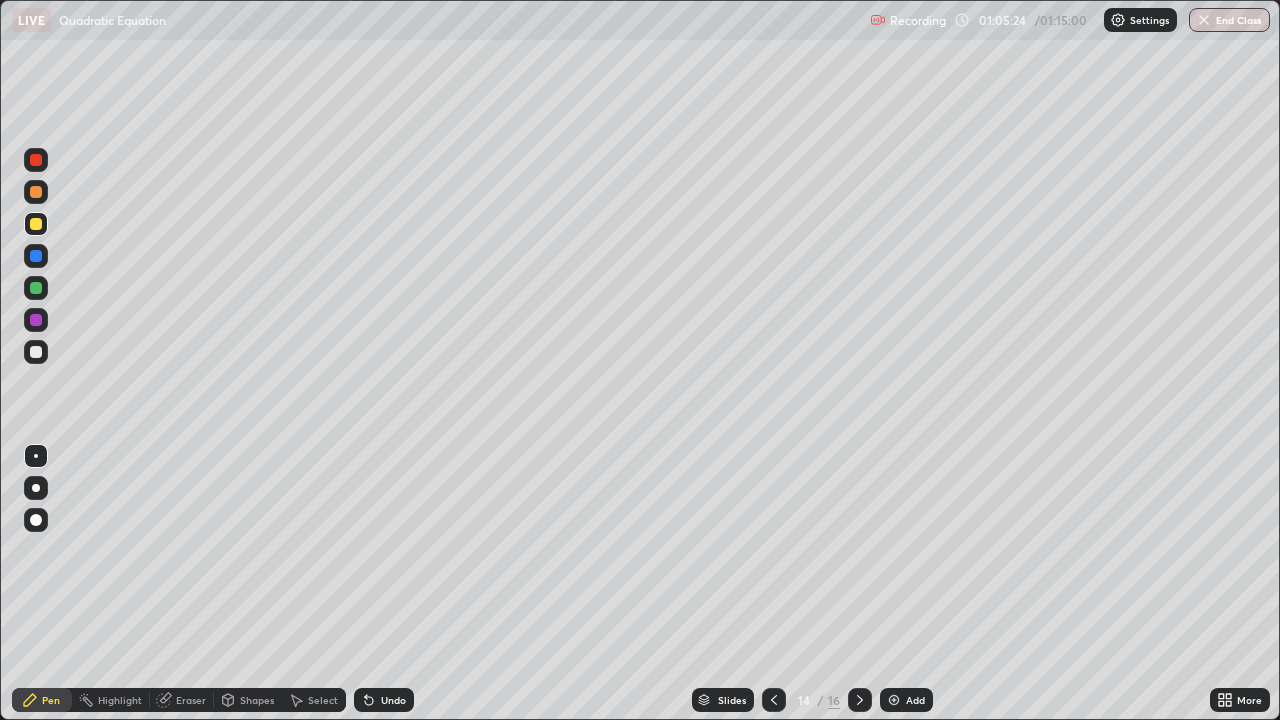 click at bounding box center [774, 700] 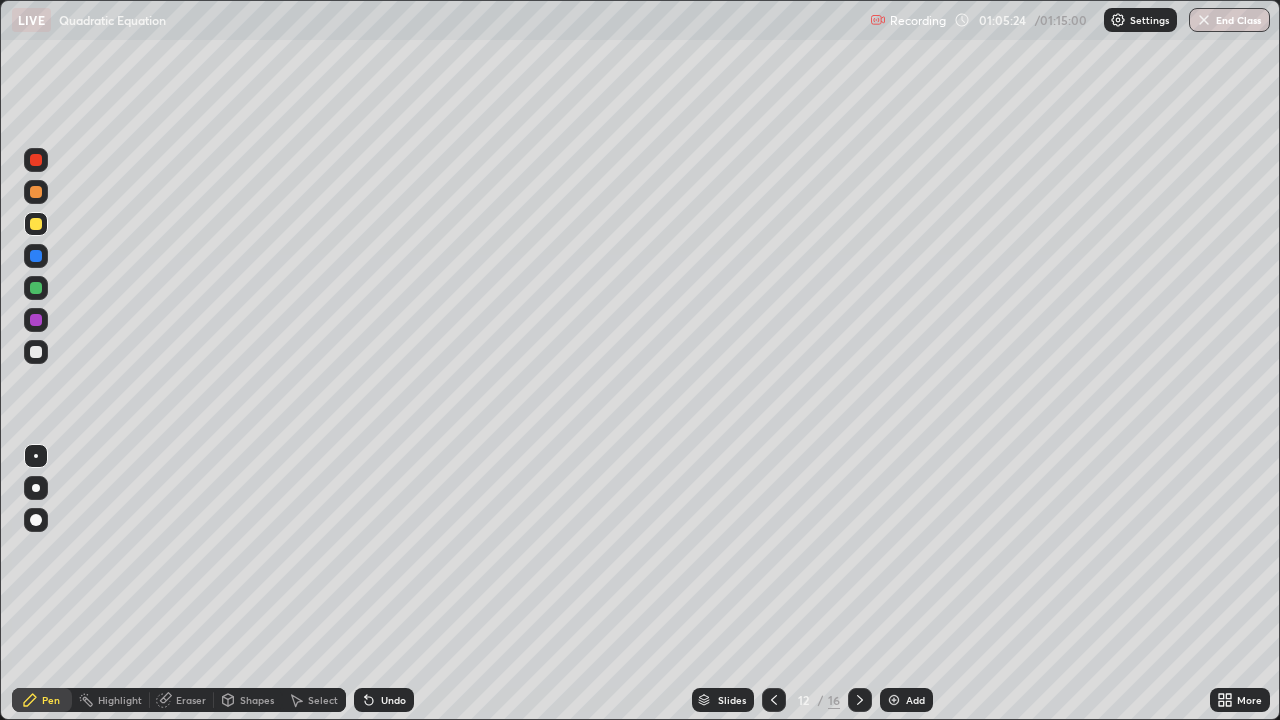 click at bounding box center [774, 700] 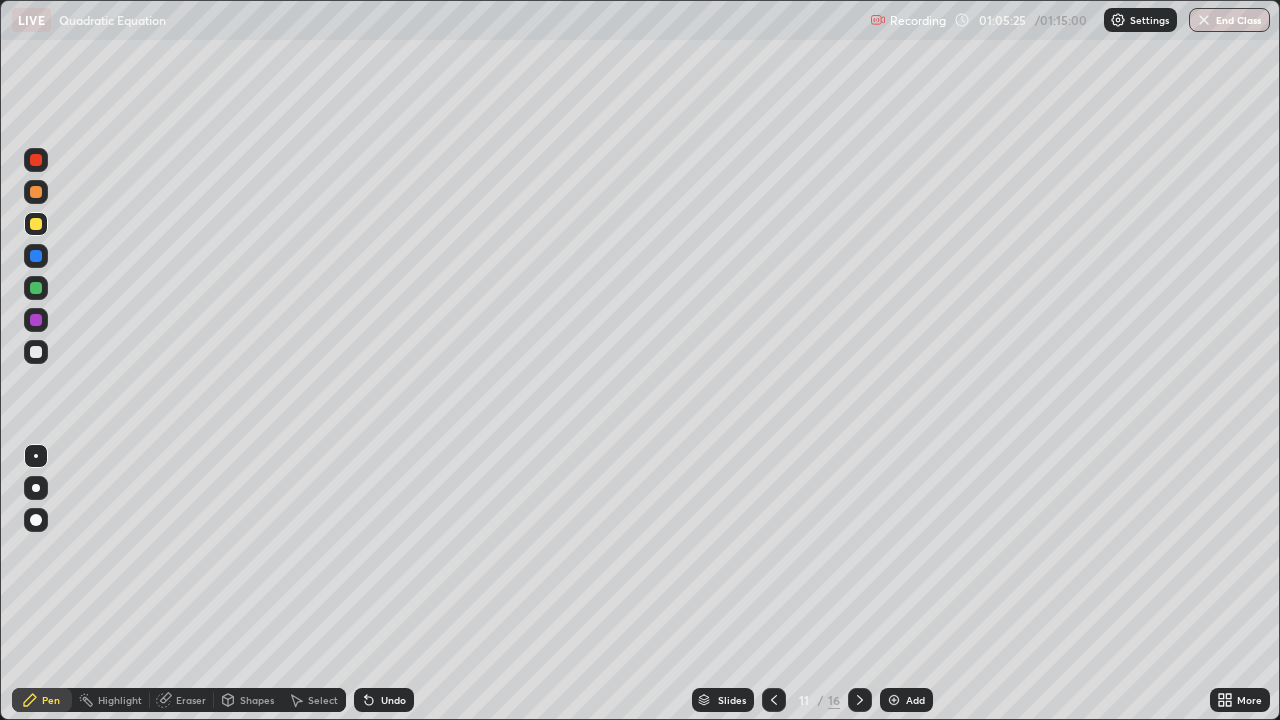 click 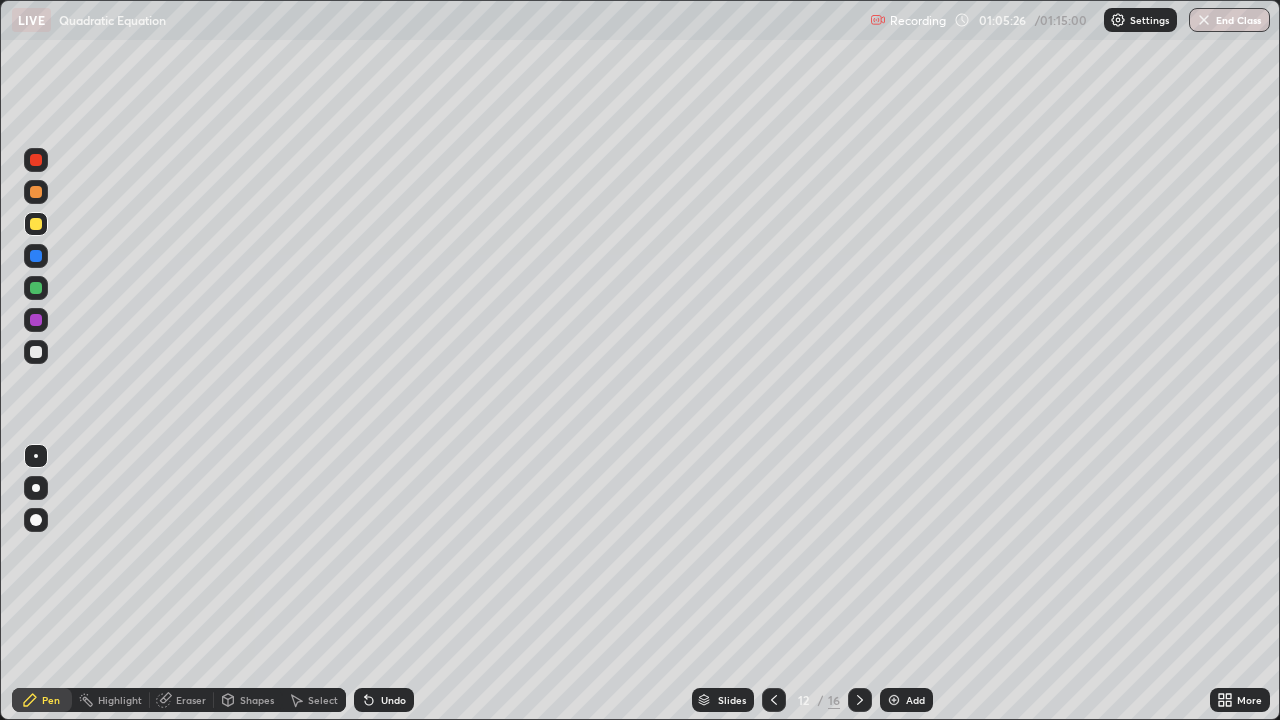 click on "Eraser" at bounding box center (182, 700) 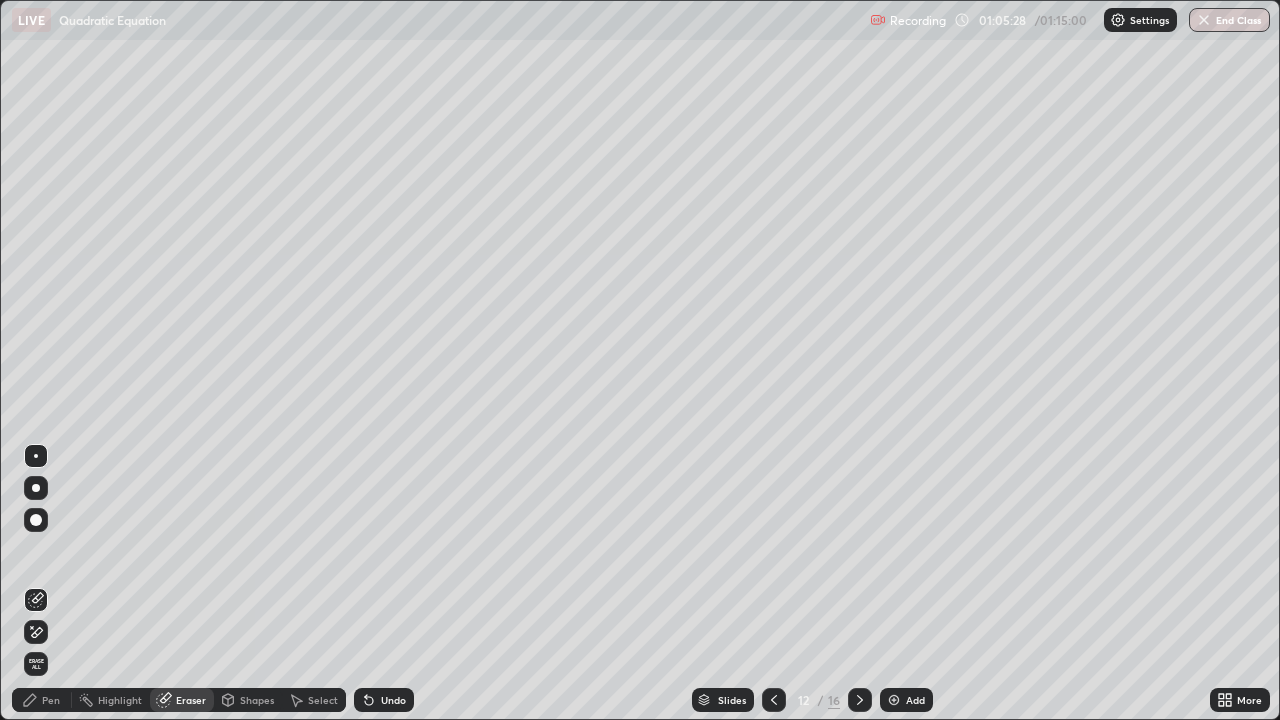 click on "Pen" at bounding box center [42, 700] 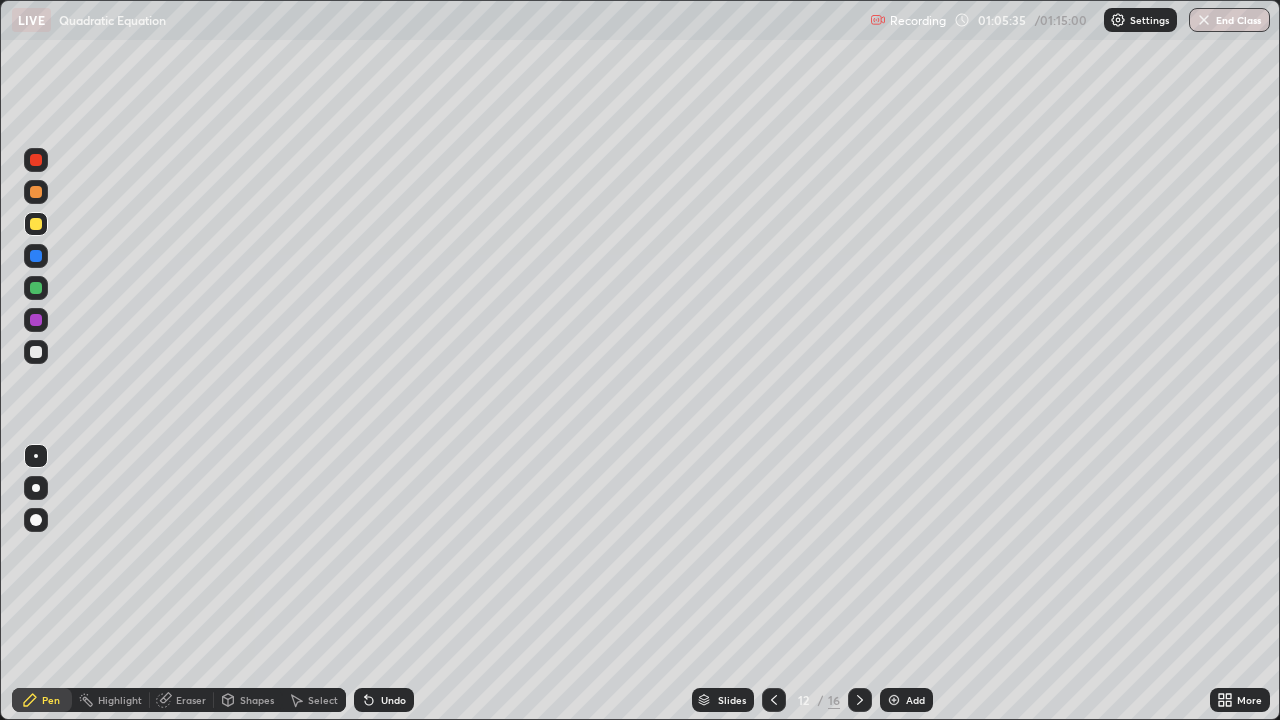click 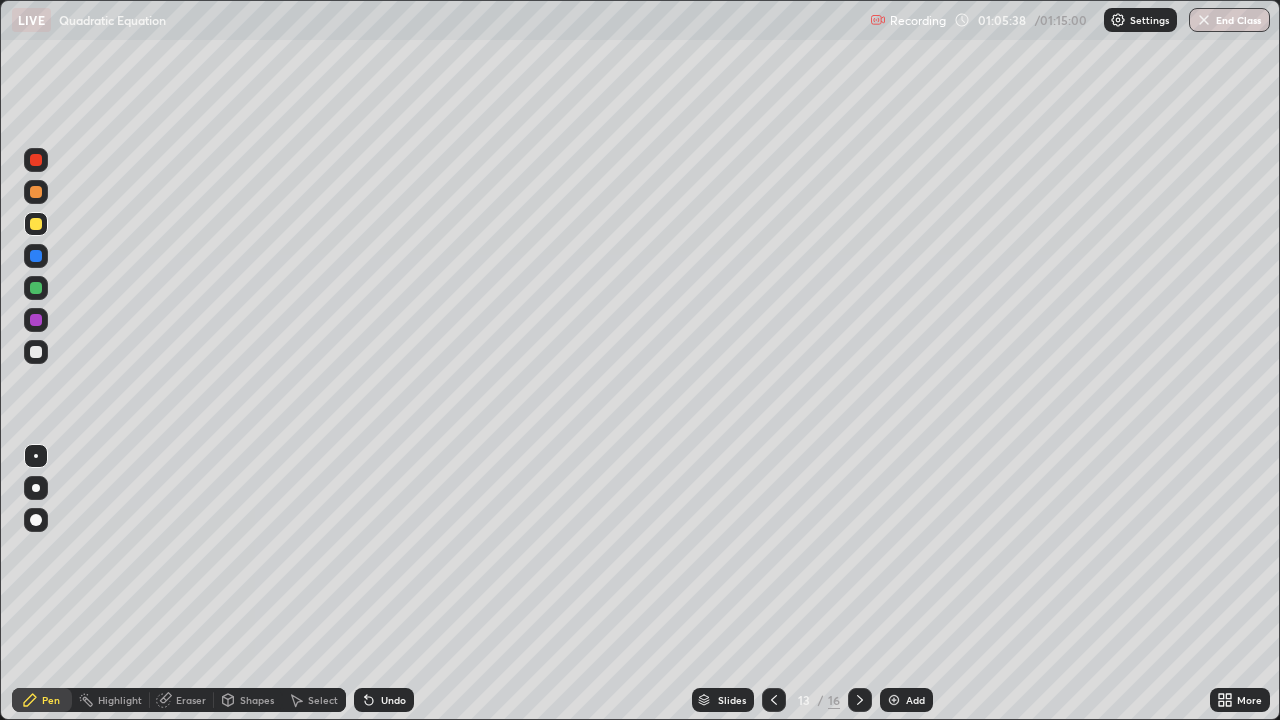 click at bounding box center (36, 352) 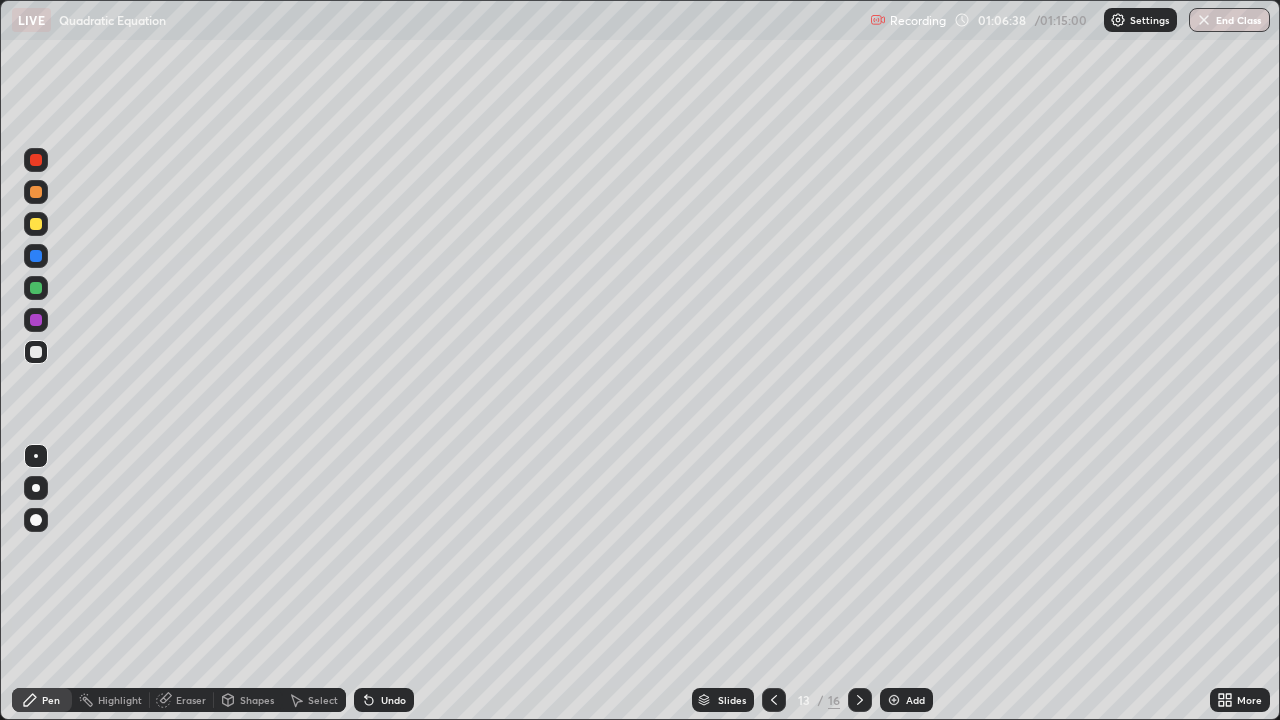 click 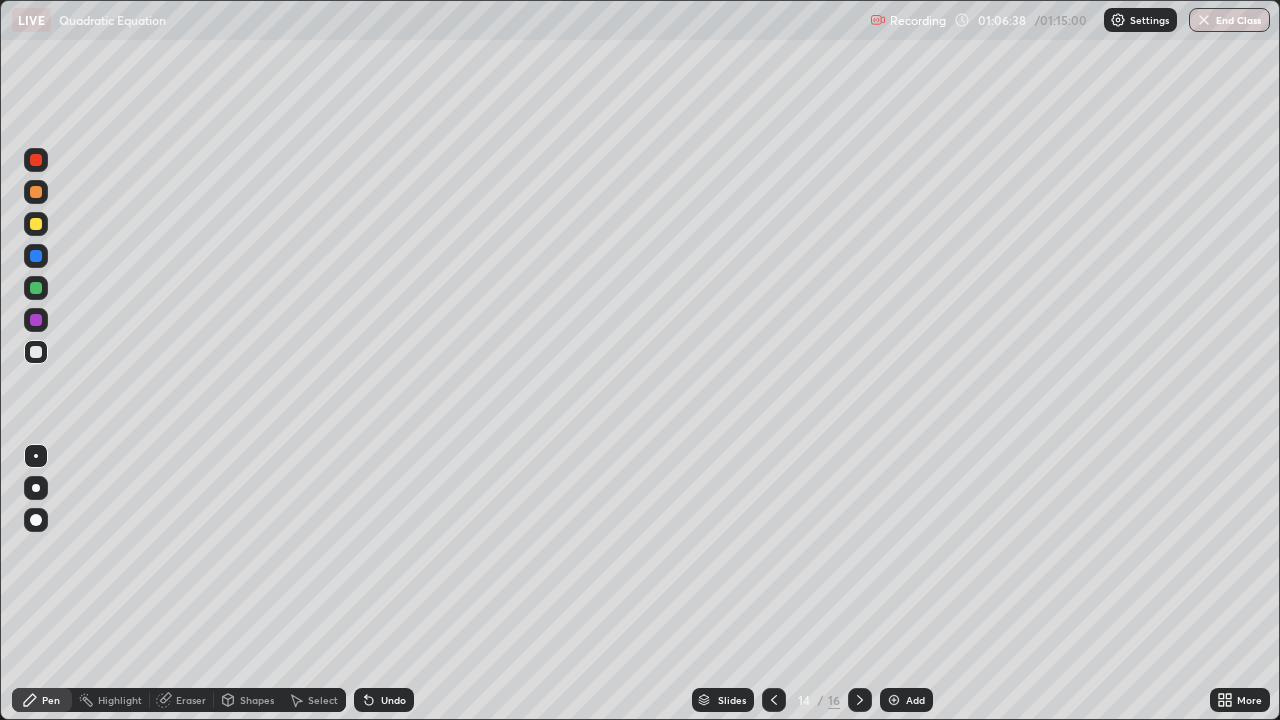 click 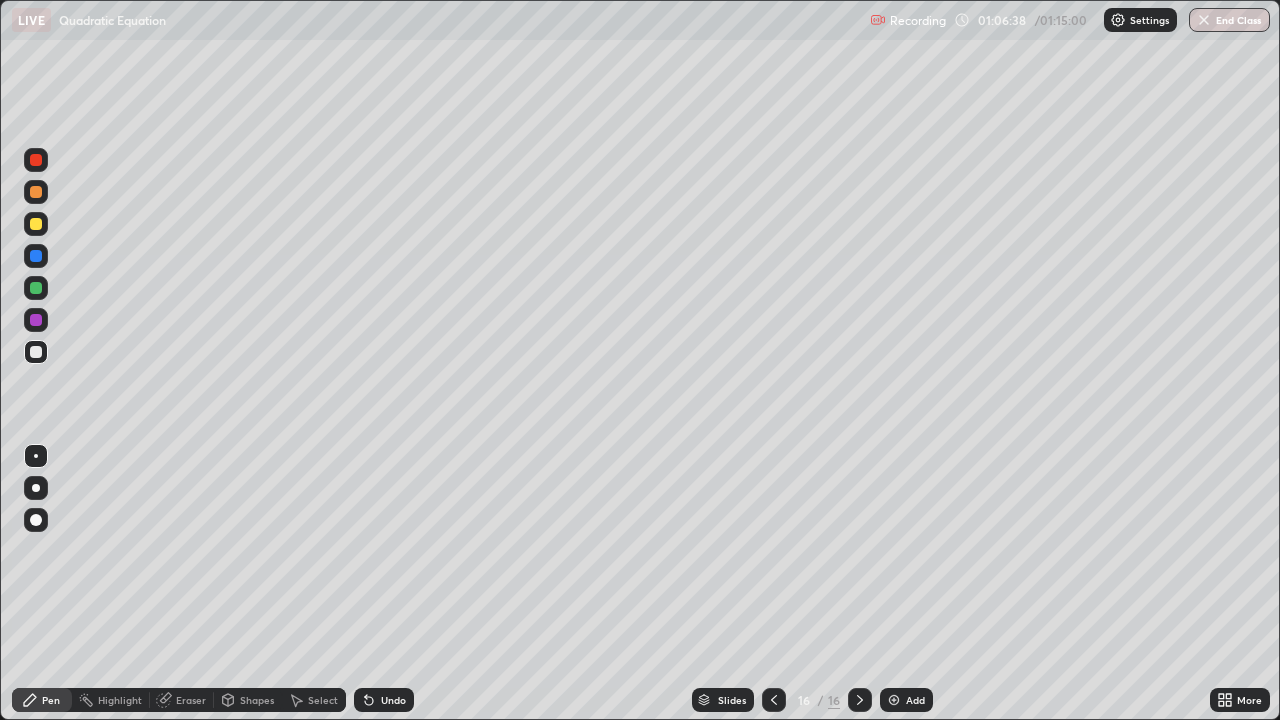 click 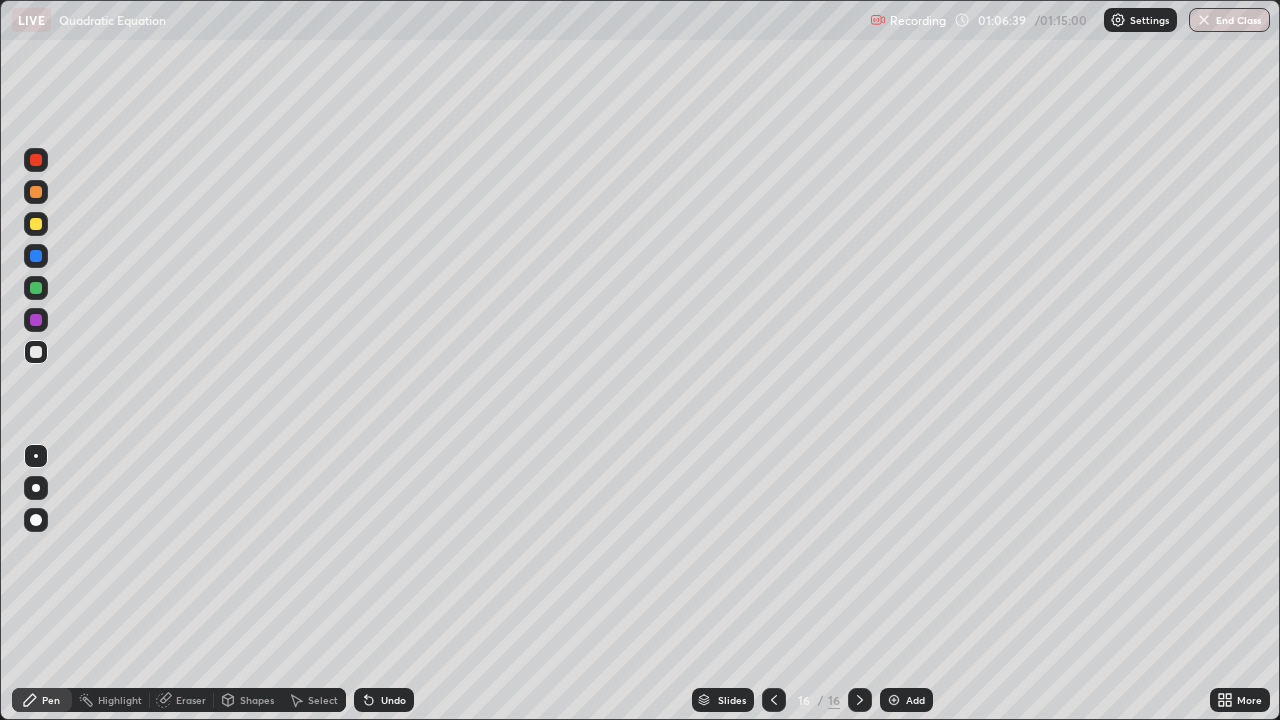click 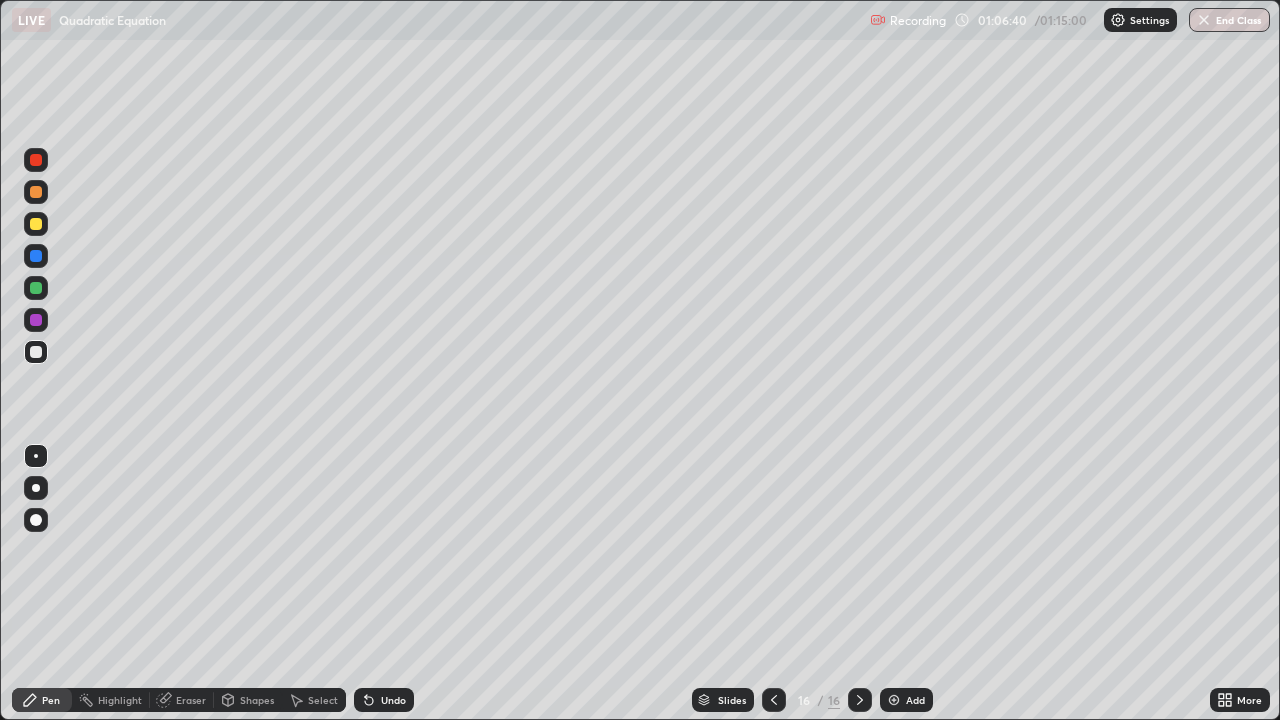 click on "Add" at bounding box center (906, 700) 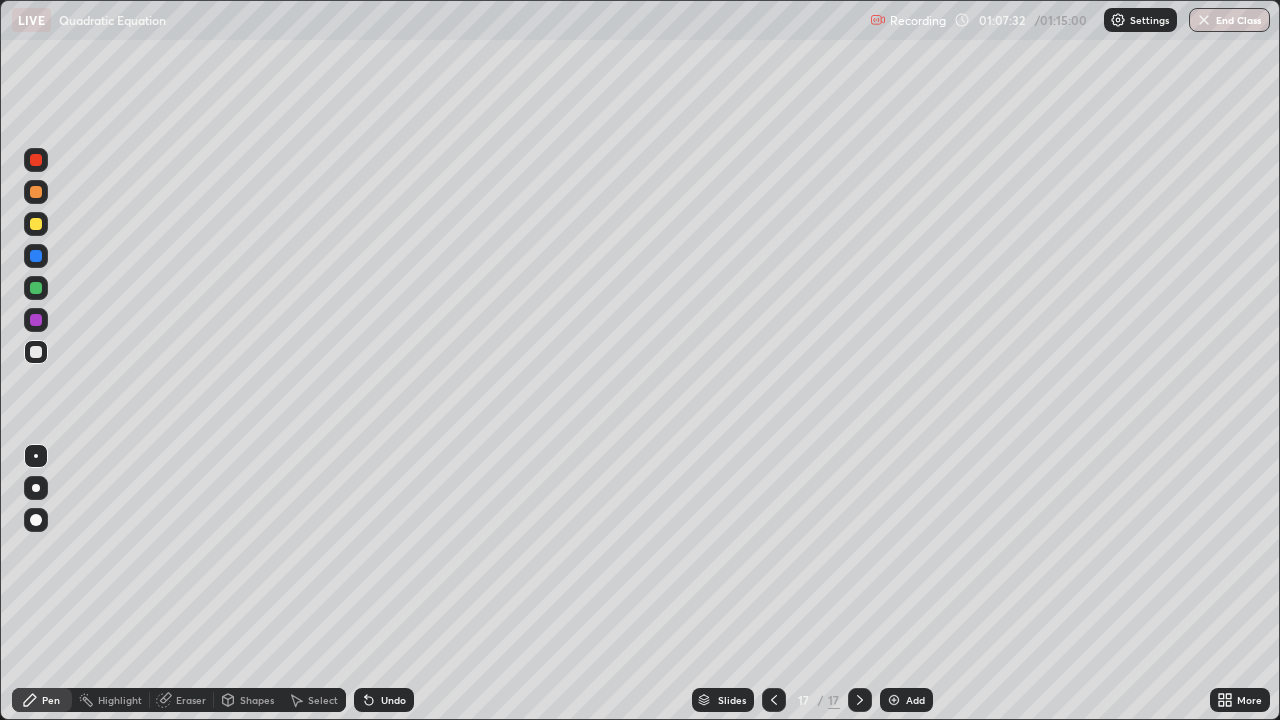 click on "Undo" at bounding box center [393, 700] 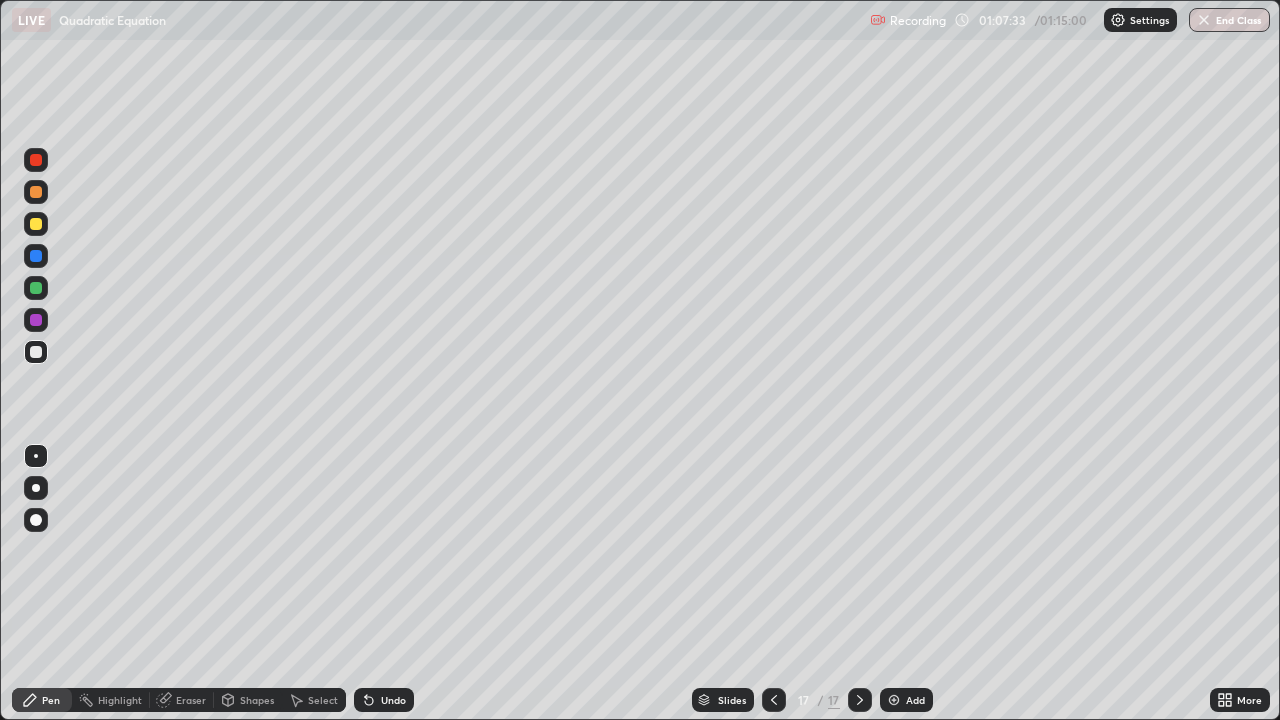 click on "Undo" at bounding box center (393, 700) 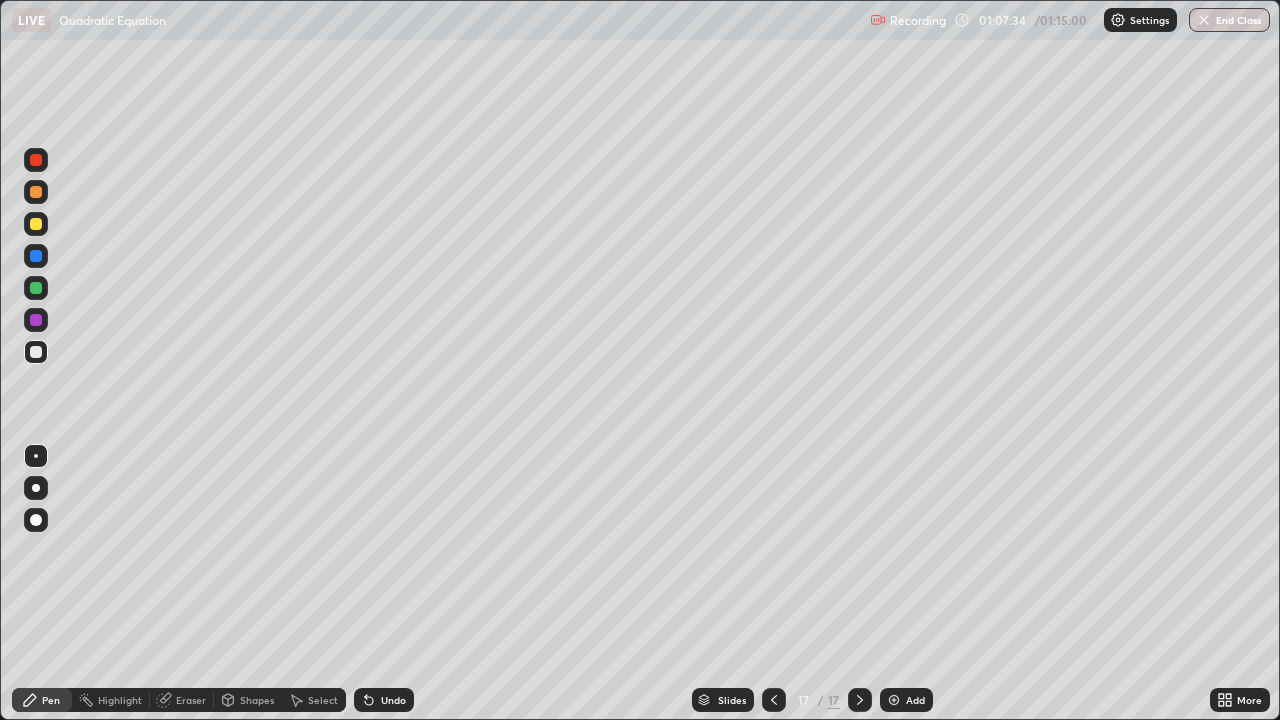 click 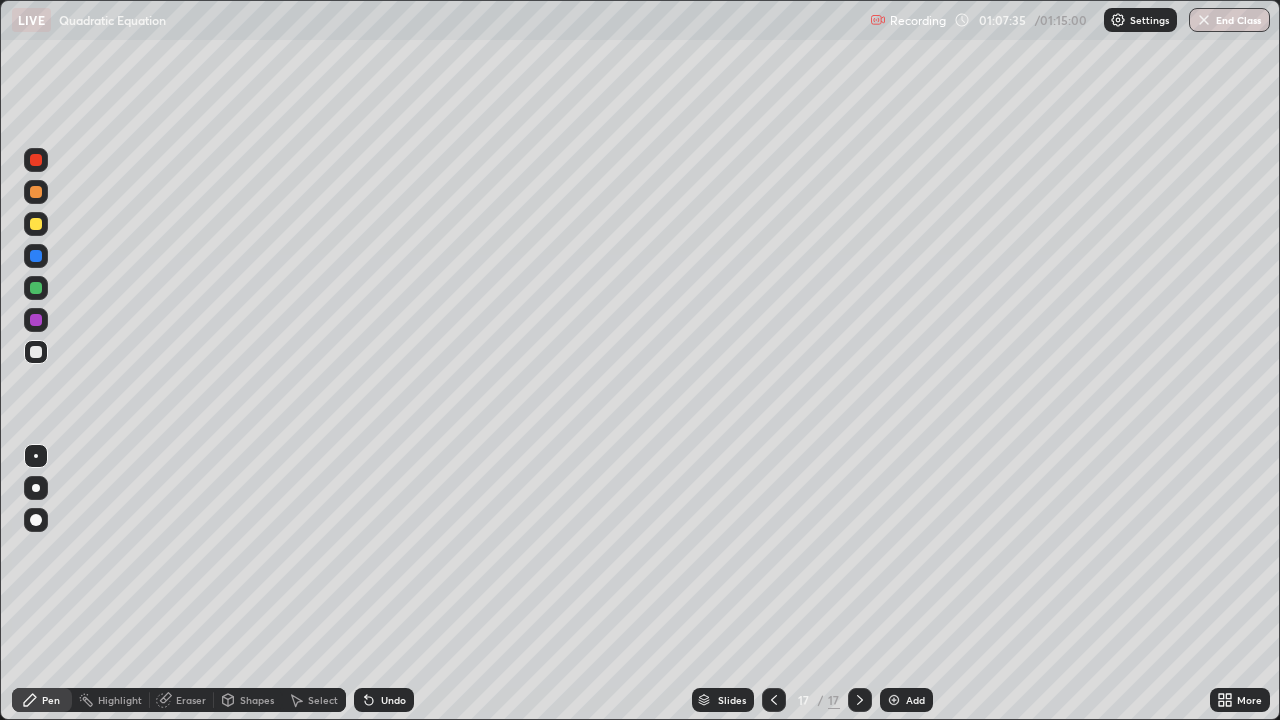 click 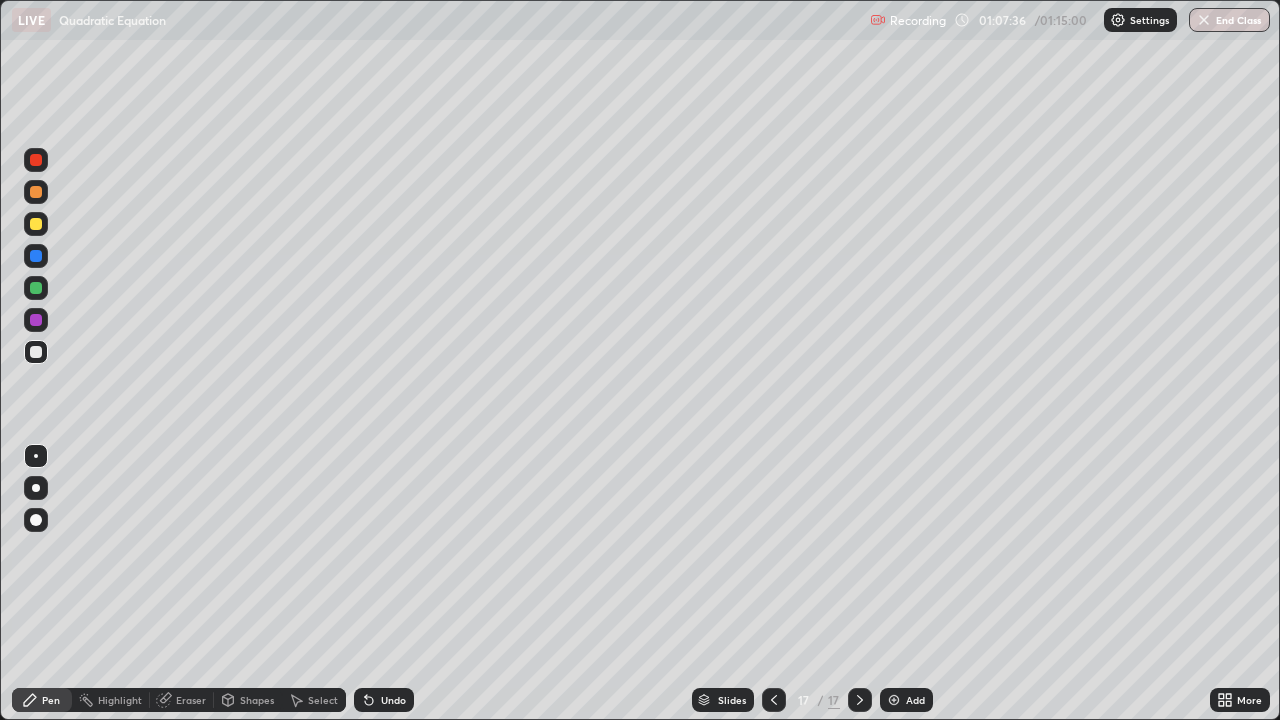 click on "Undo" at bounding box center (384, 700) 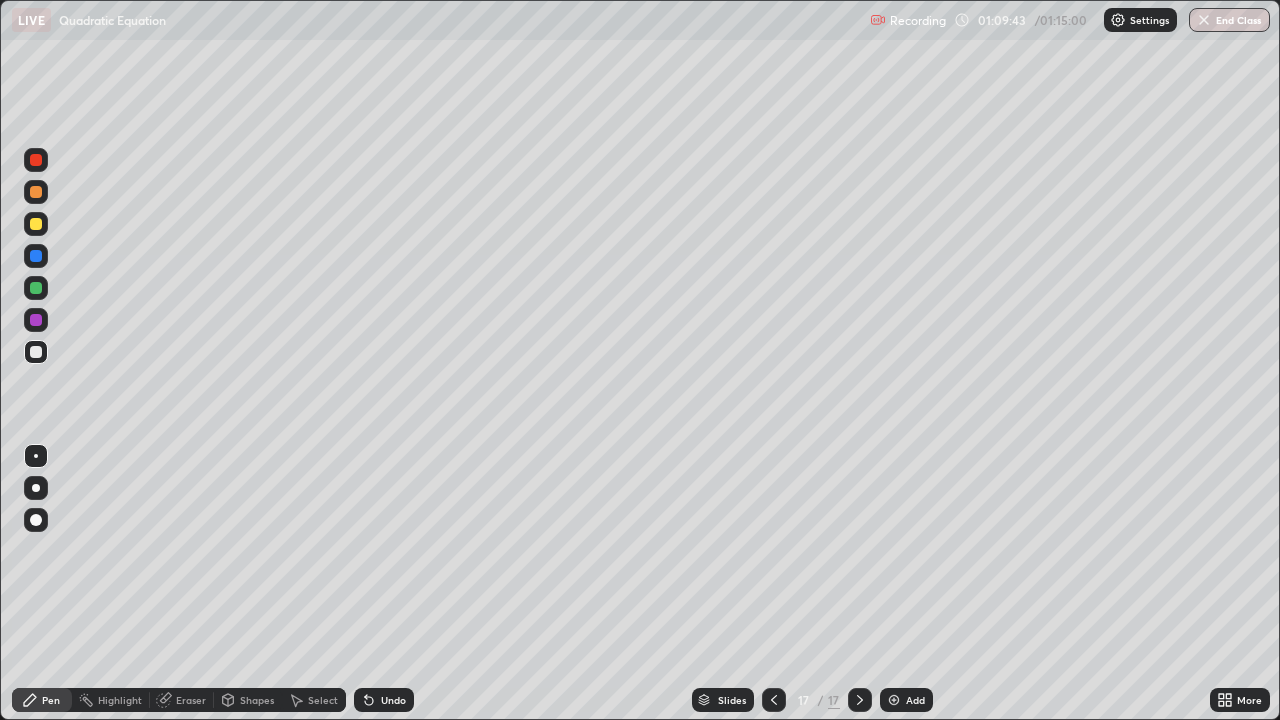 click 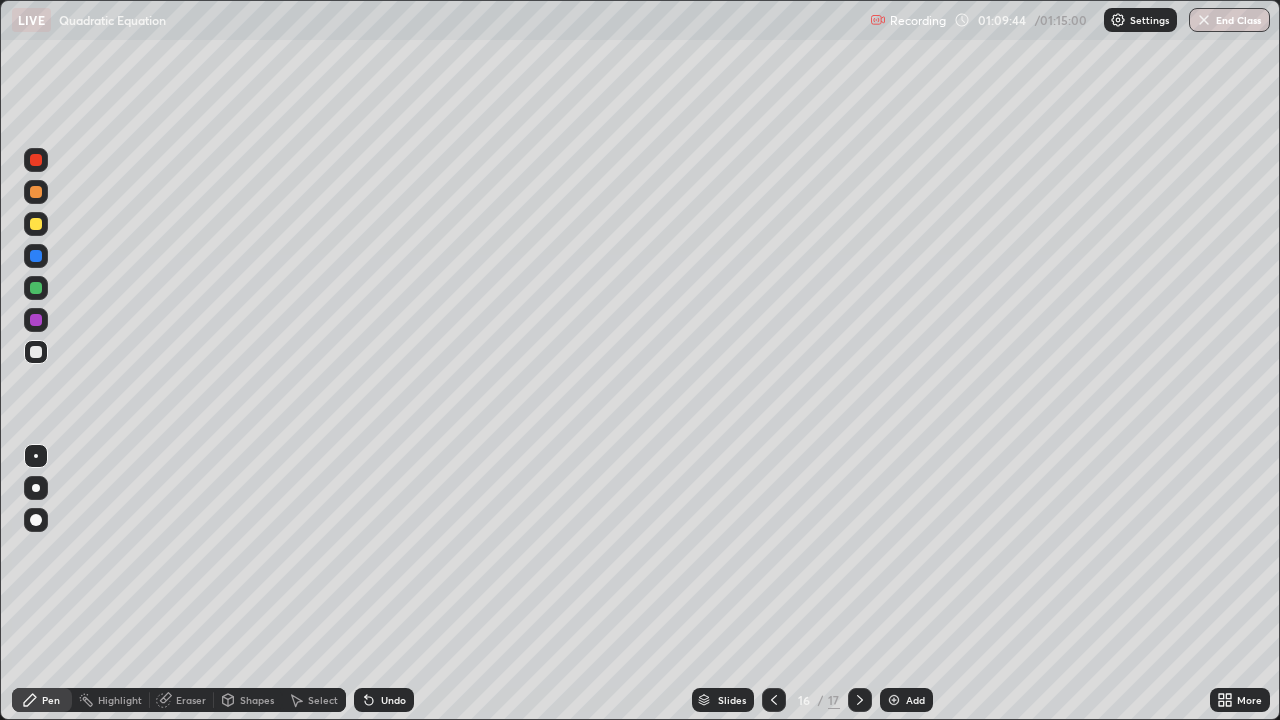 click 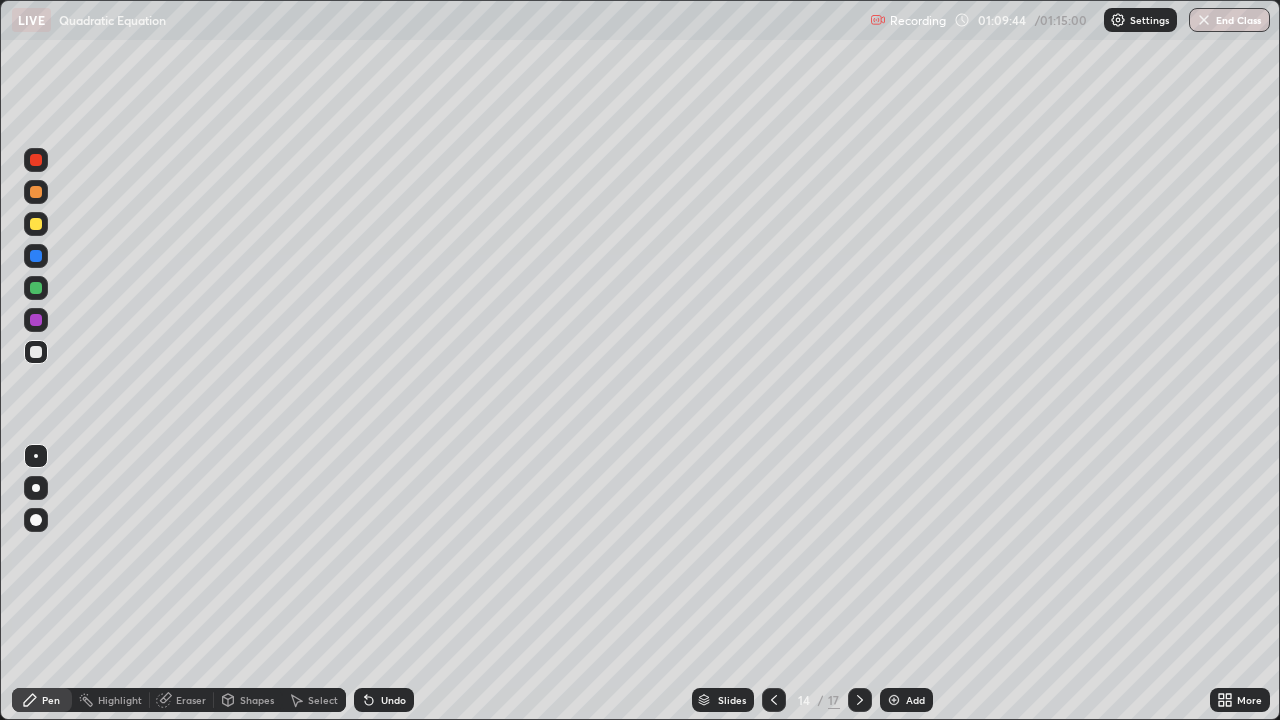 click 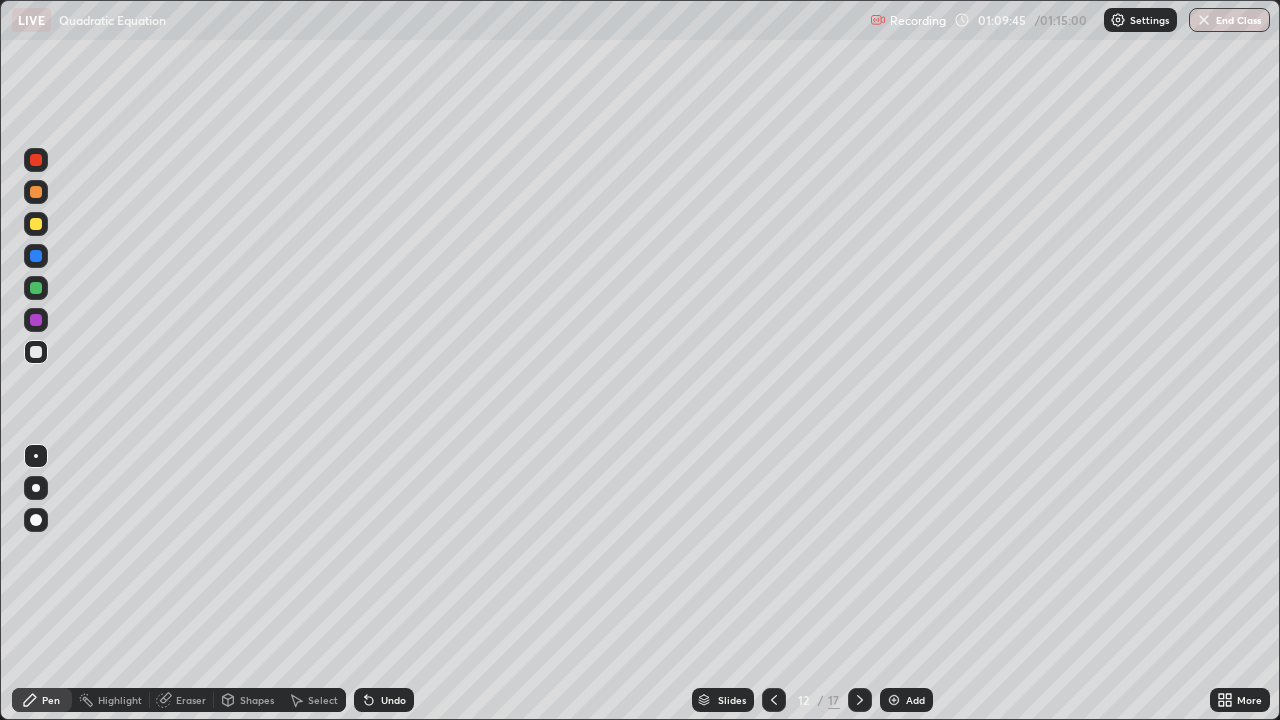 click 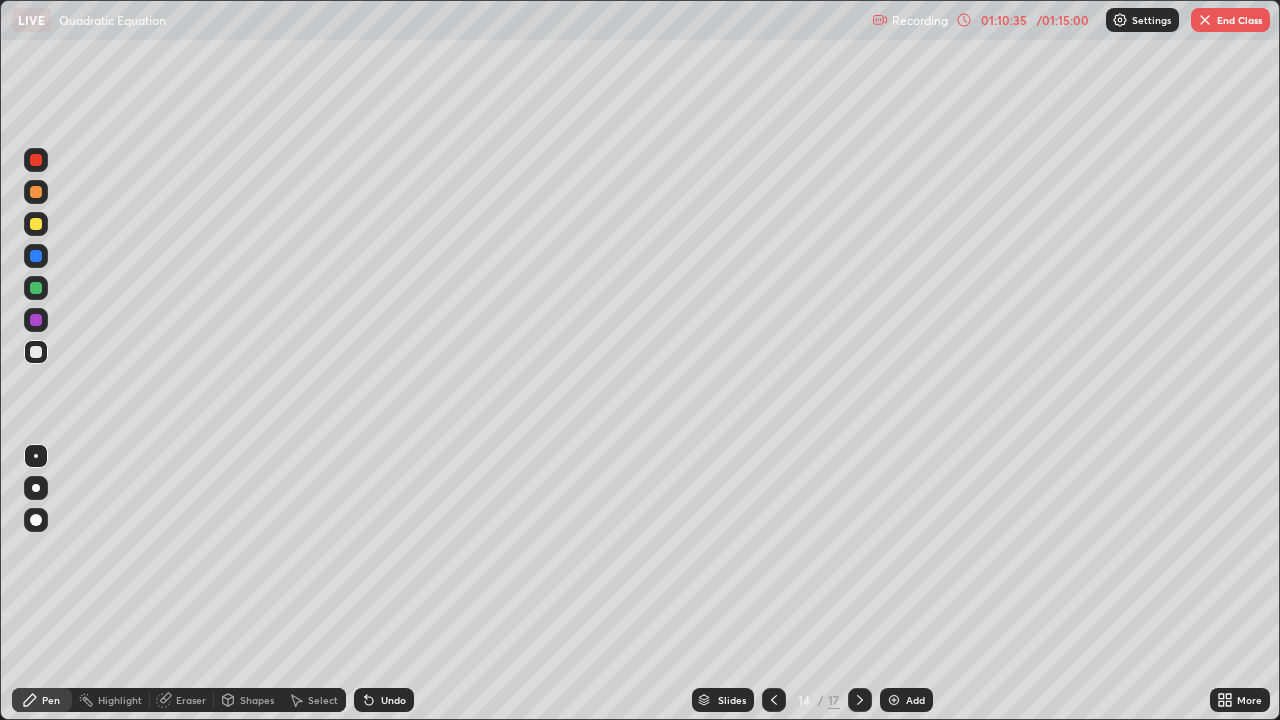 click 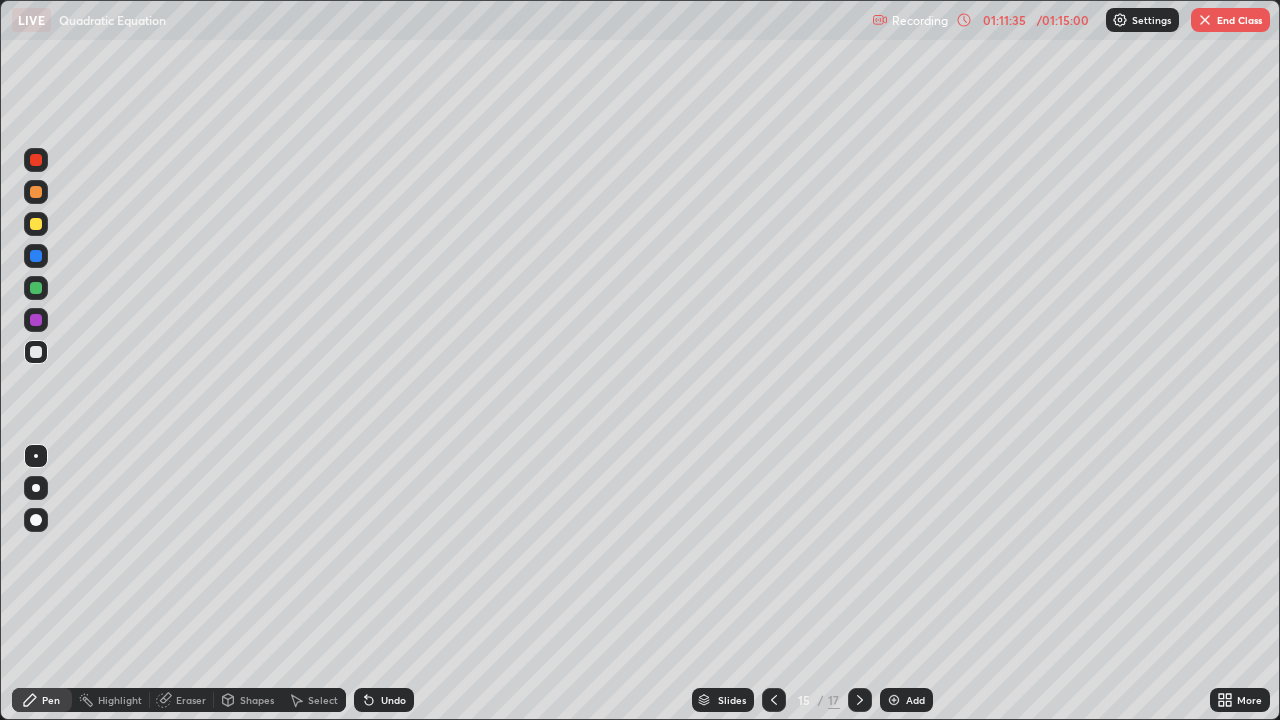 click 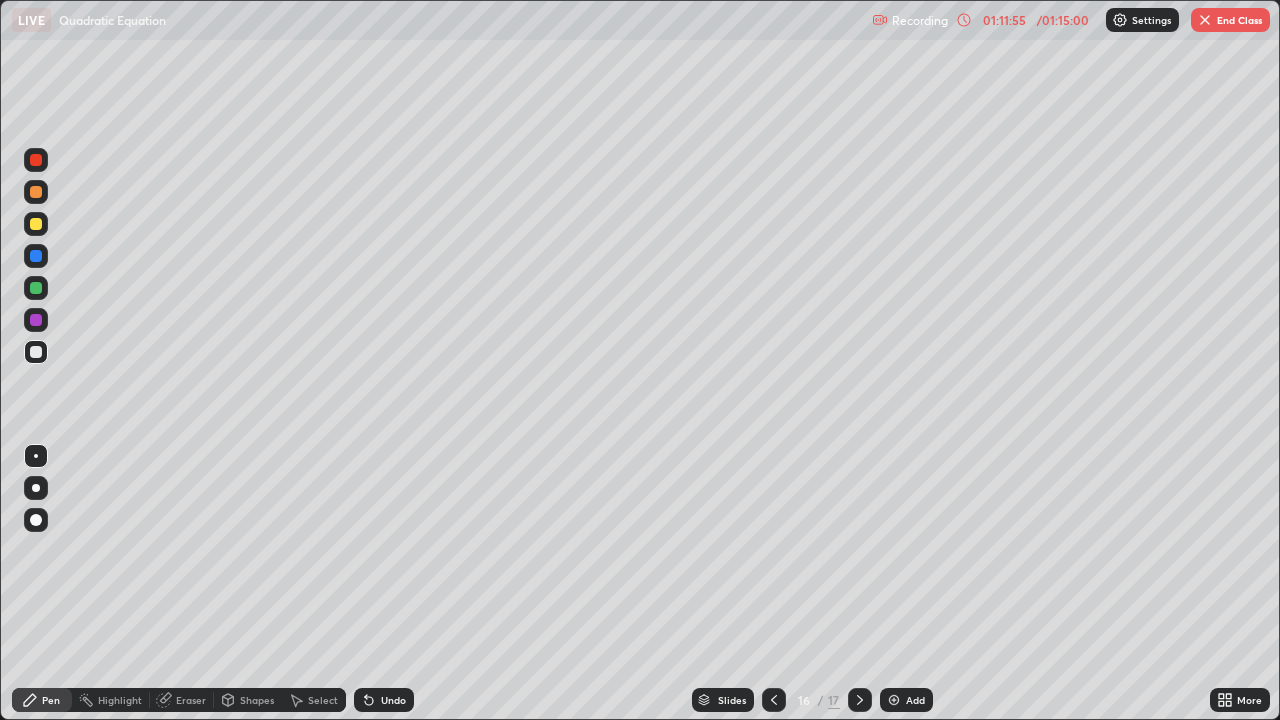 click 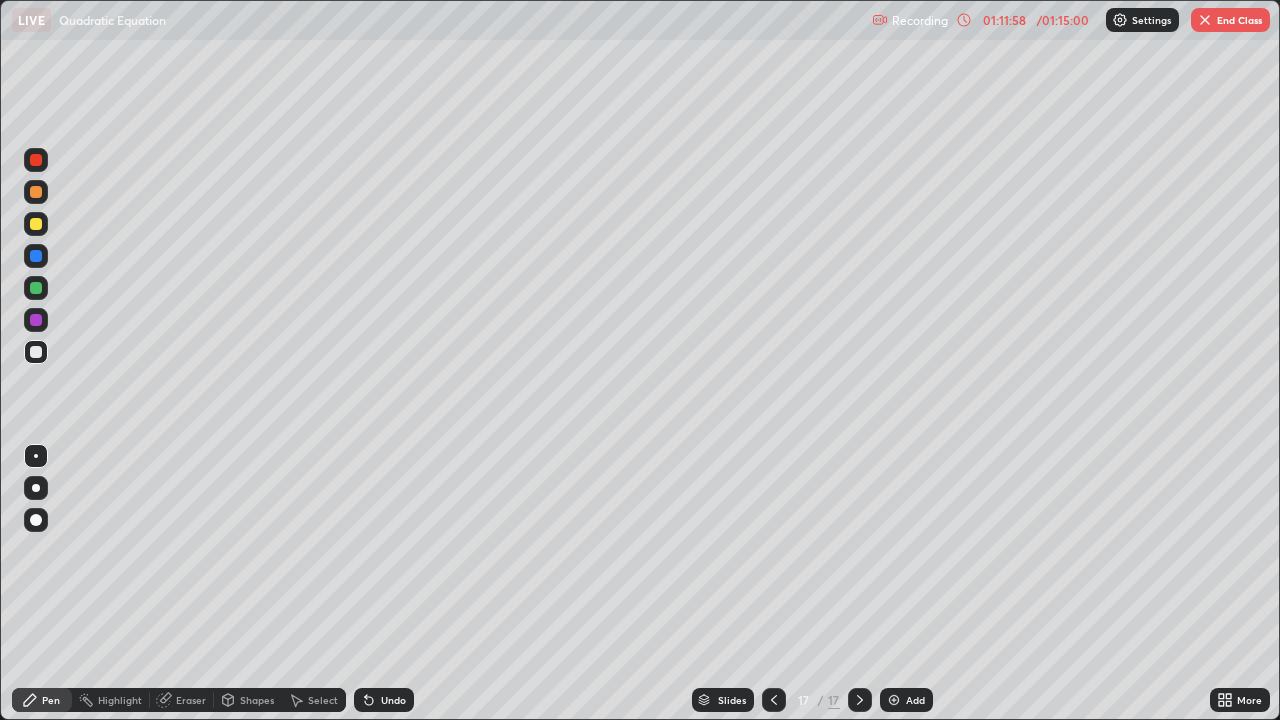 click 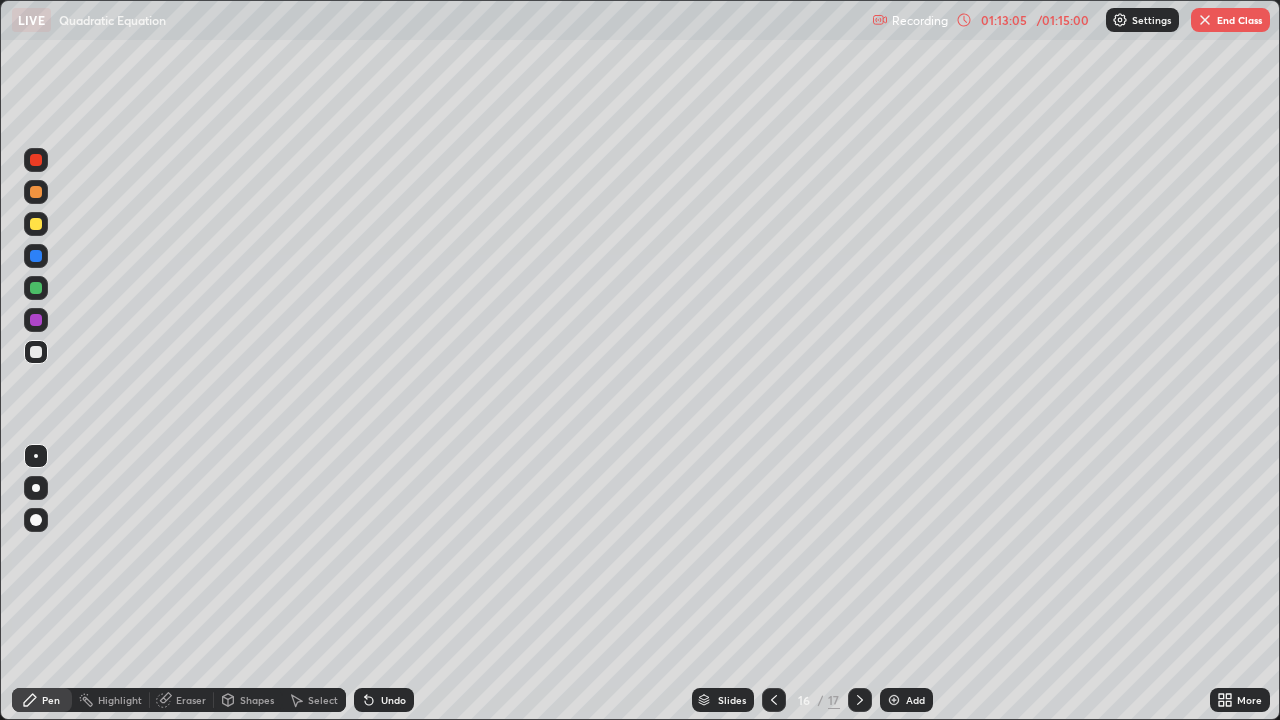 click 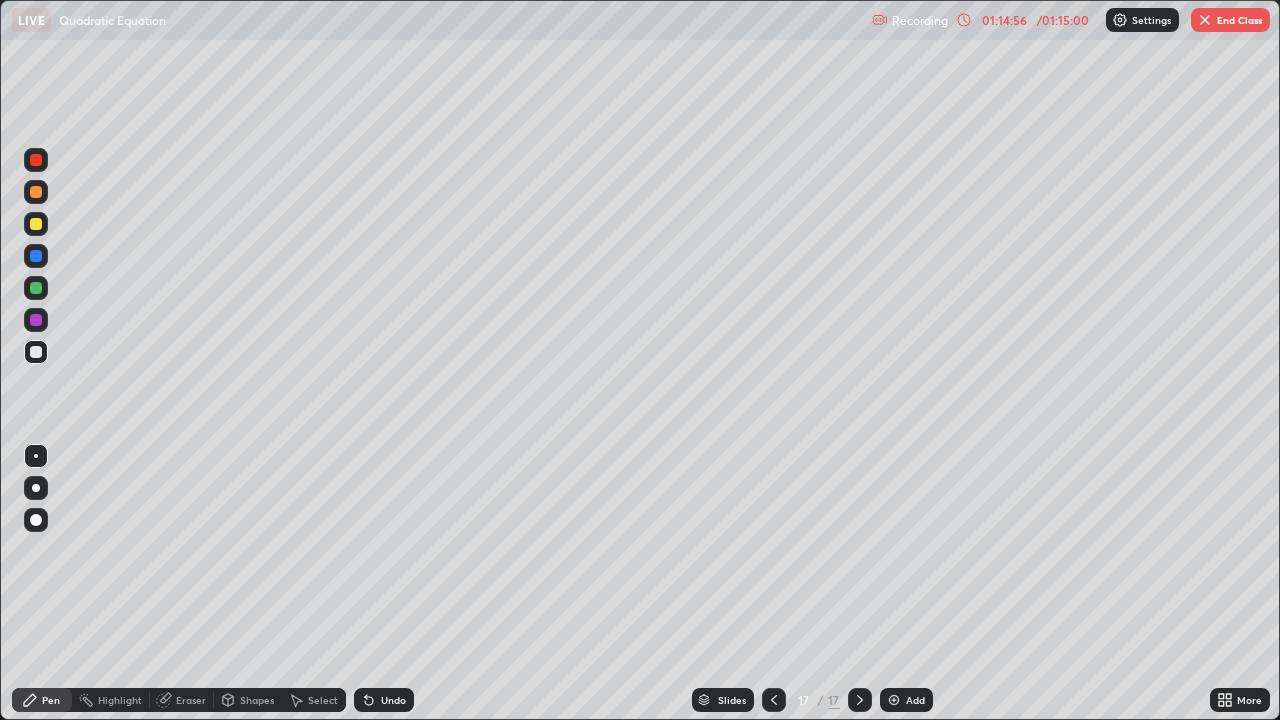 click 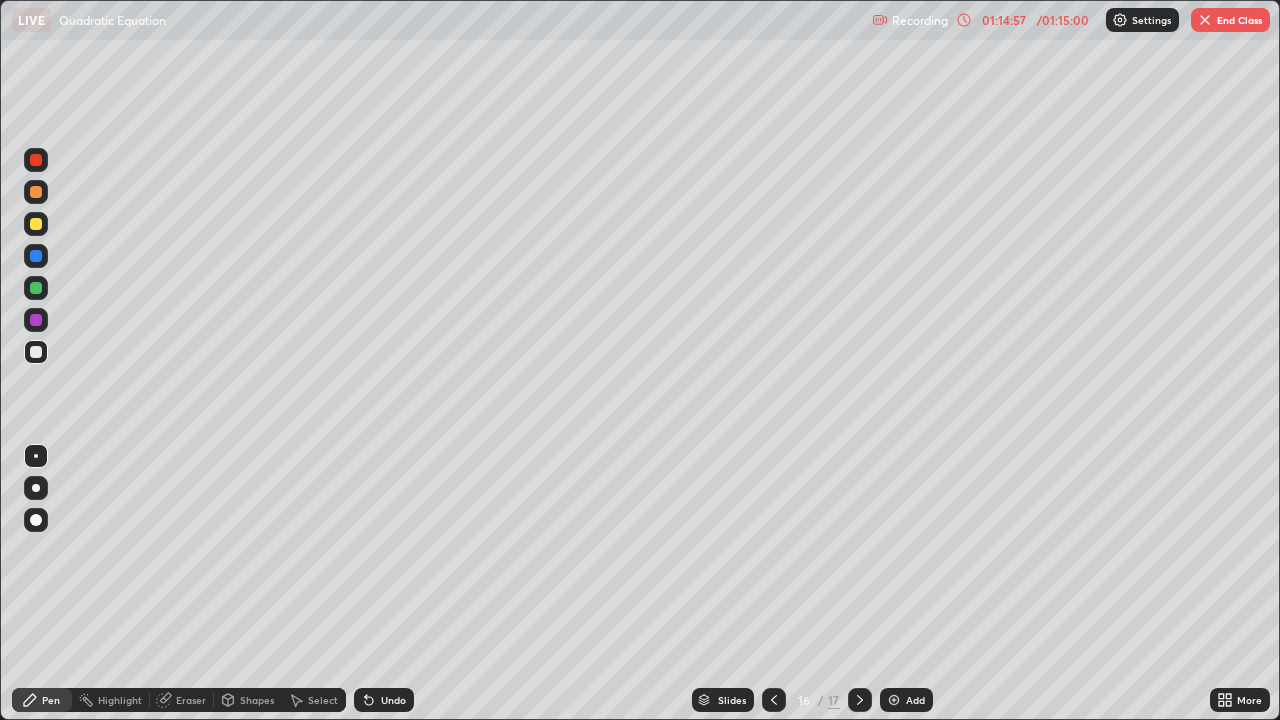 click 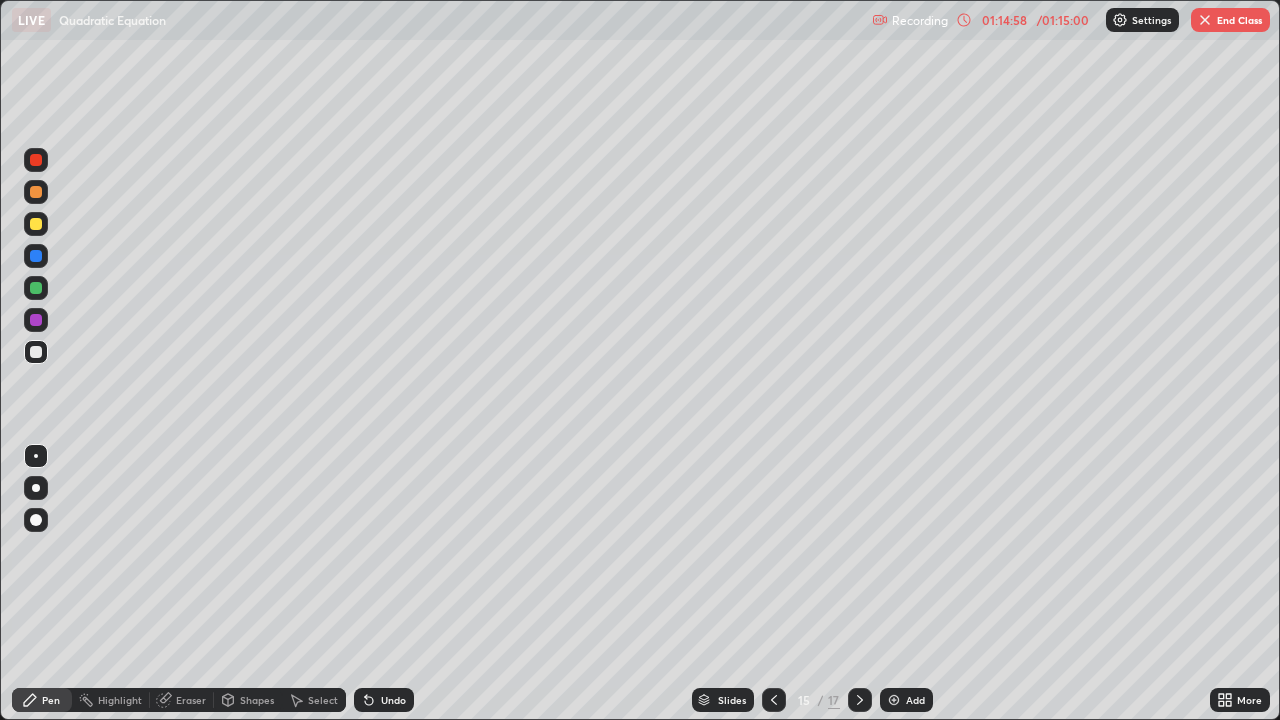 click 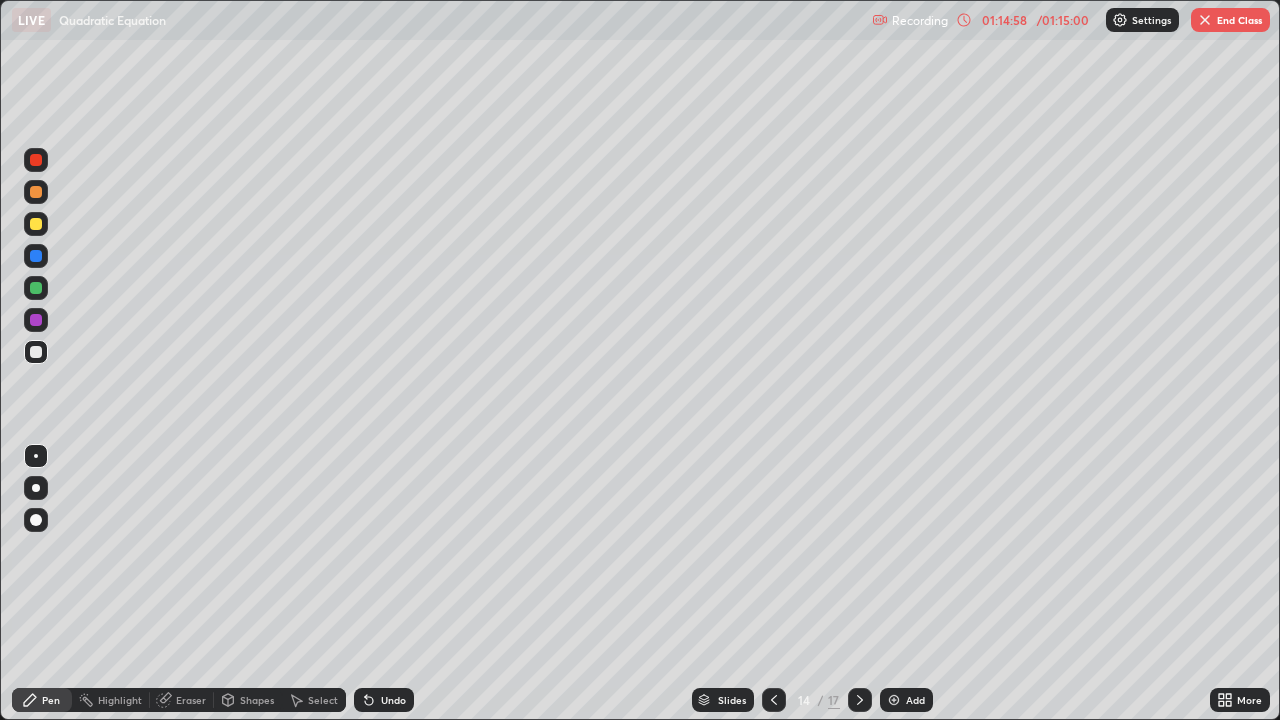 click 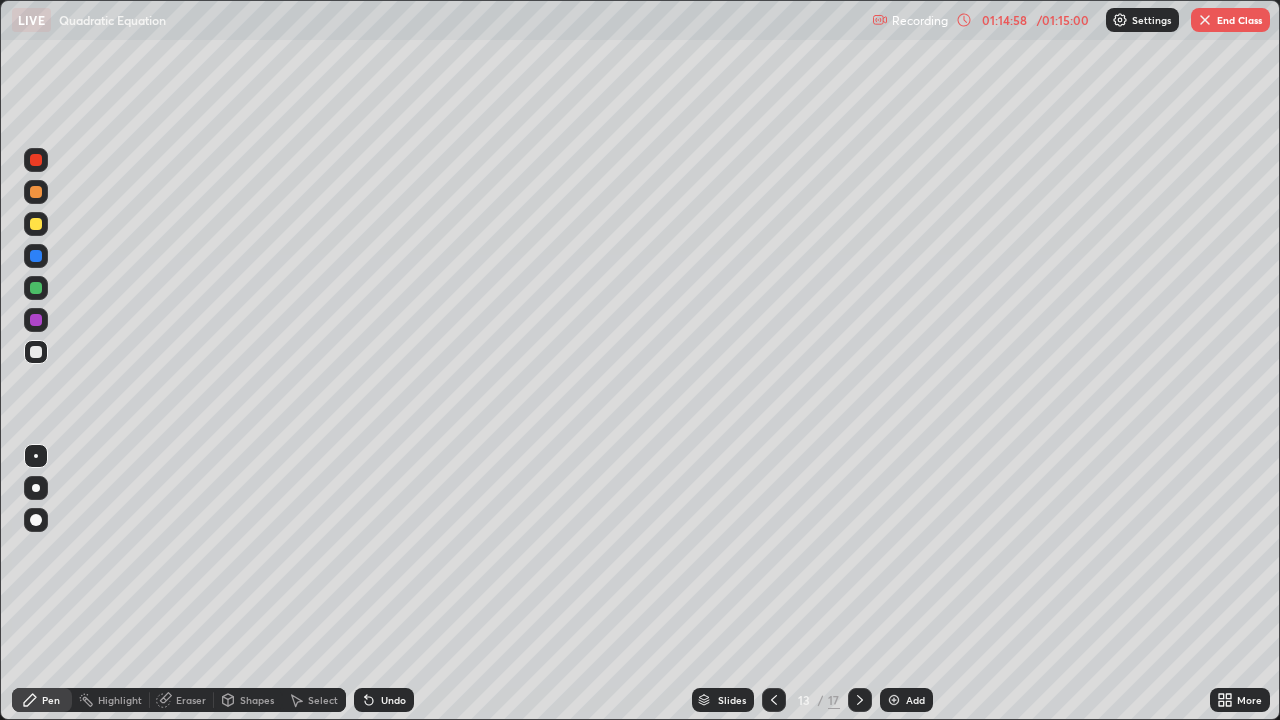 click 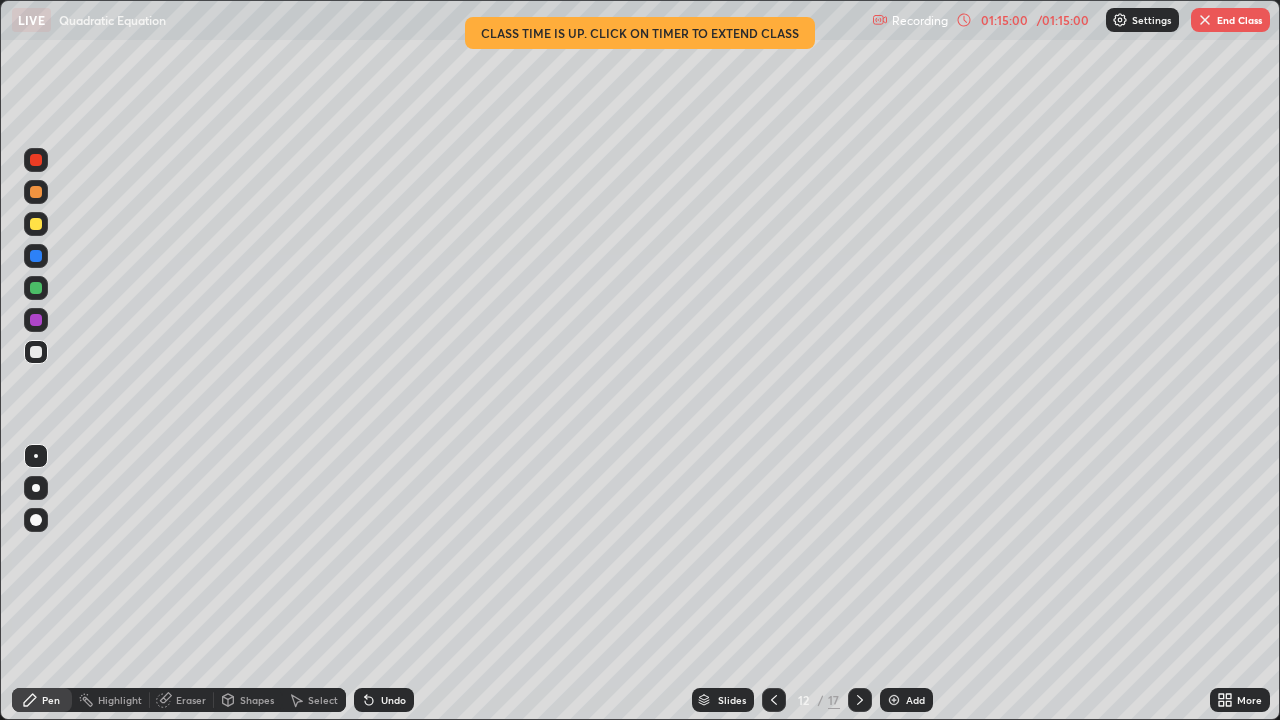 click 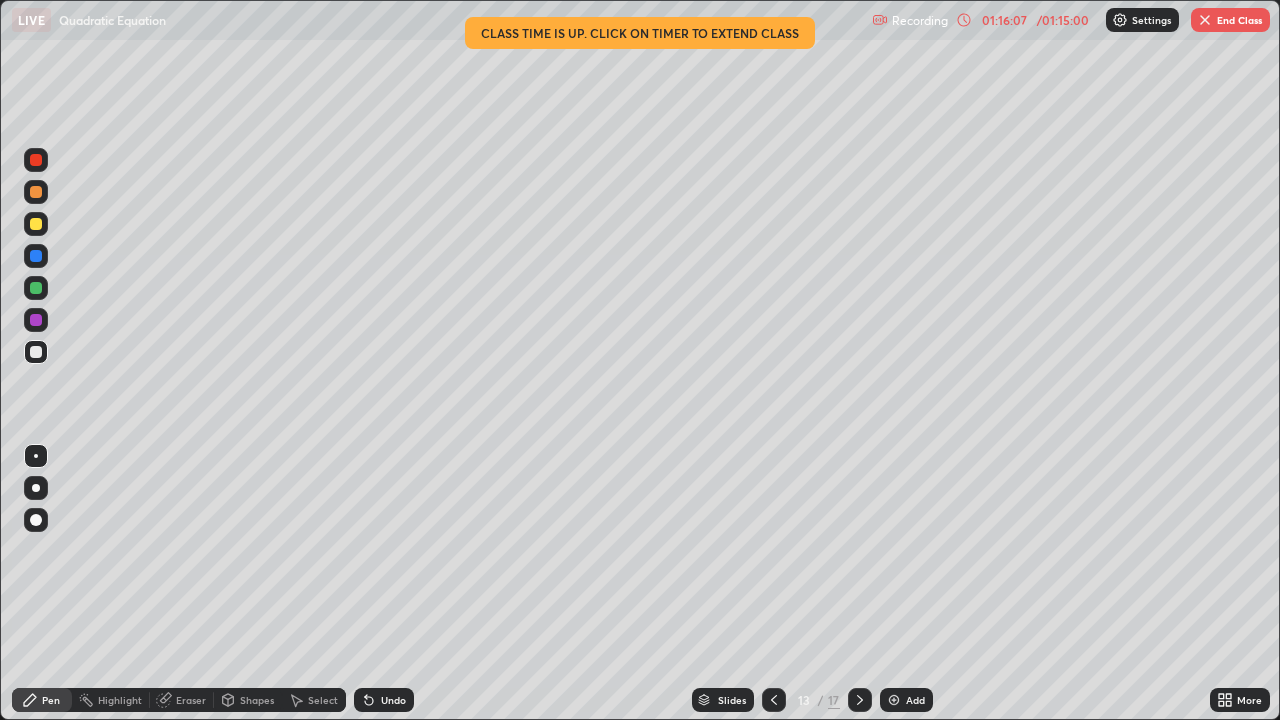 click 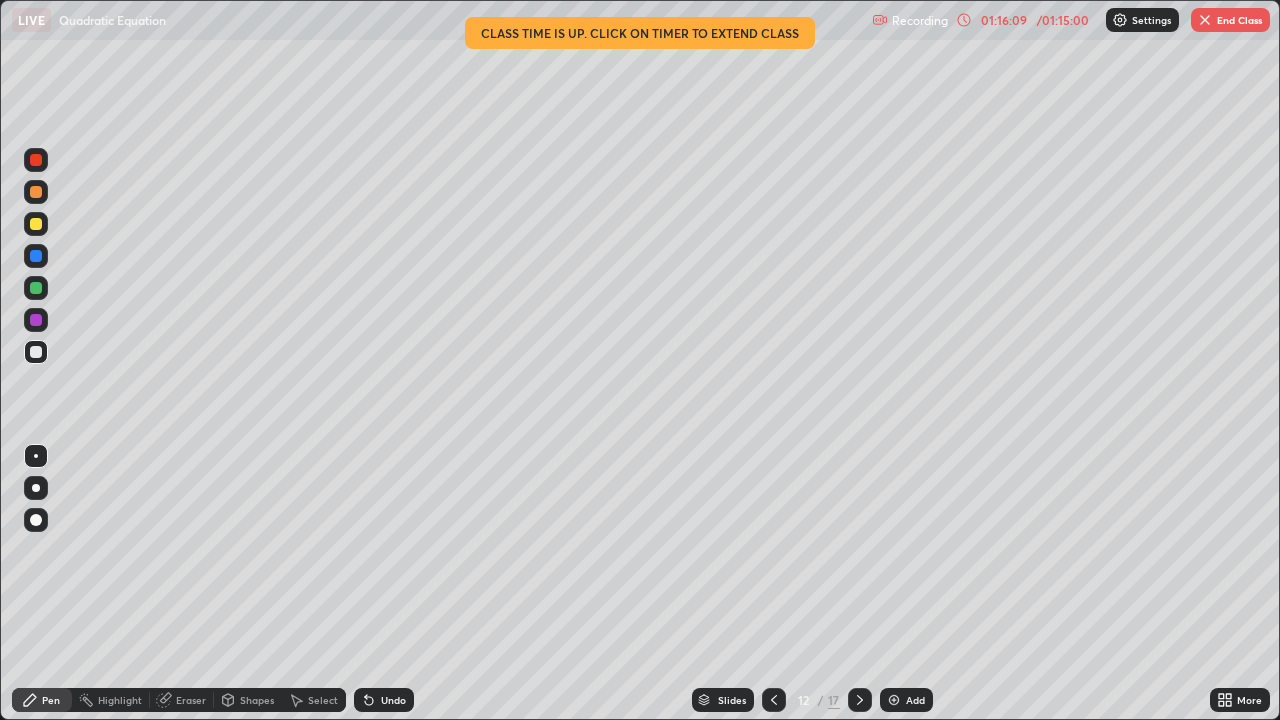 click 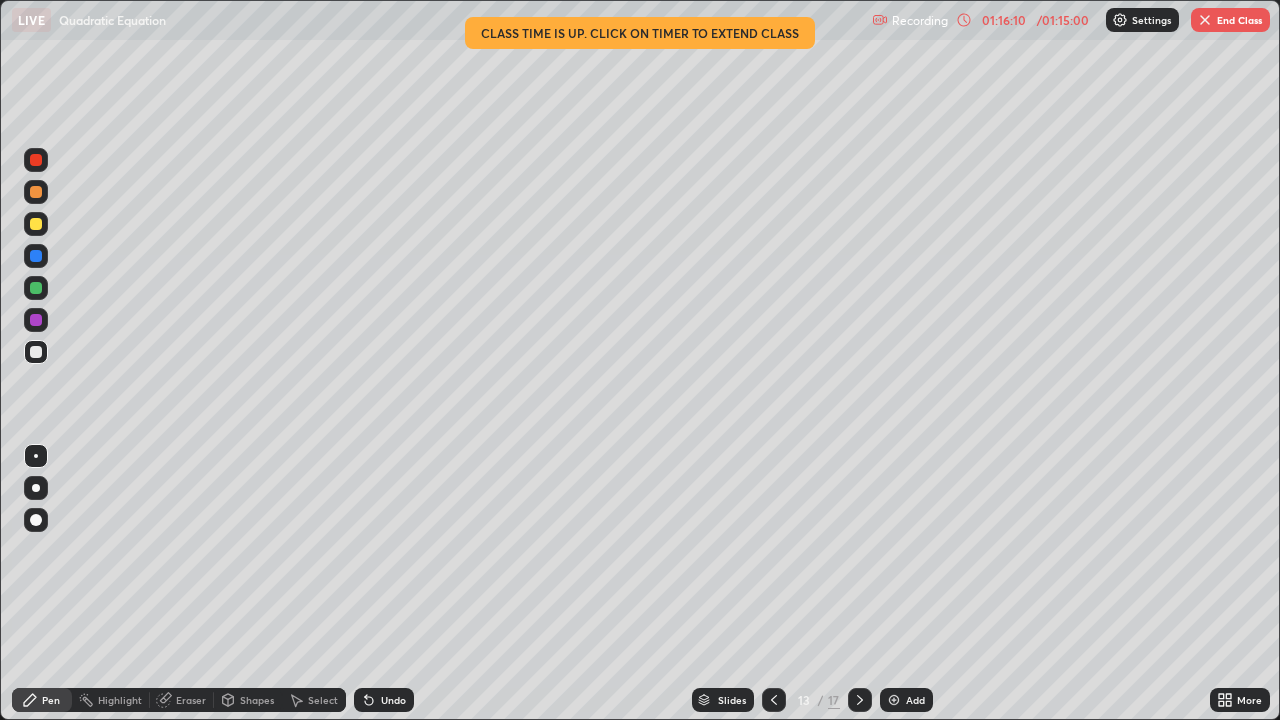 click 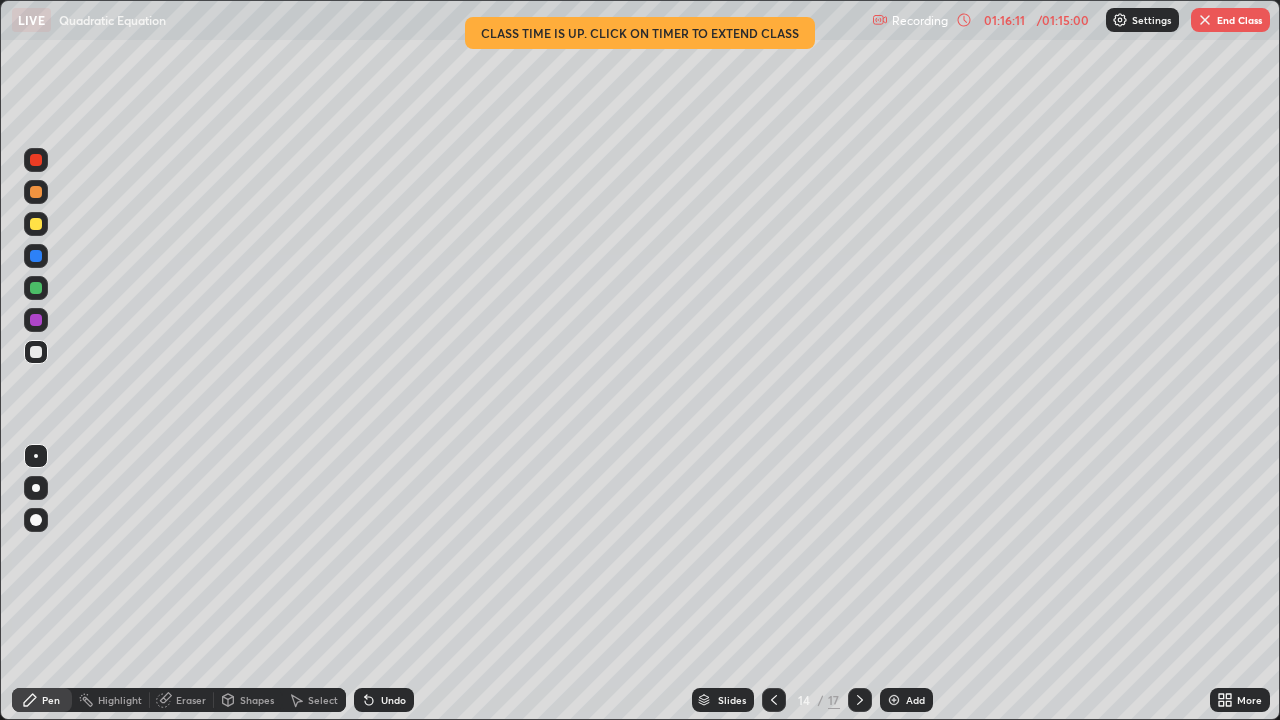 click 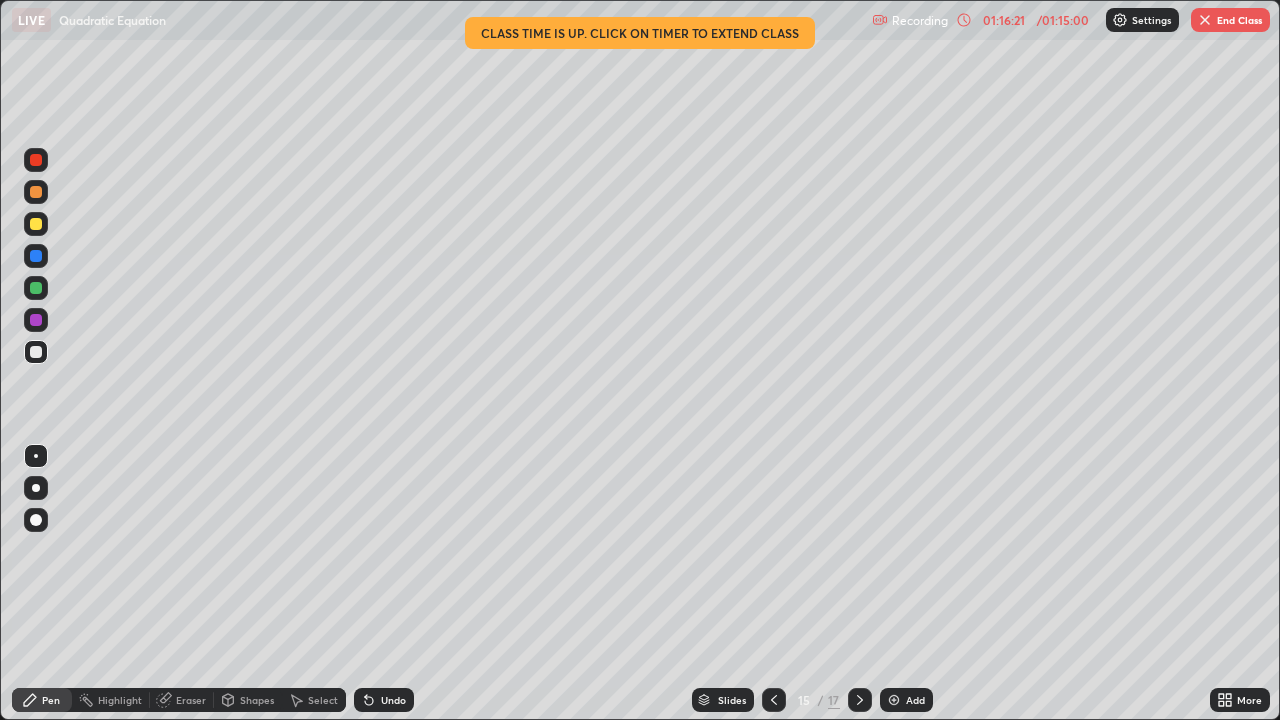 click 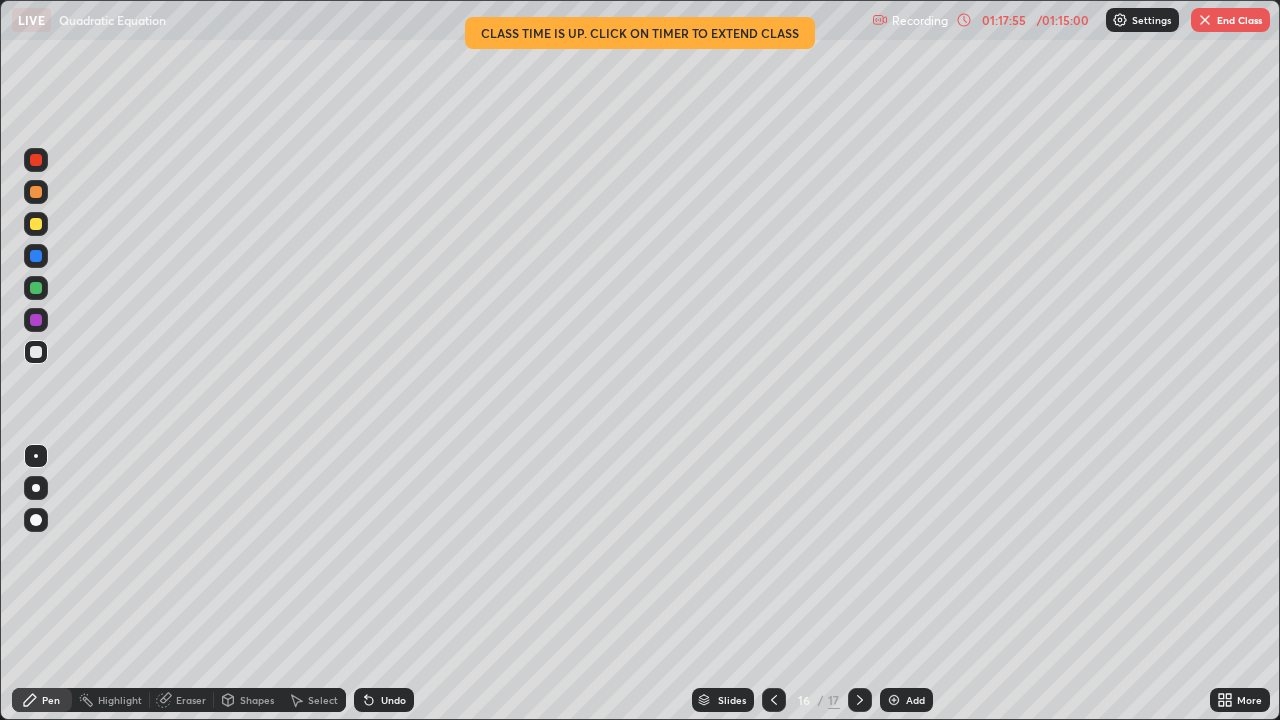 click at bounding box center [1205, 20] 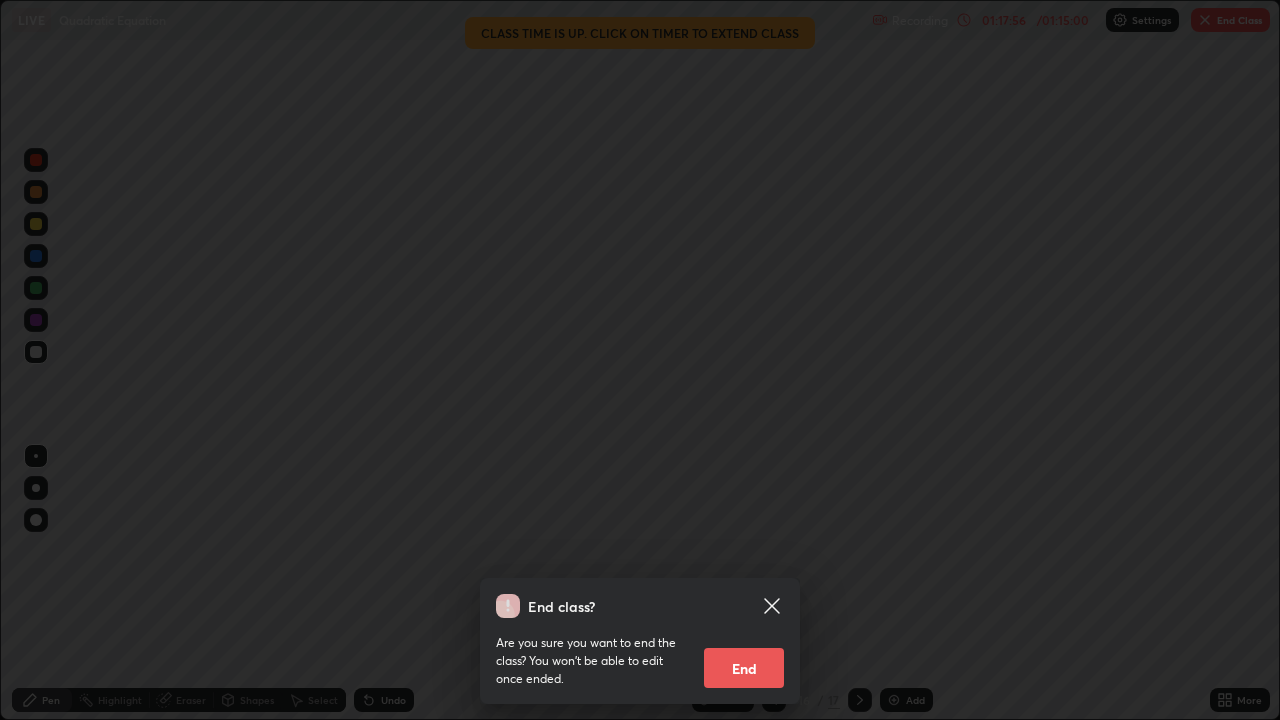click on "End class? Are you sure you want to end the class? You won’t be able to edit once ended. End" at bounding box center [640, 360] 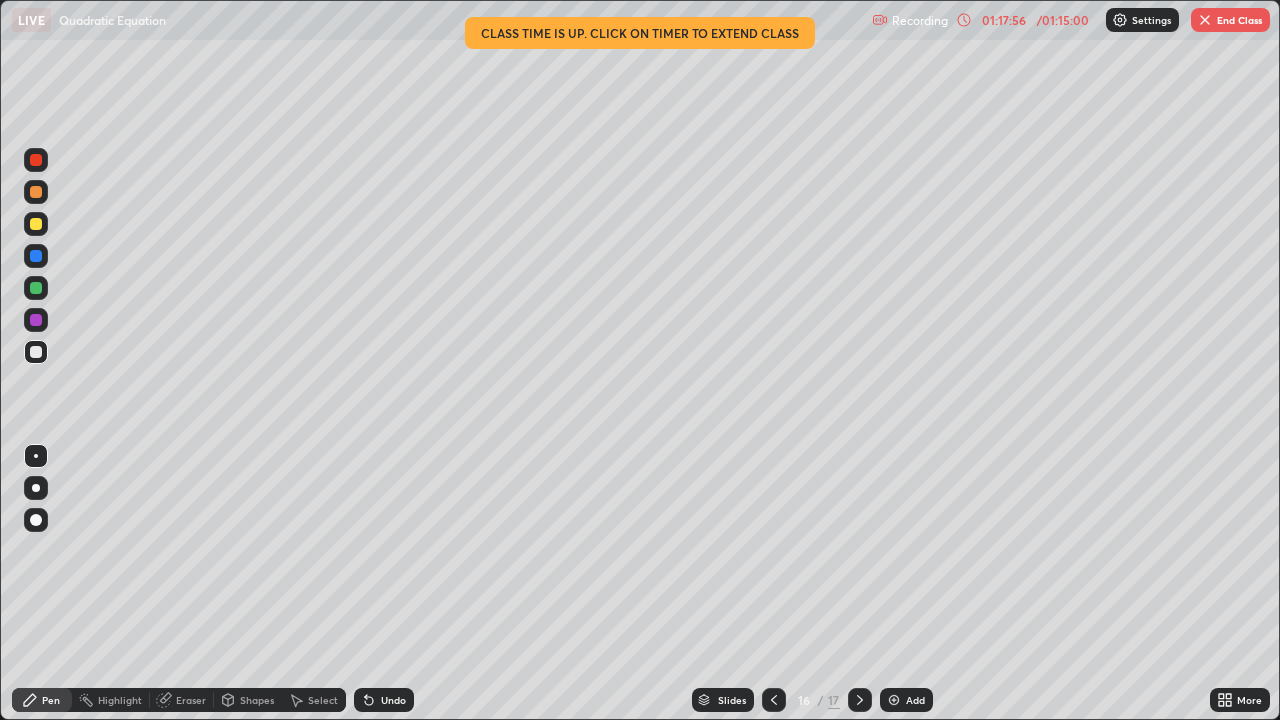 click on "End class? Are you sure you want to end the class? You won’t be able to edit once ended. End" at bounding box center (640, 1080) 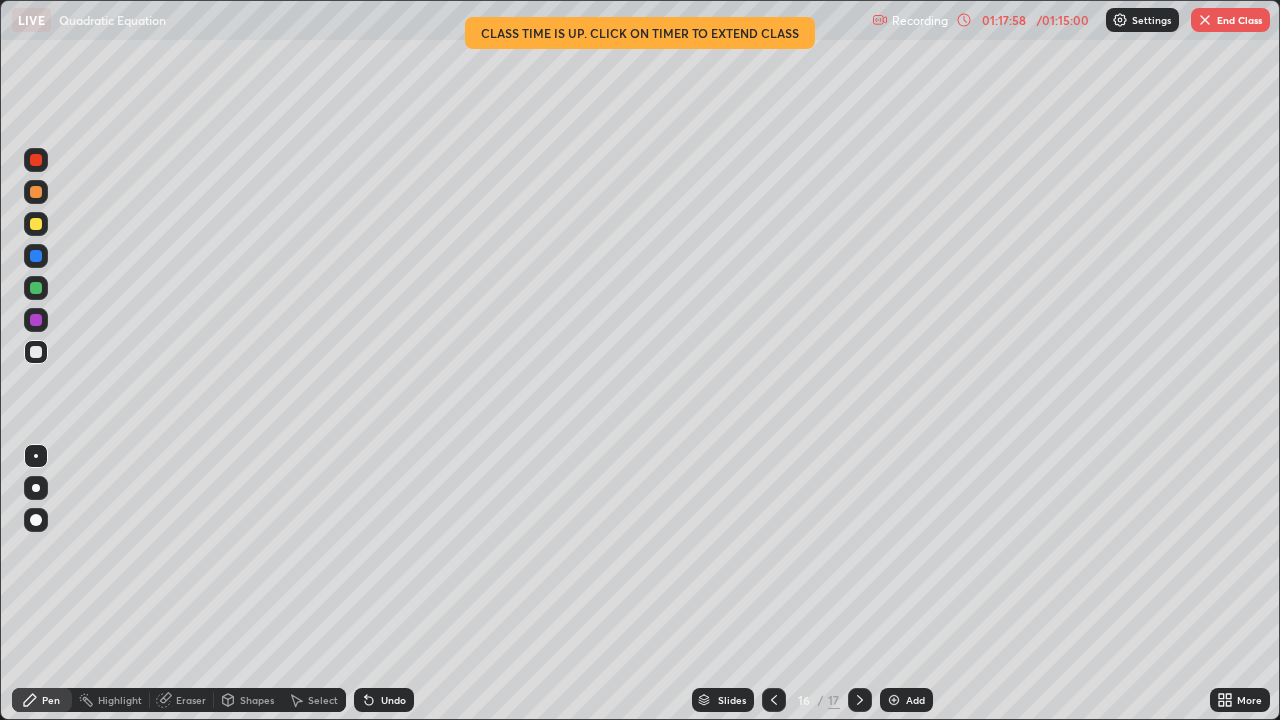 click on "End Class" at bounding box center [1230, 20] 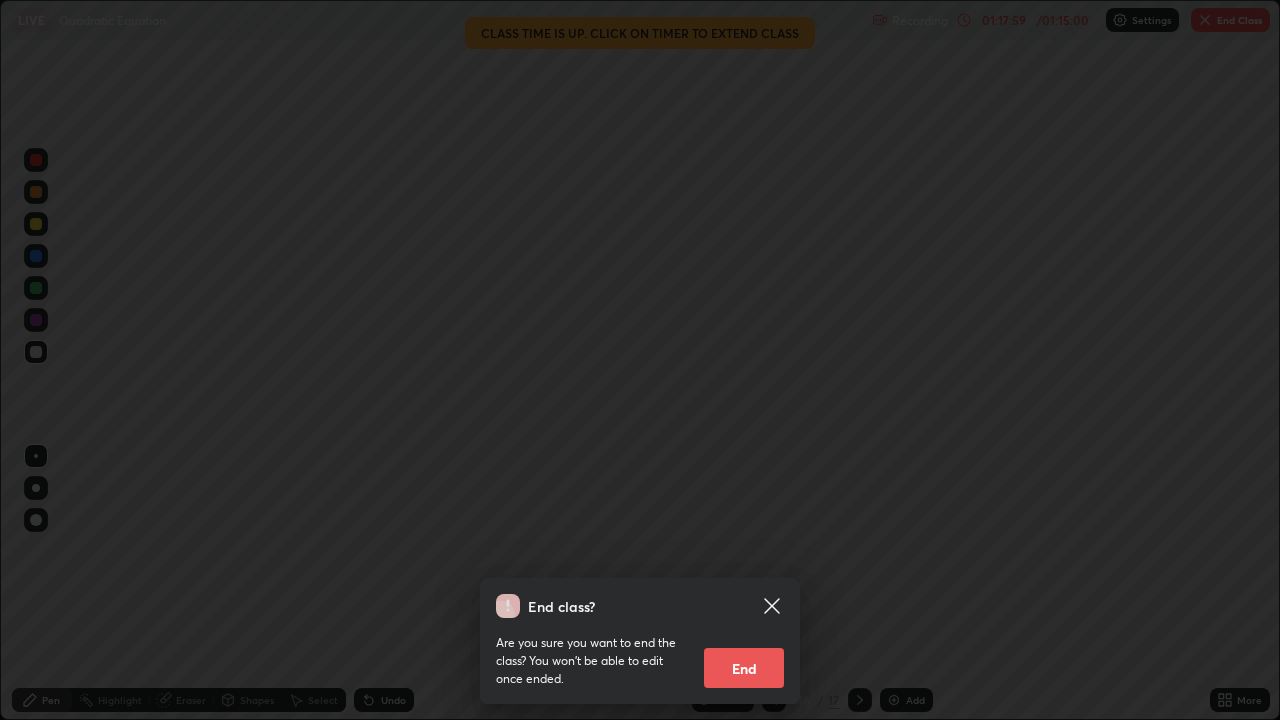 click on "End" at bounding box center (744, 668) 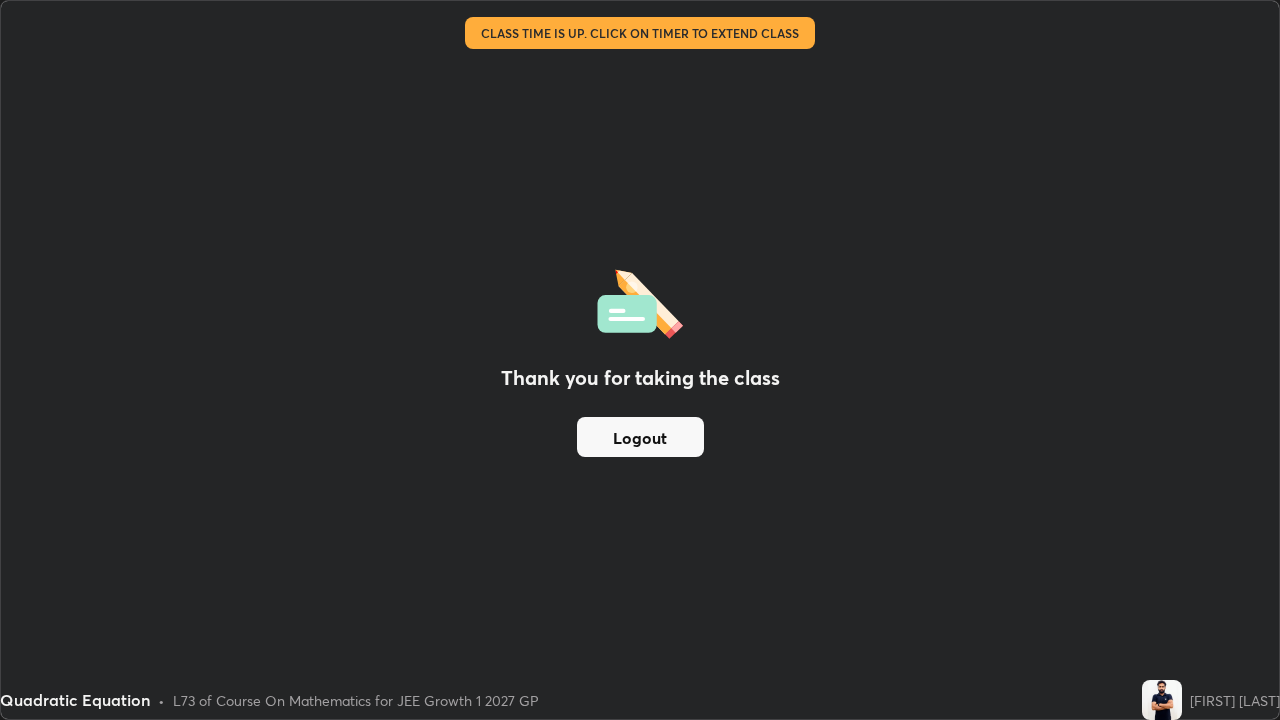 click on "Logout" at bounding box center (640, 437) 